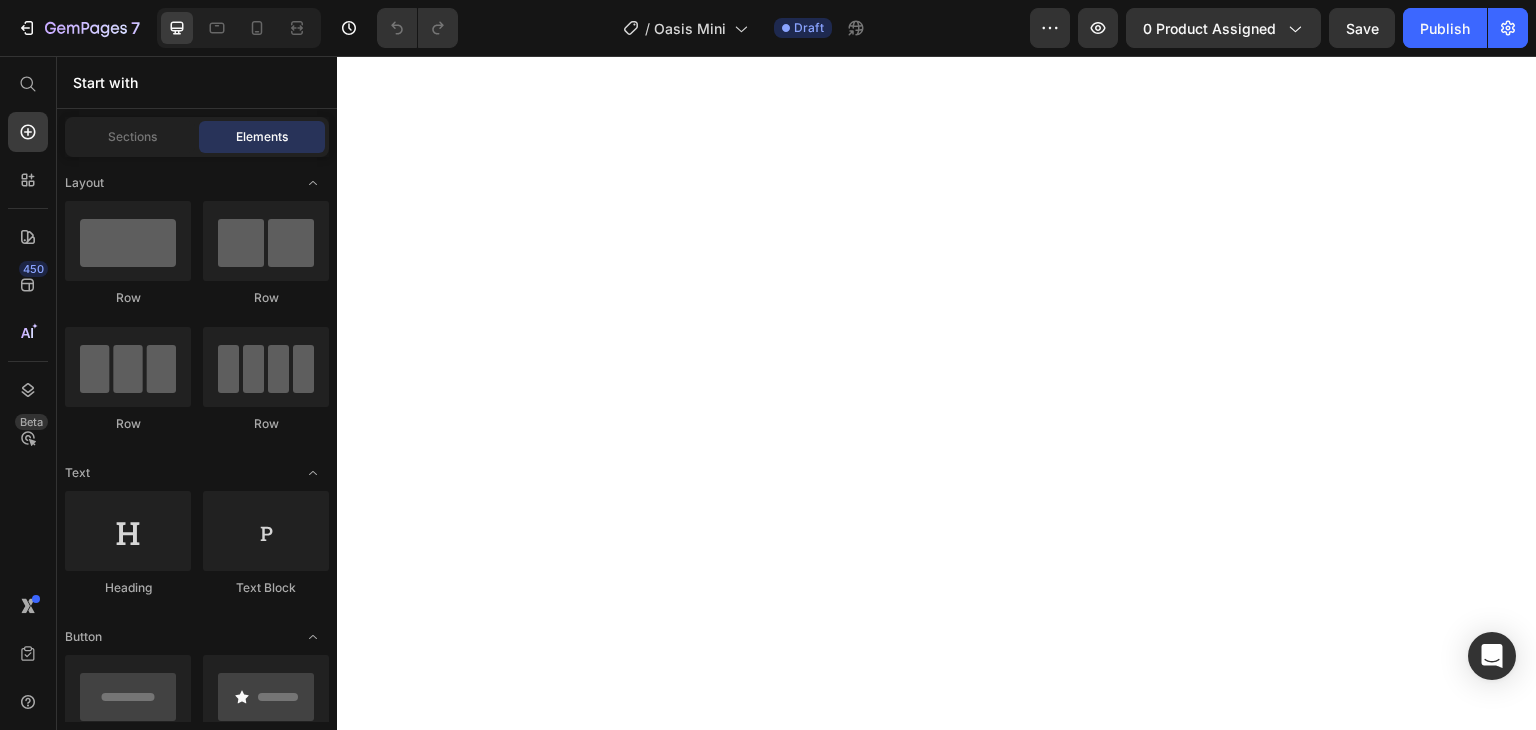 scroll, scrollTop: 0, scrollLeft: 0, axis: both 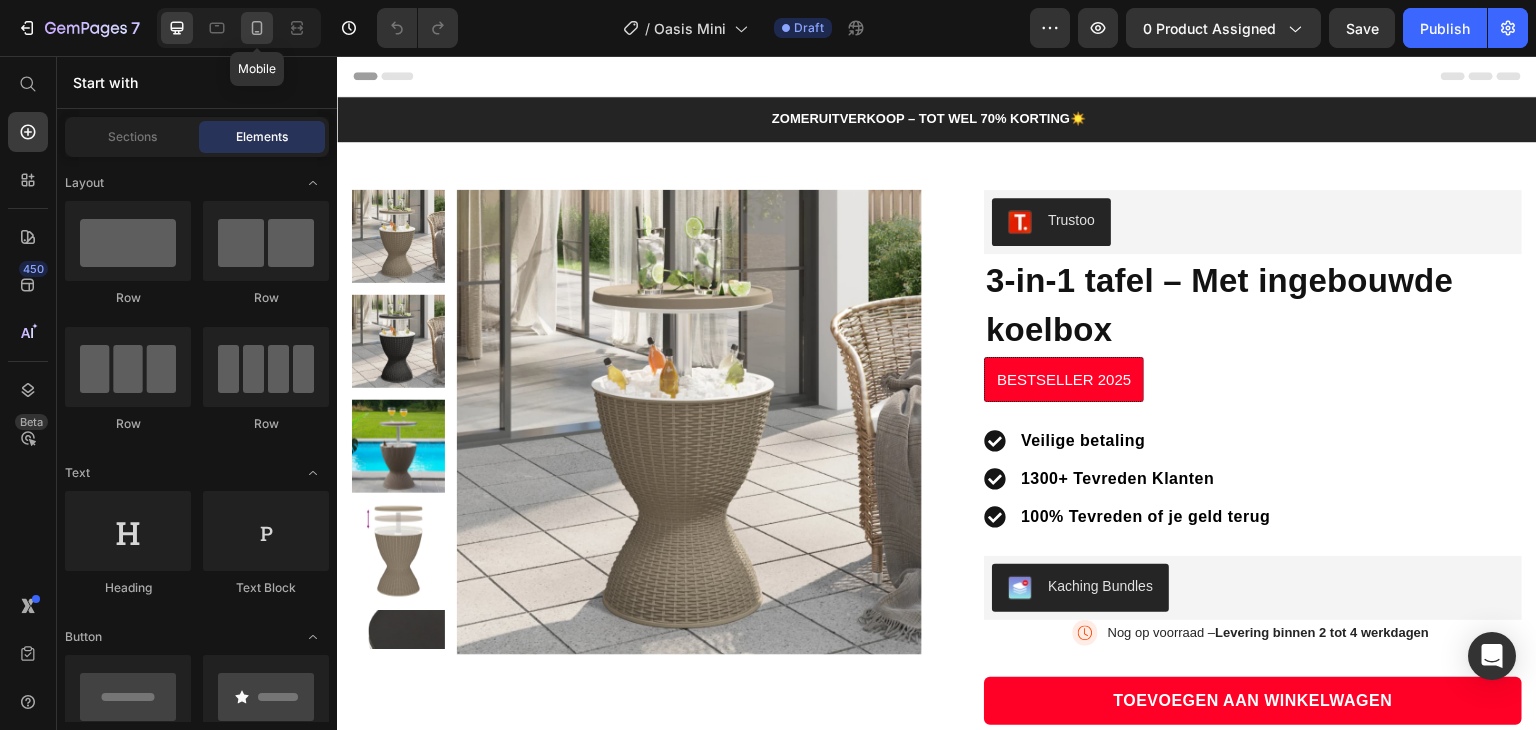 click 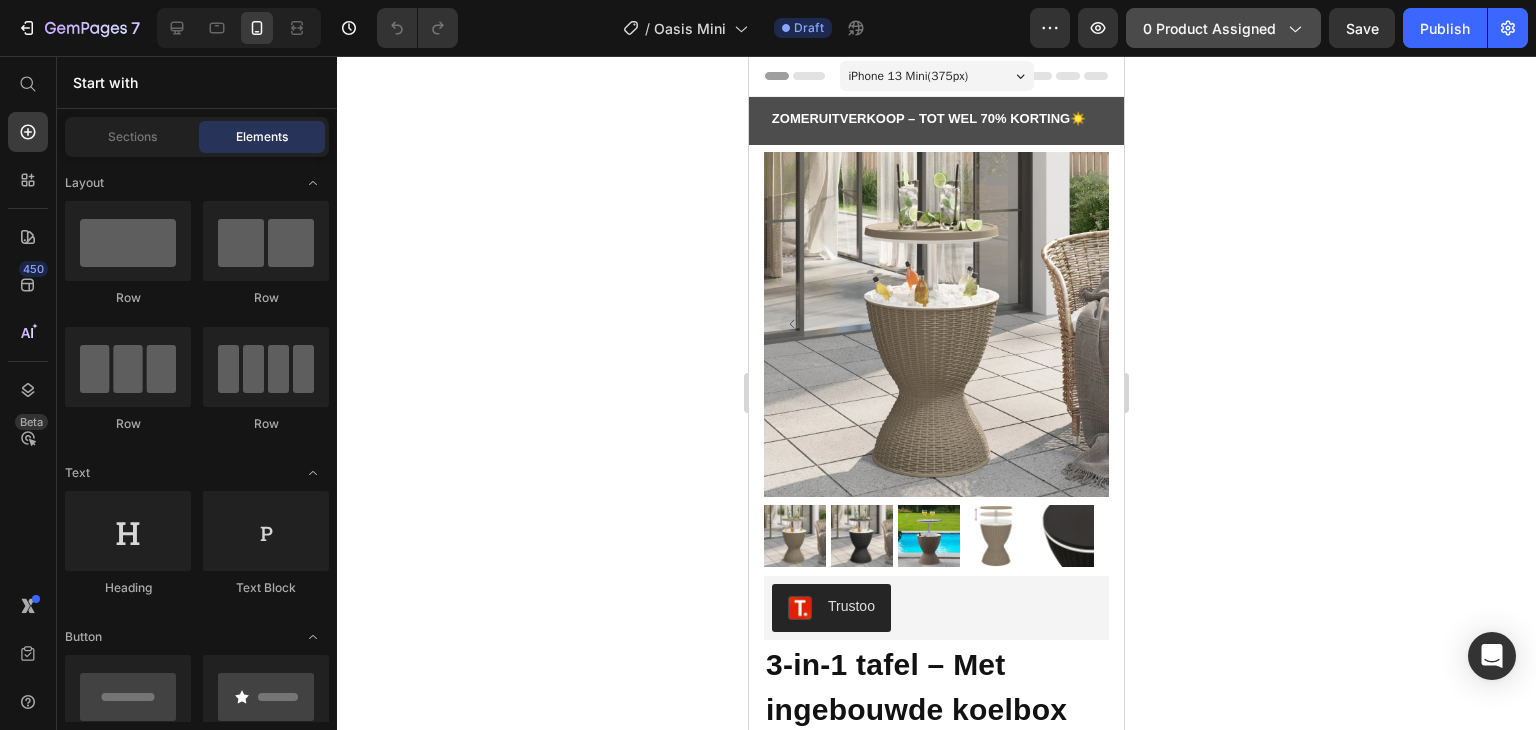 click on "0 product assigned" at bounding box center (1223, 28) 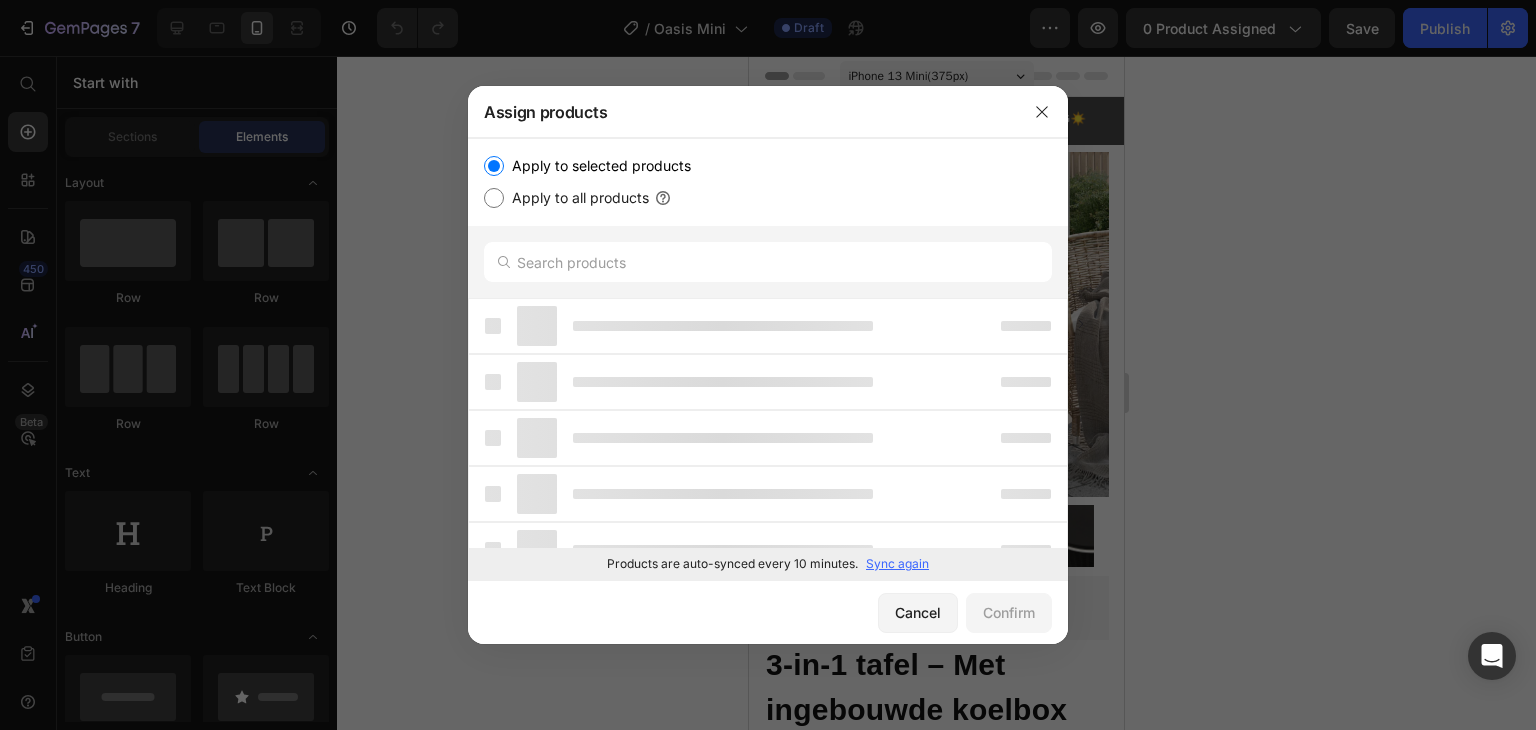 click on "Sync again" at bounding box center [897, 564] 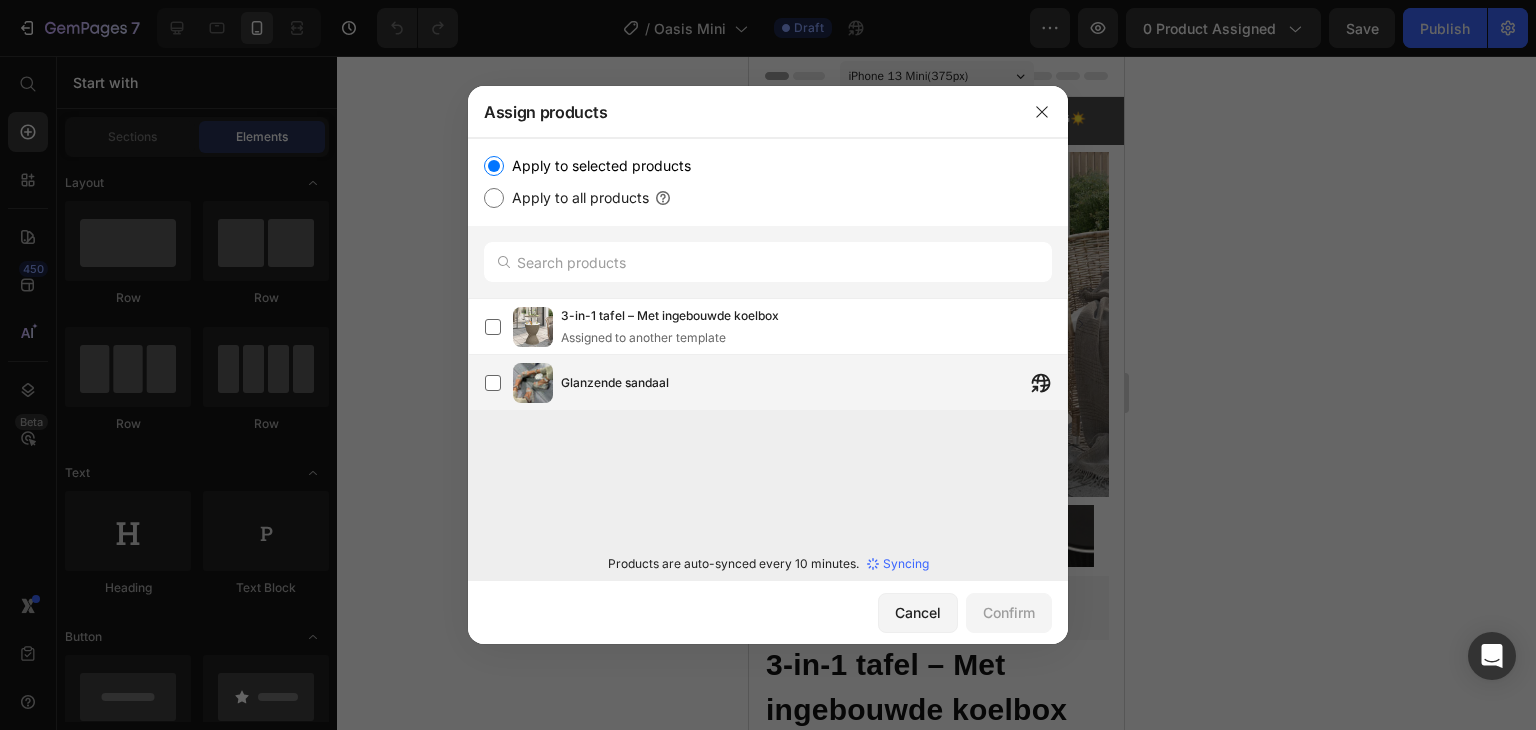 click on "Glanzende sandaal" at bounding box center [615, 383] 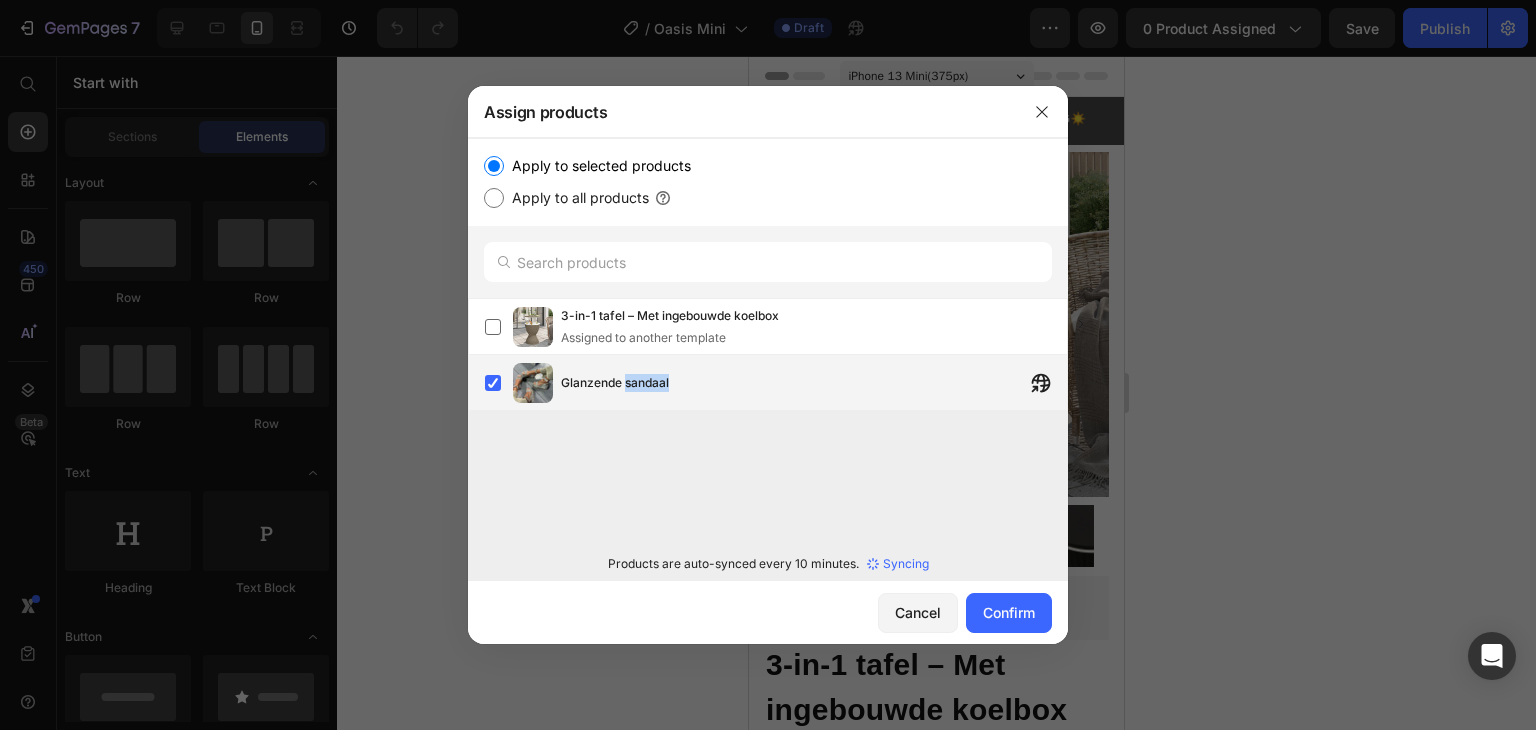 click on "Glanzende sandaal" at bounding box center [615, 383] 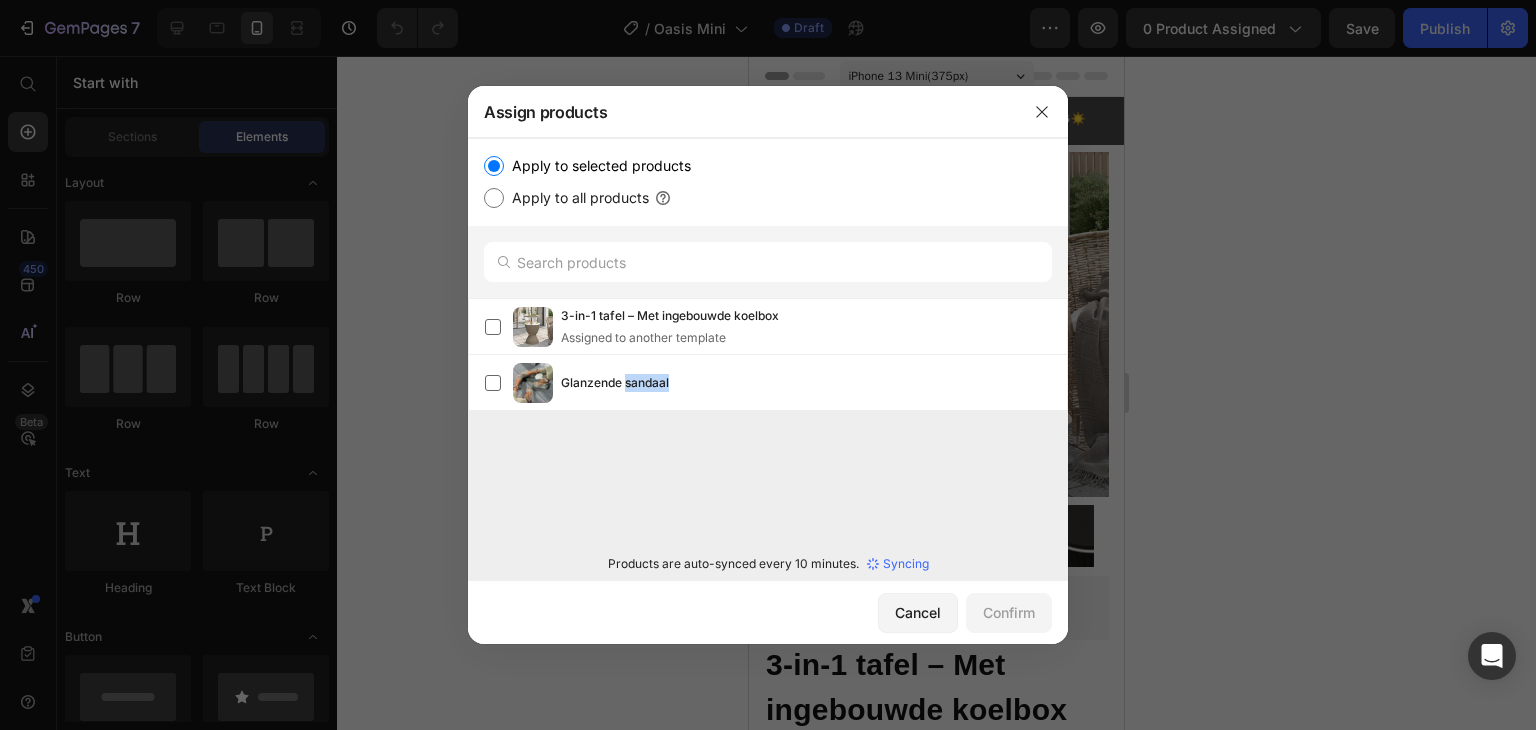 click on "3-in-1 tafel – Met ingebouwde koelbox  Assigned to another template  Glanzende sandaal" 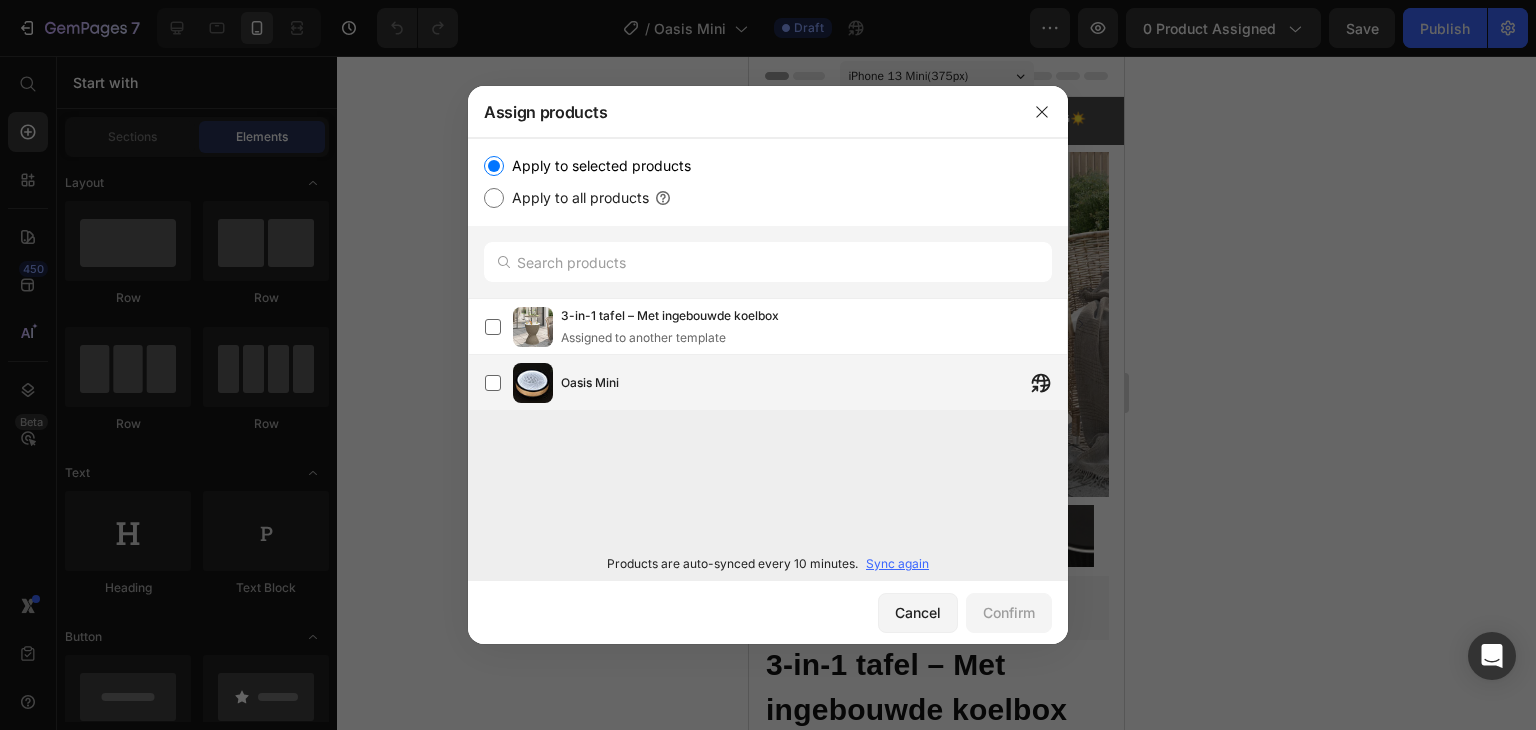 click on "Oasis Mini" at bounding box center [814, 383] 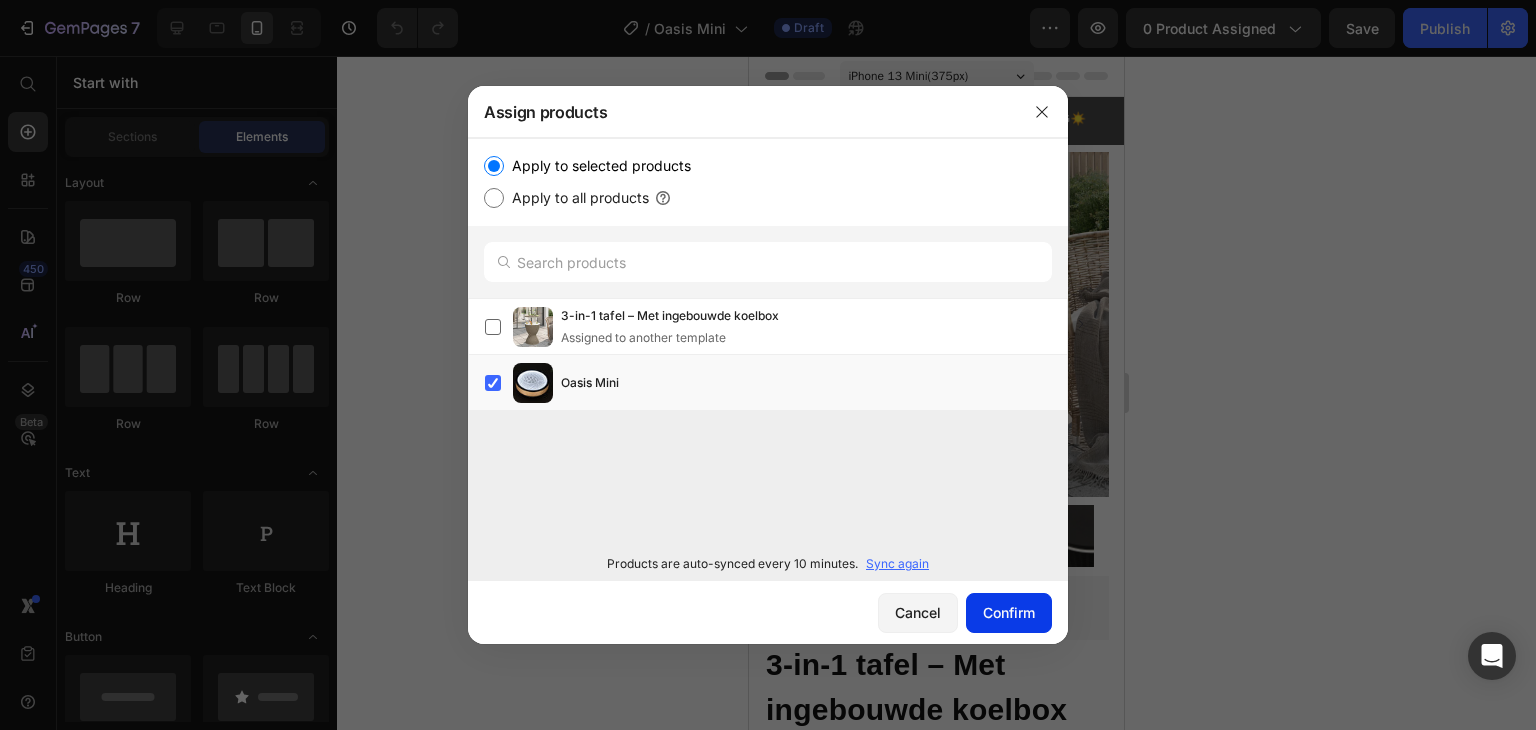 click on "Confirm" at bounding box center [1009, 612] 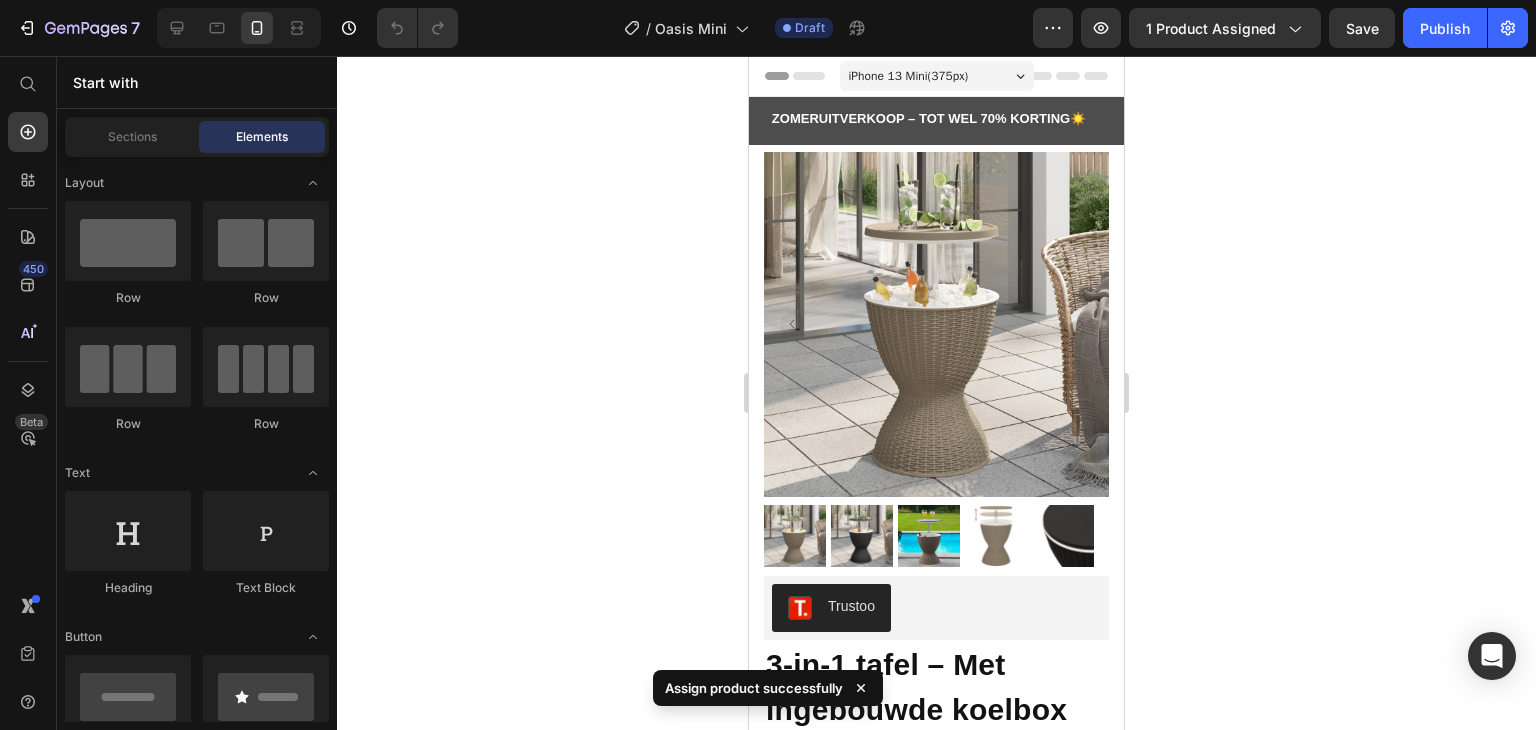 click at bounding box center (936, 324) 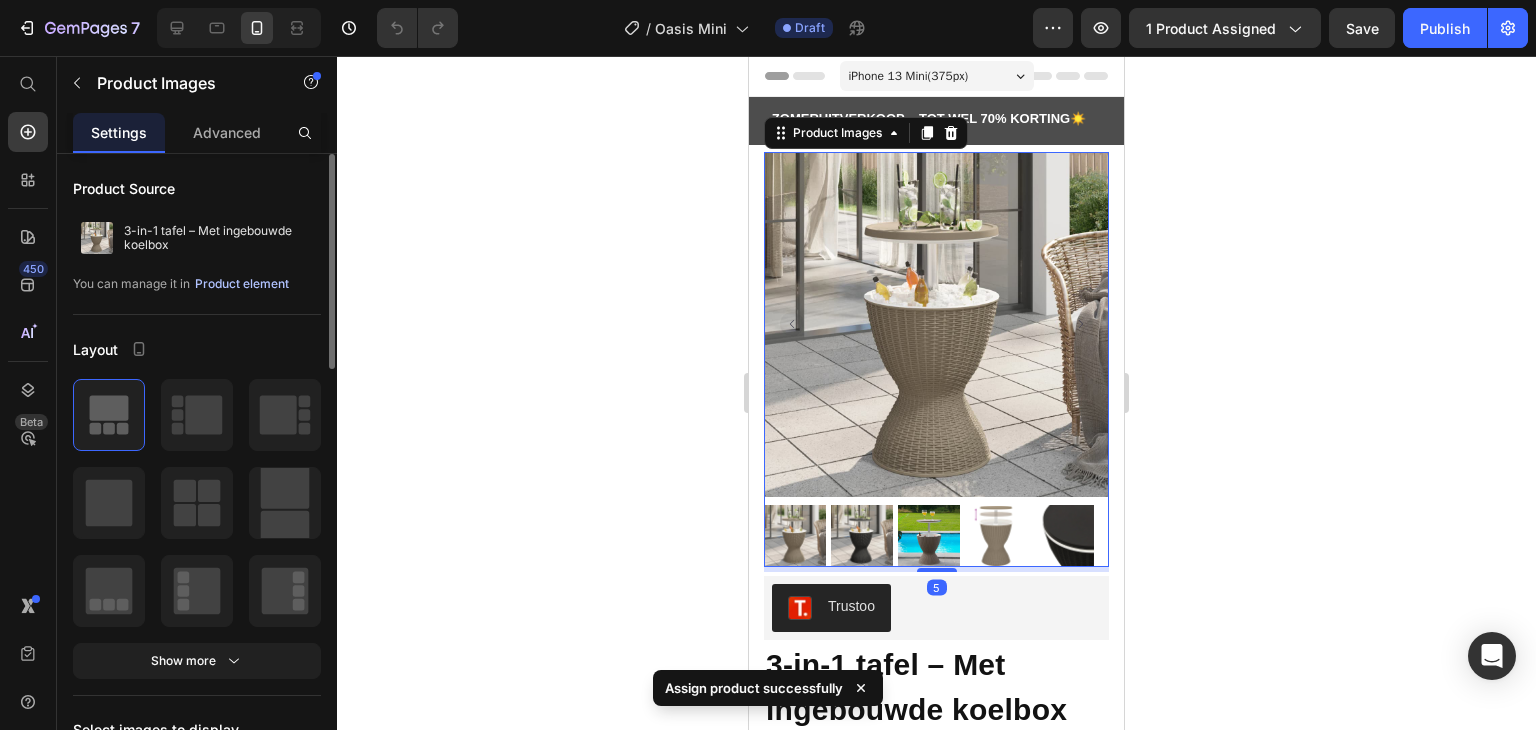 click on "Product element" at bounding box center [242, 284] 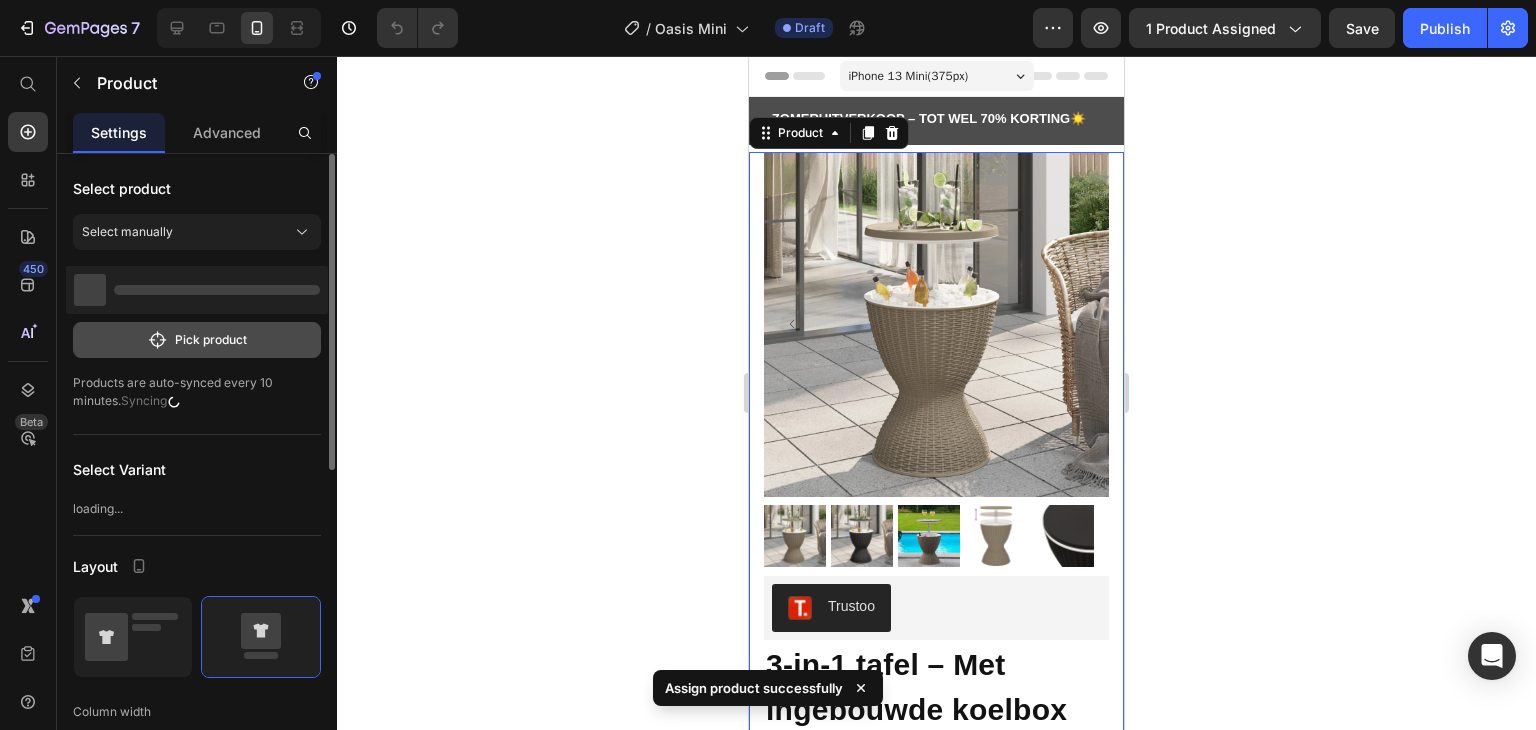 click on "Pick product" at bounding box center (197, 340) 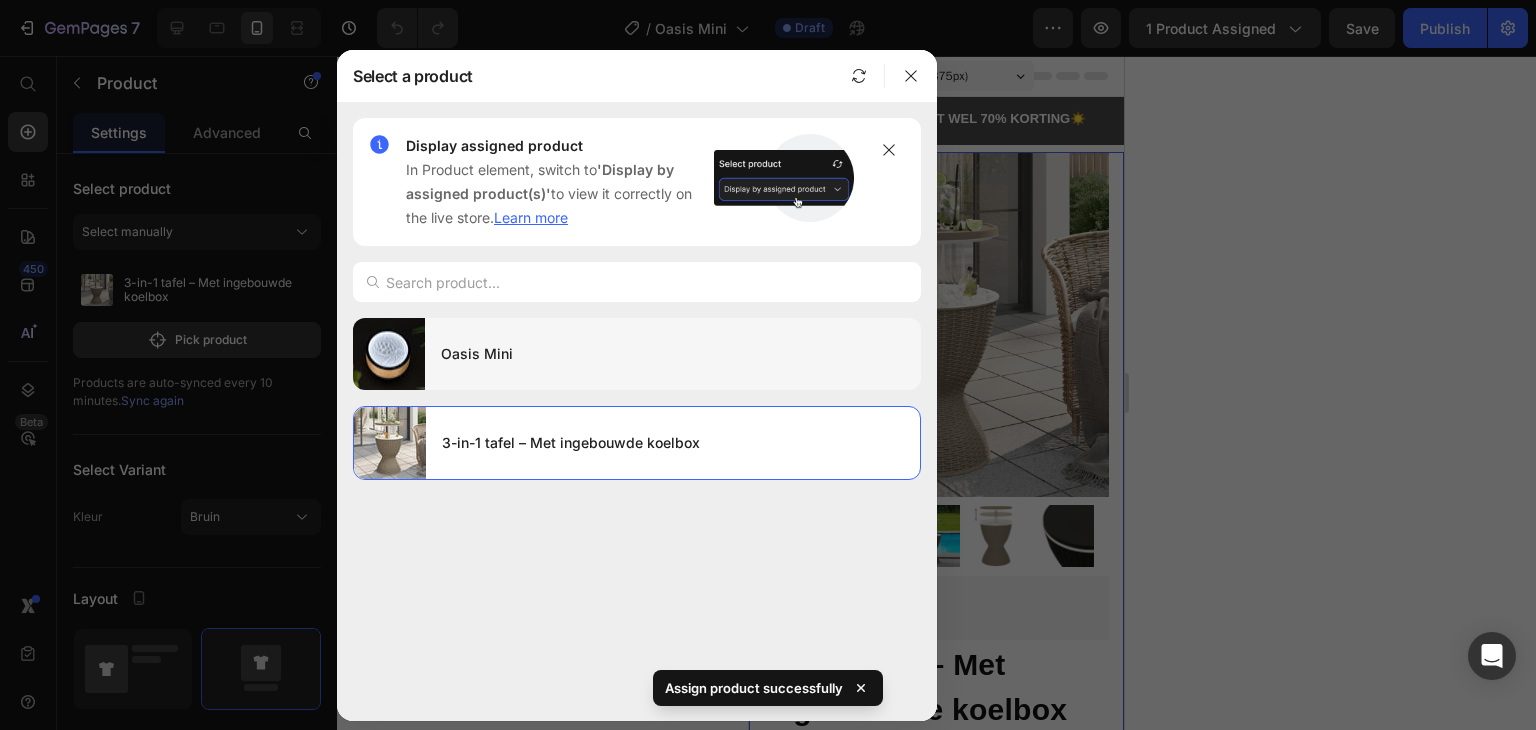 click on "Oasis Mini" at bounding box center (673, 354) 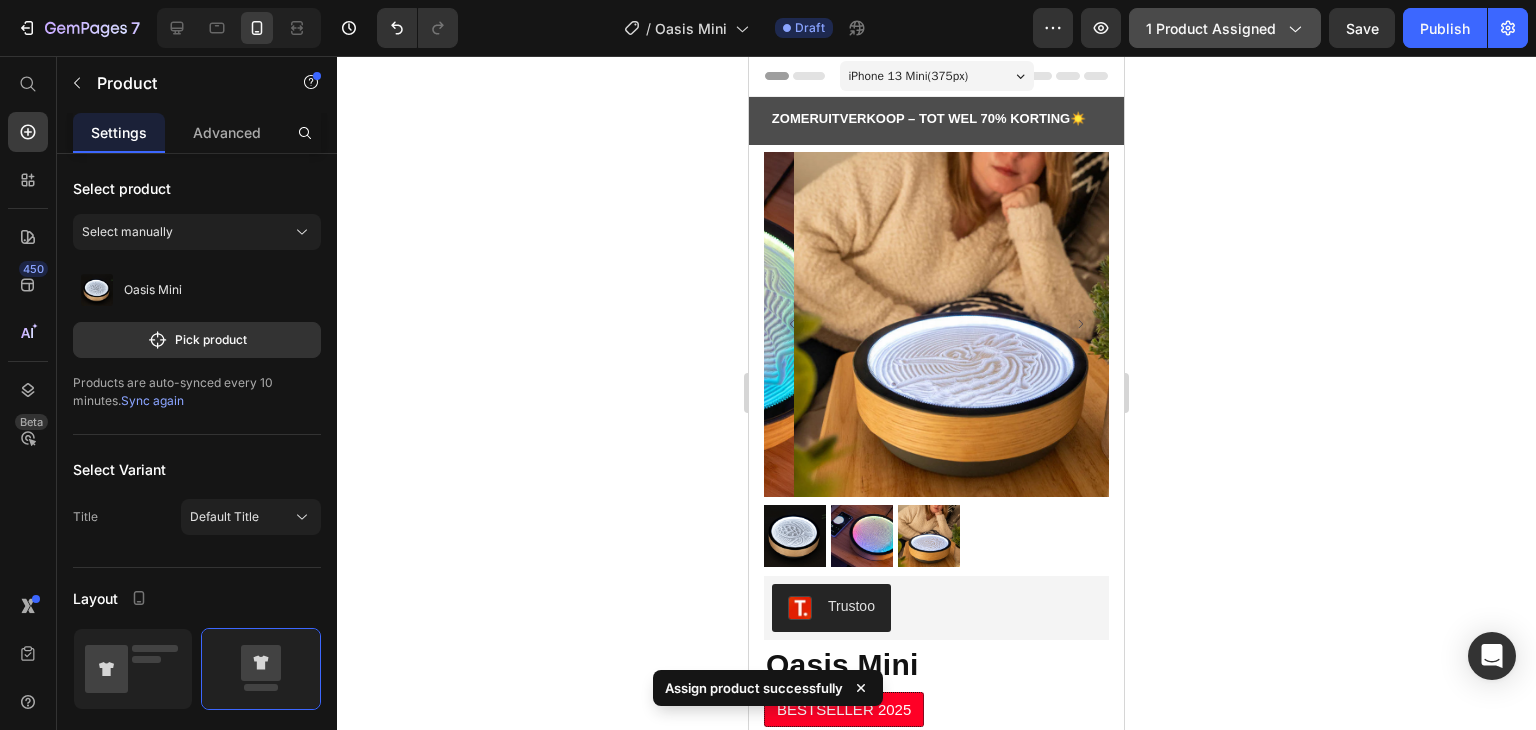 click on "1 product assigned" at bounding box center [1225, 28] 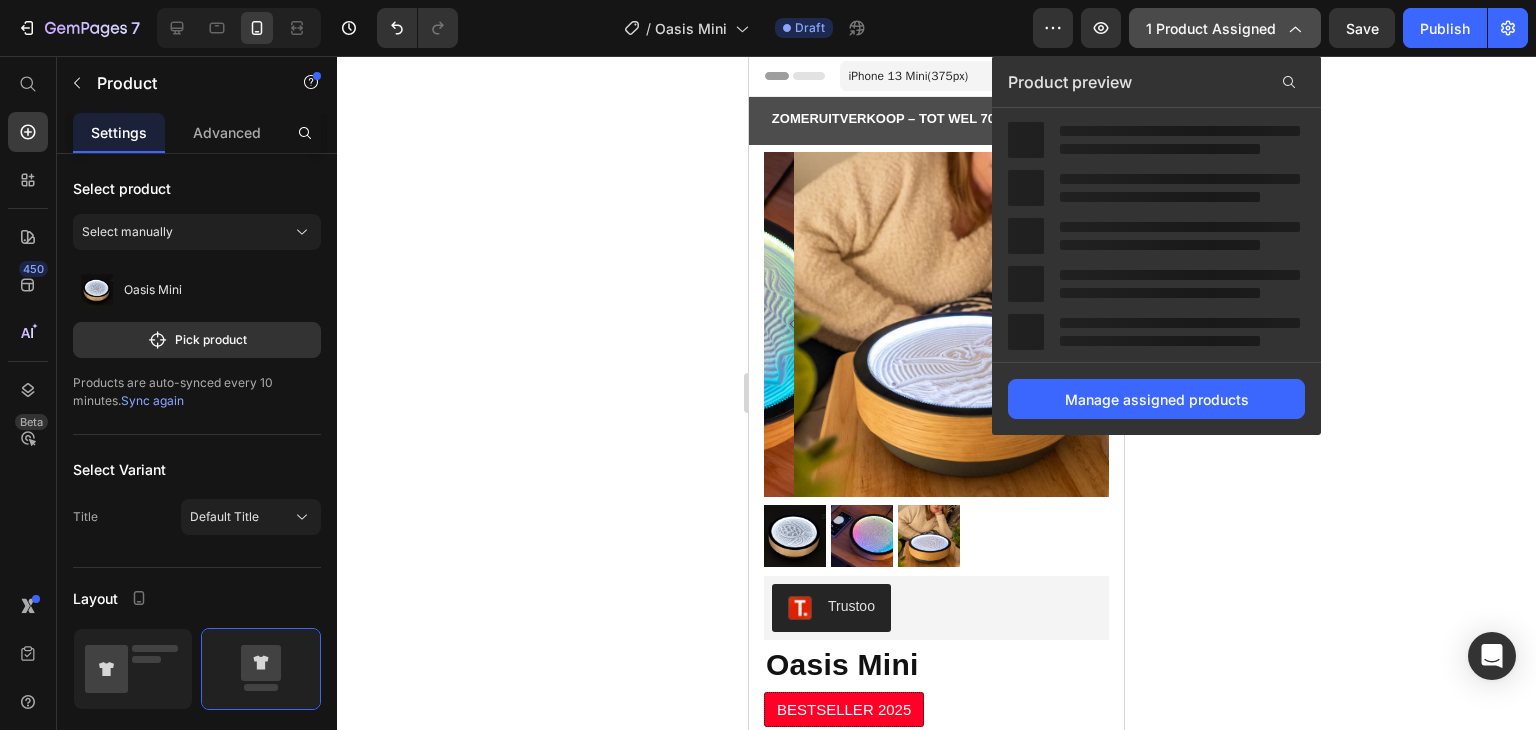 click on "1 product assigned" at bounding box center (1225, 28) 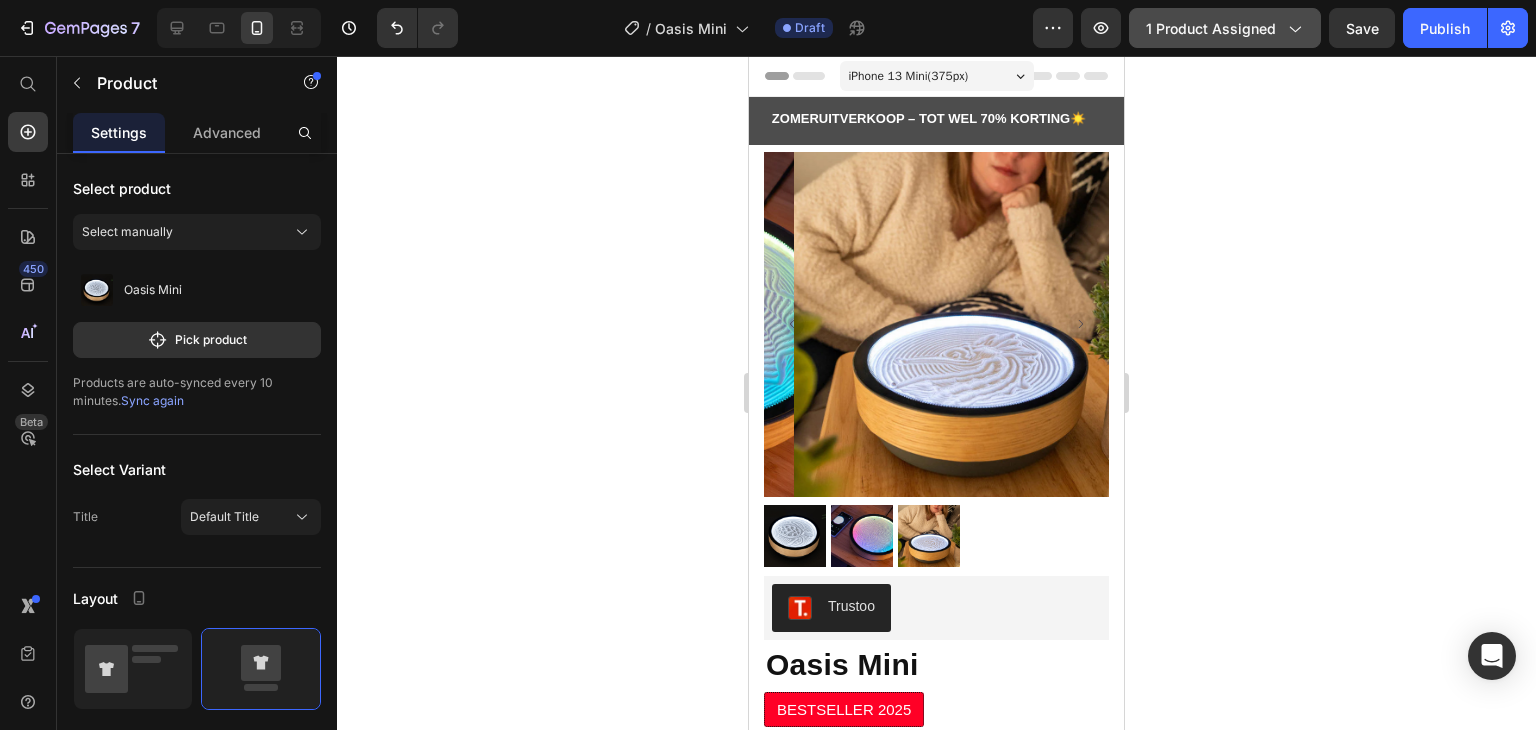 click on "1 product assigned" at bounding box center (1225, 28) 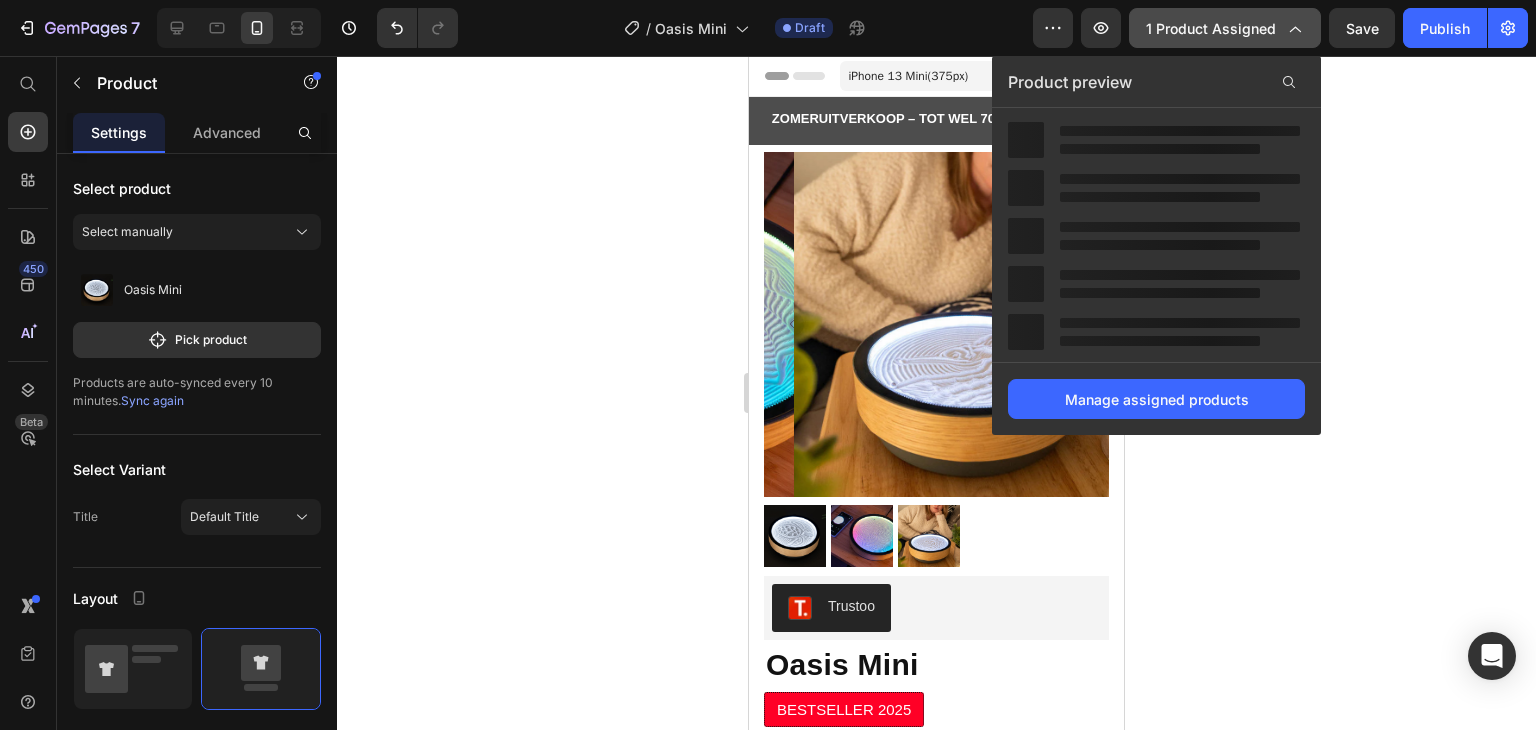 click on "1 product assigned" at bounding box center [1225, 28] 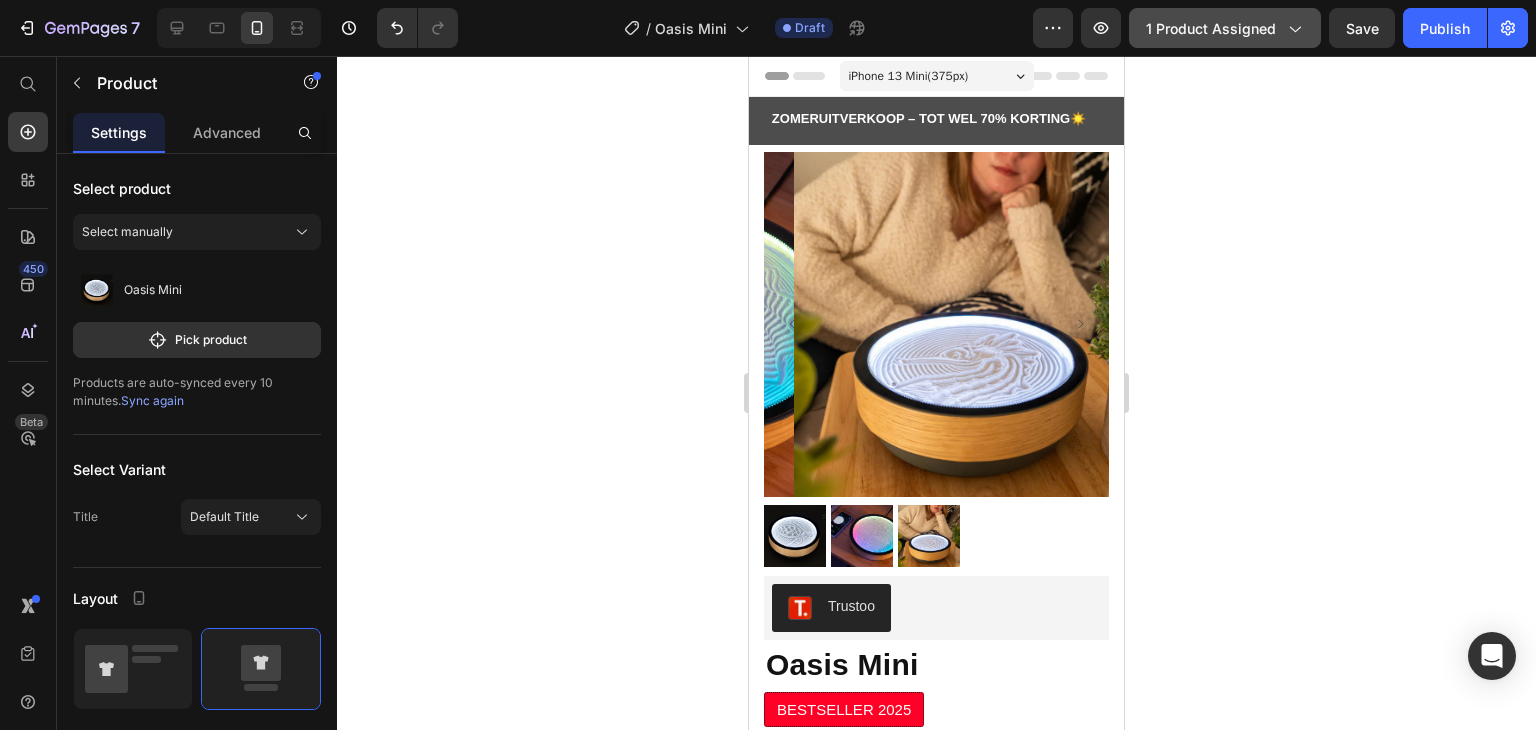 click on "1 product assigned" at bounding box center (1225, 28) 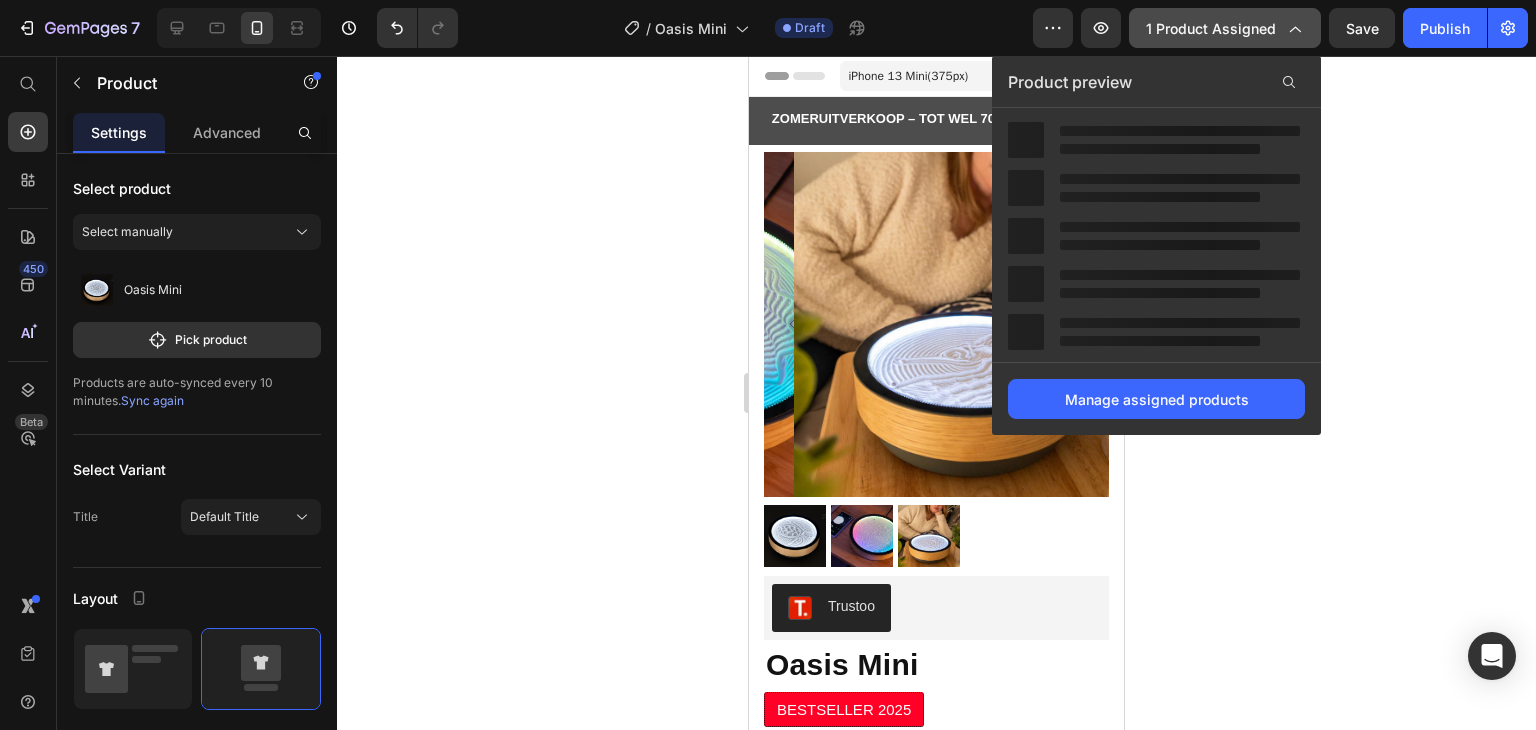 click on "1 product assigned" at bounding box center [1225, 28] 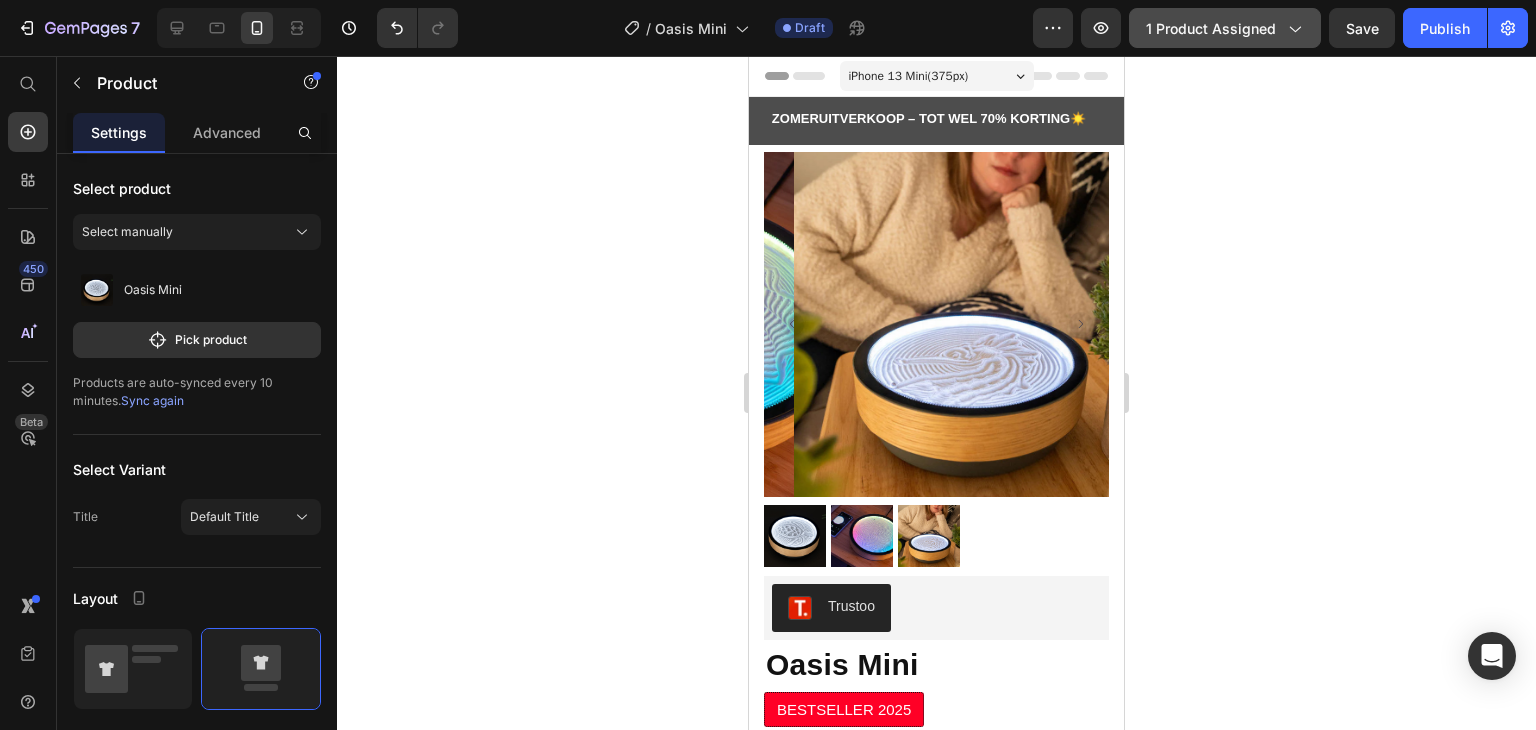 click on "1 product assigned" at bounding box center (1225, 28) 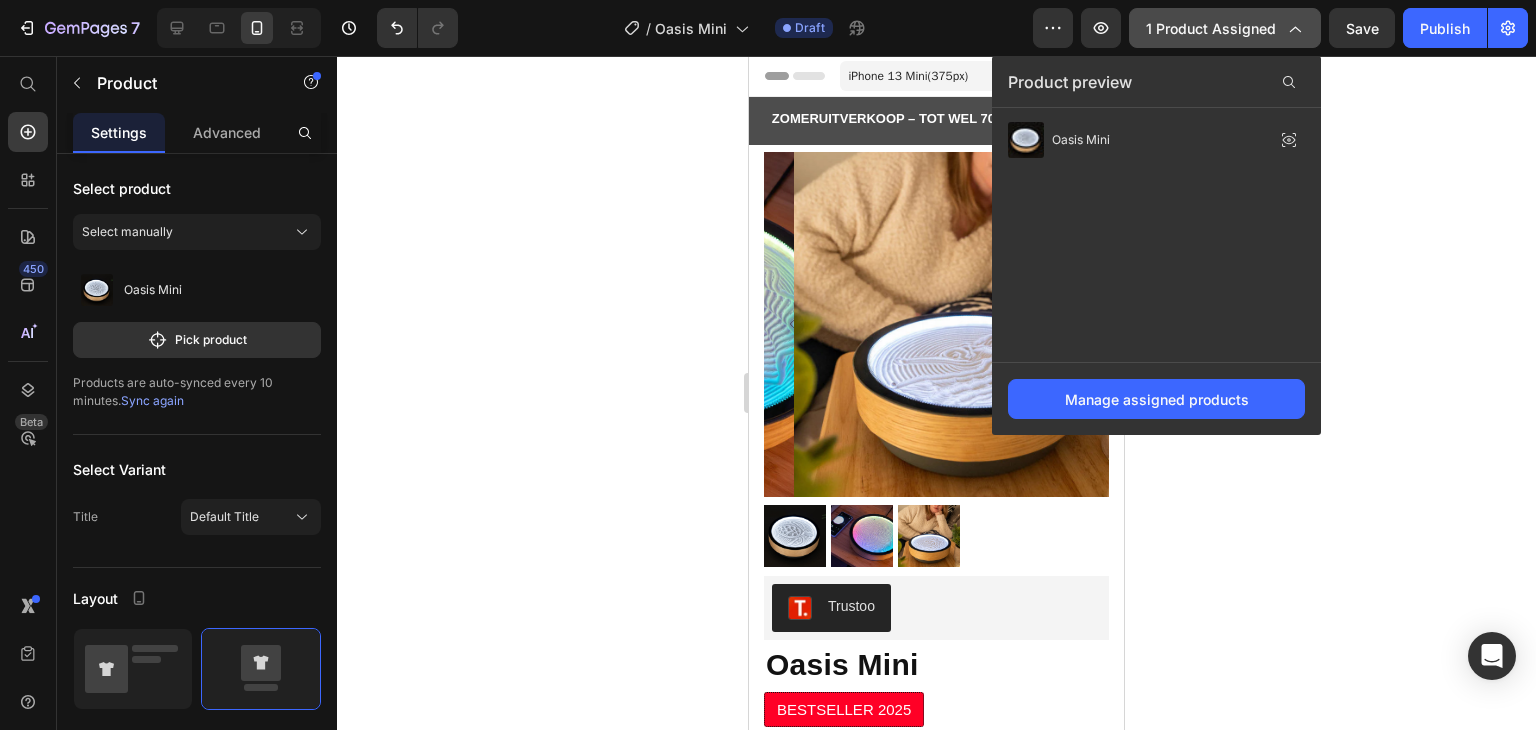 click on "1 product assigned" at bounding box center [1225, 28] 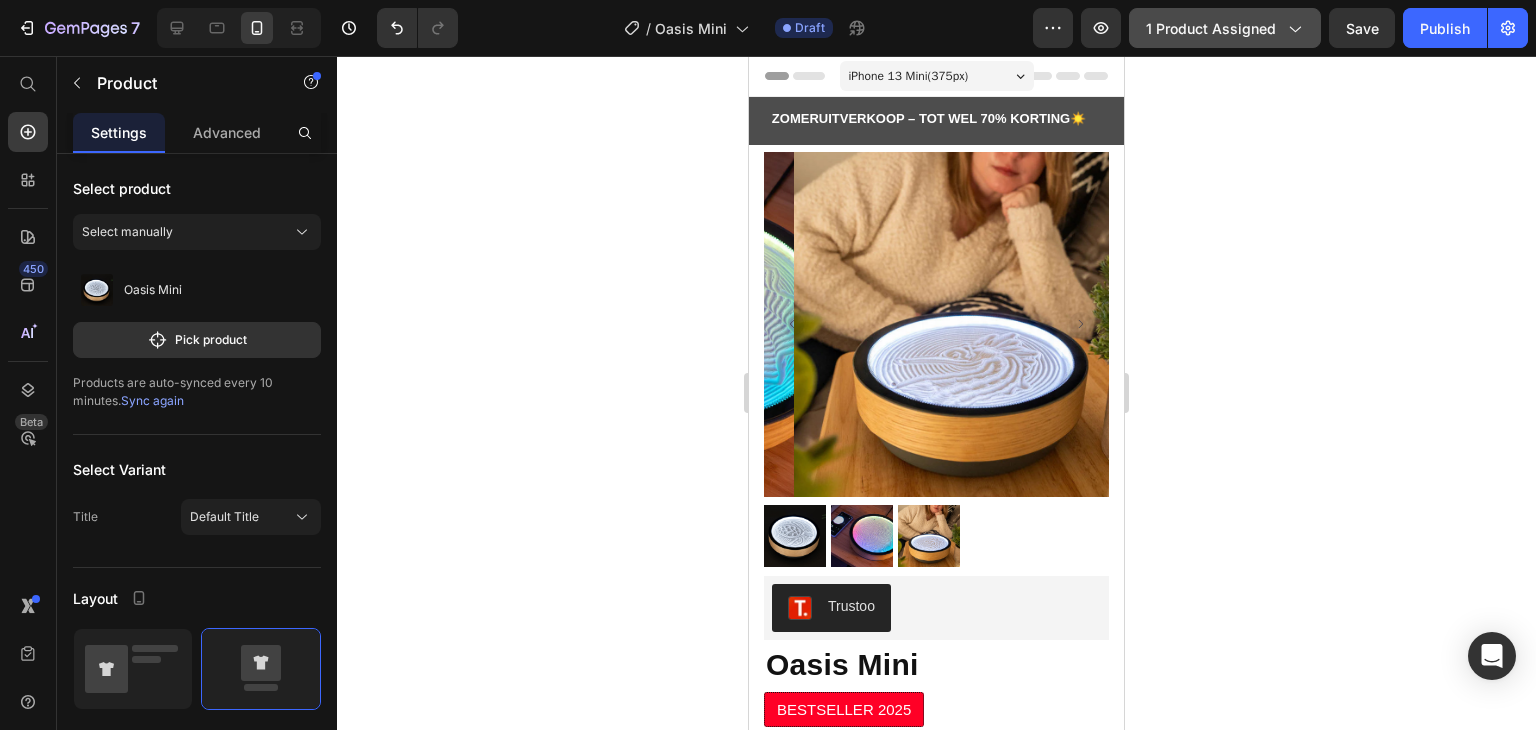 click on "1 product assigned" at bounding box center (1225, 28) 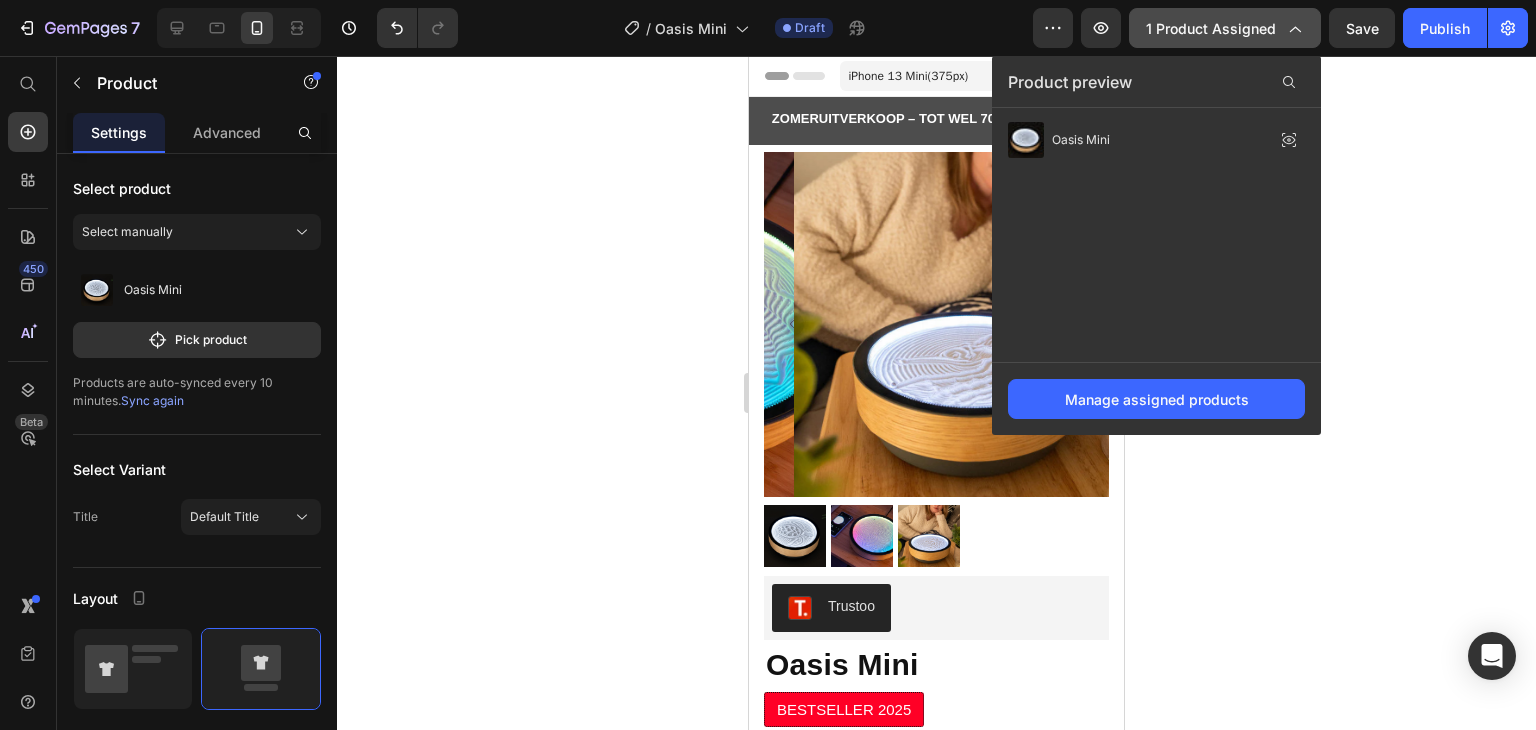 click on "1 product assigned" at bounding box center (1225, 28) 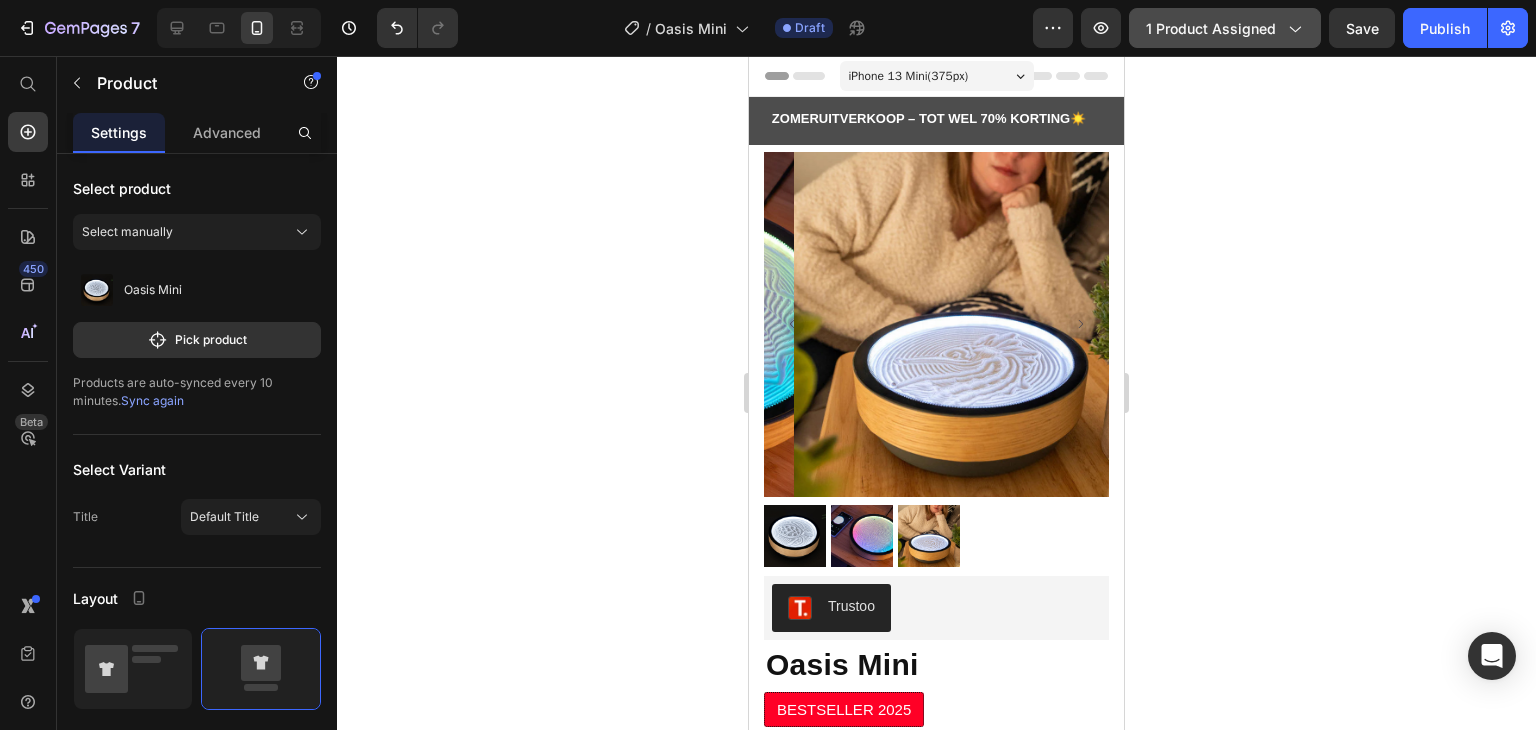 click on "1 product assigned" at bounding box center (1225, 28) 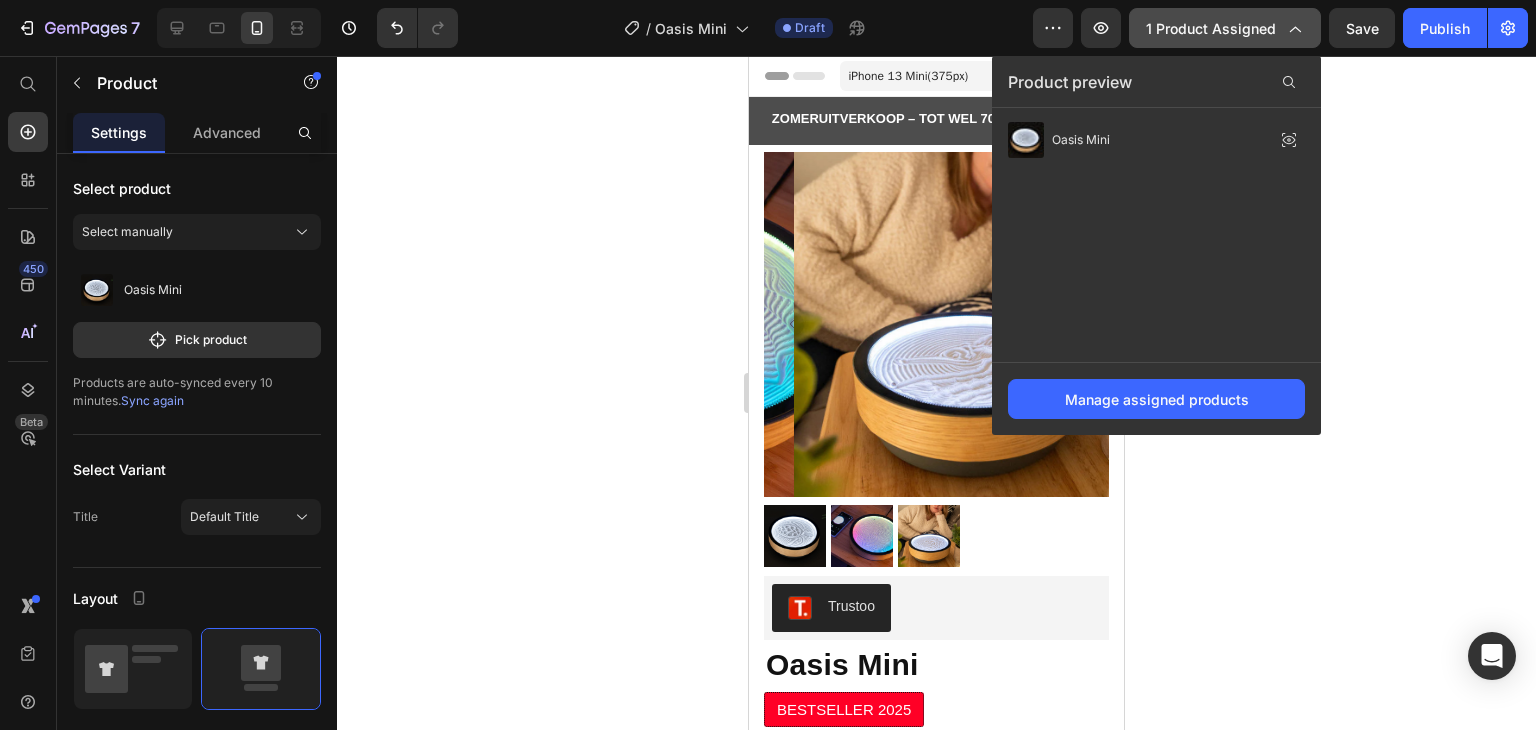 click on "1 product assigned" at bounding box center [1225, 28] 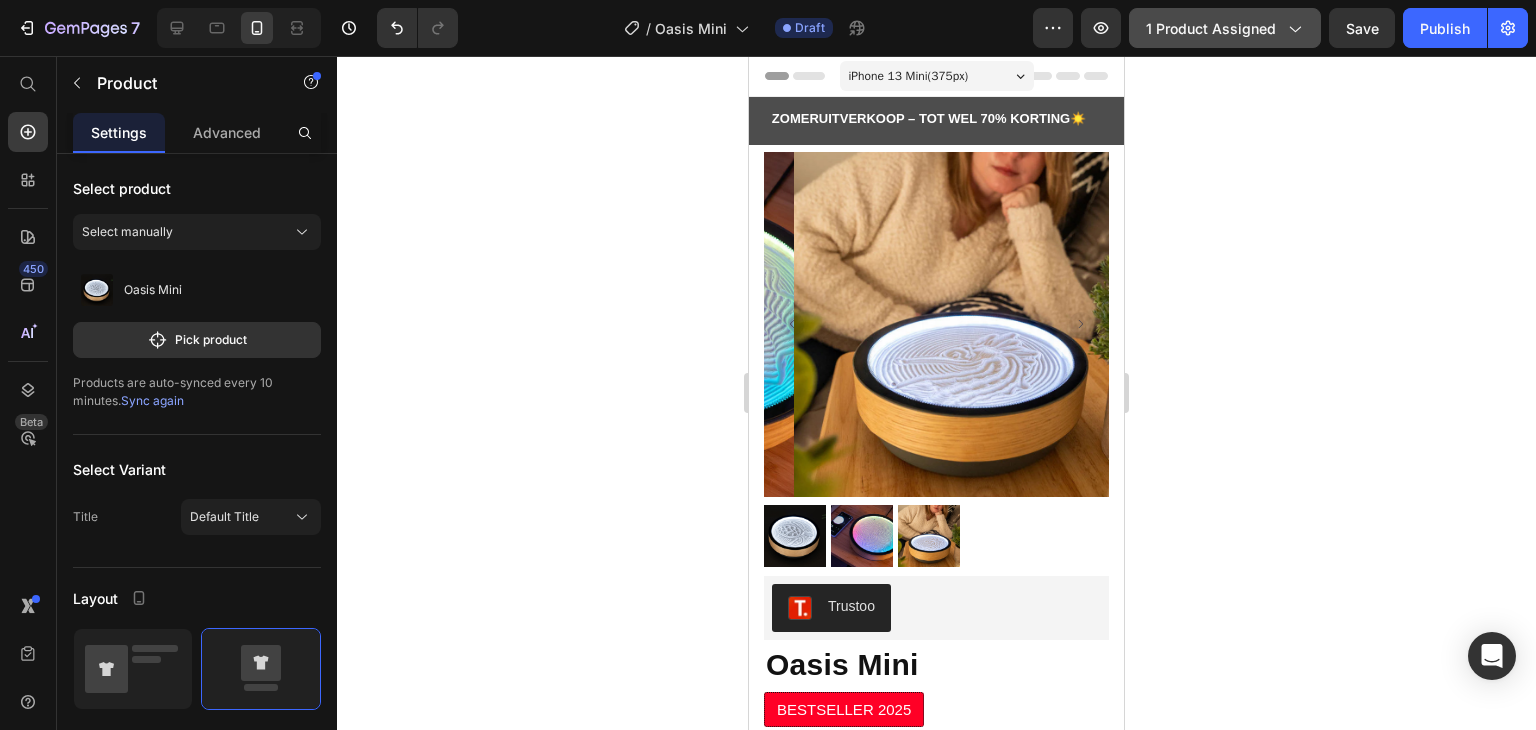 click on "1 product assigned" at bounding box center (1225, 28) 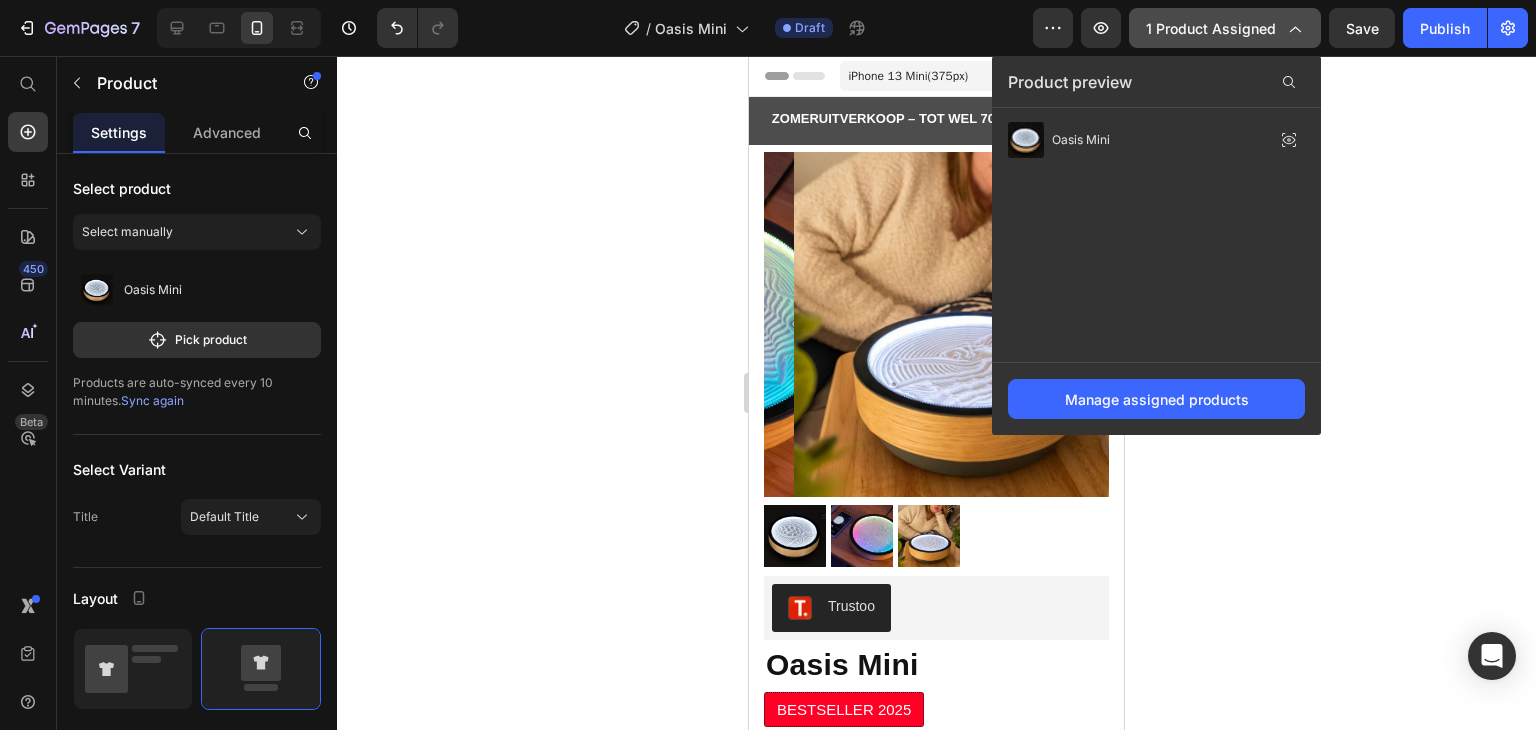 click on "1 product assigned" at bounding box center (1225, 28) 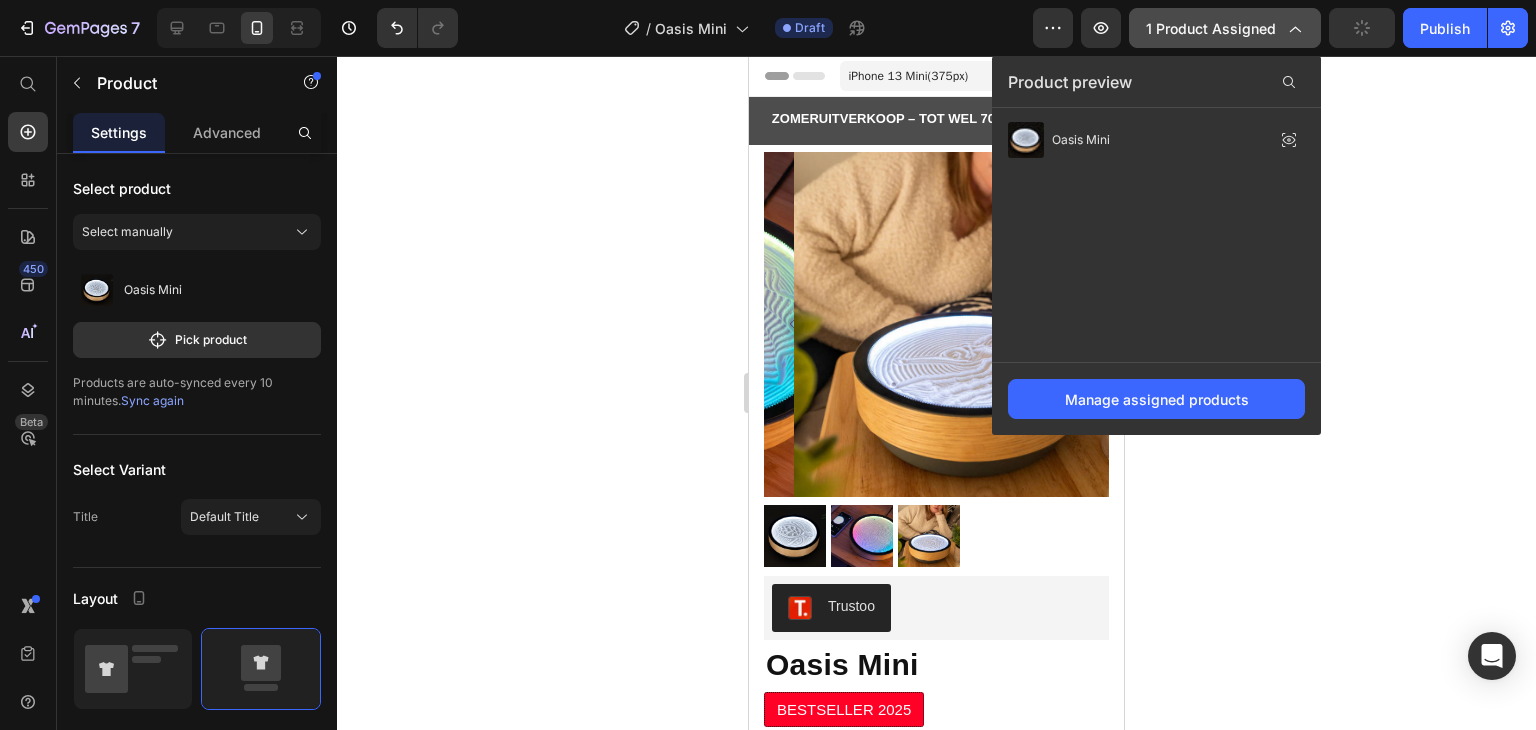 click on "1 product assigned" at bounding box center [1225, 28] 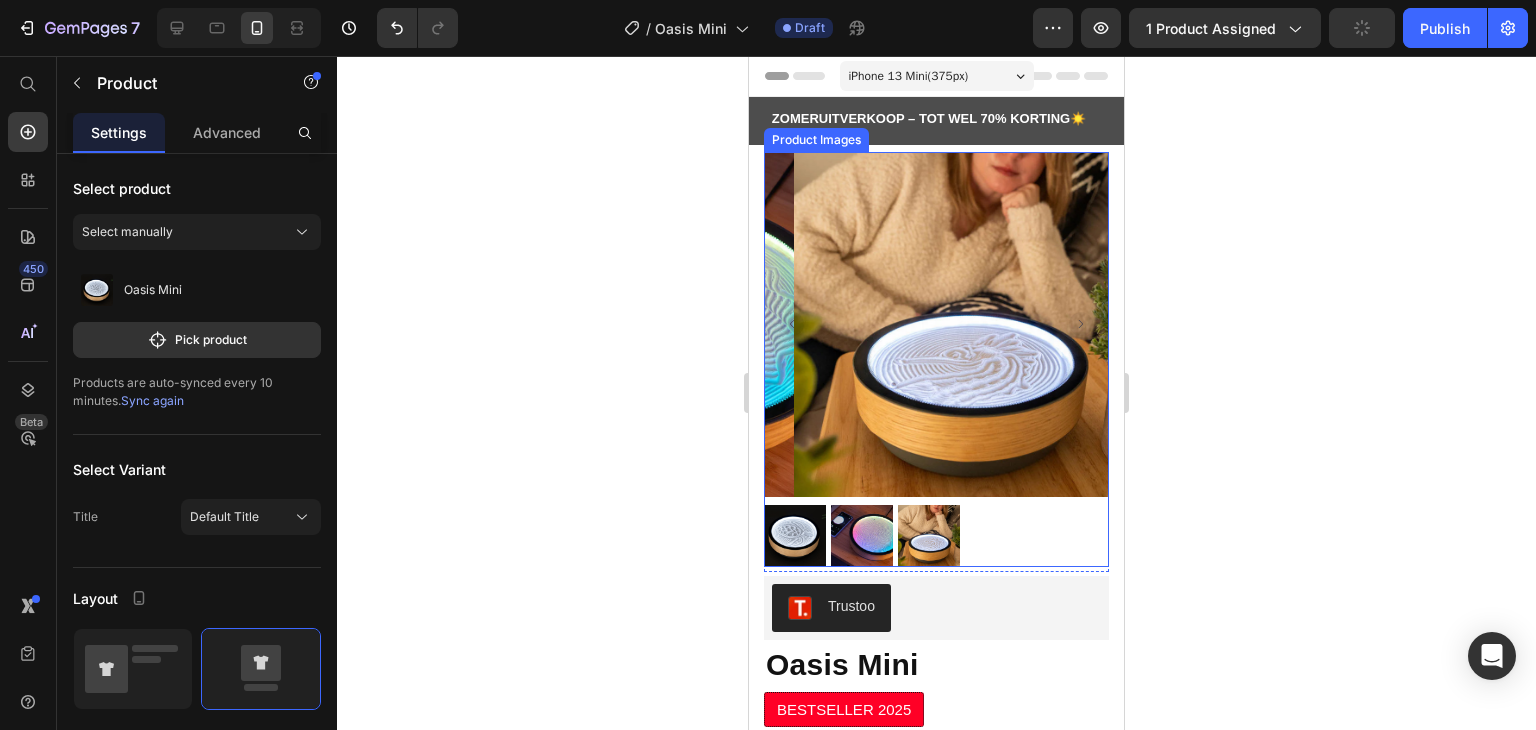 click 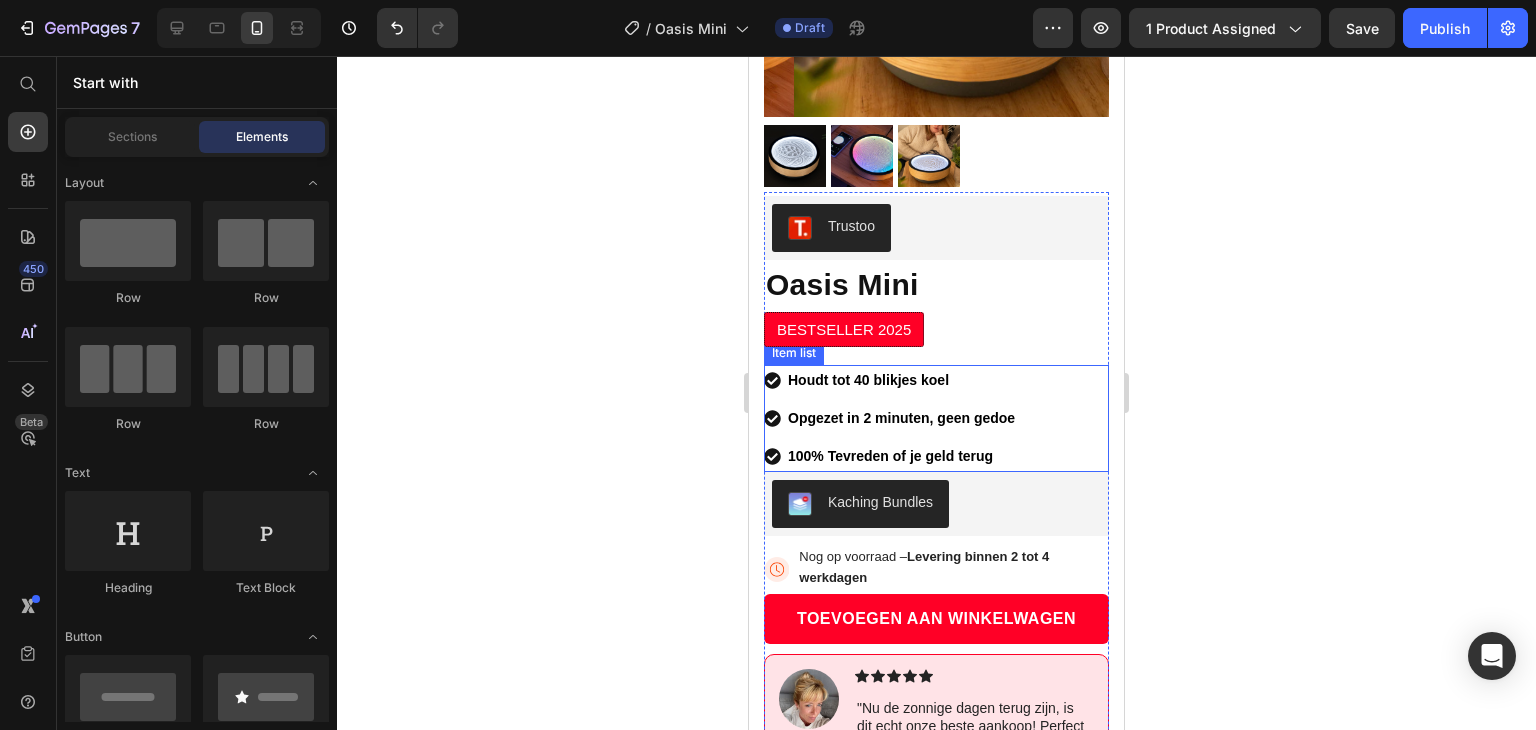 scroll, scrollTop: 406, scrollLeft: 0, axis: vertical 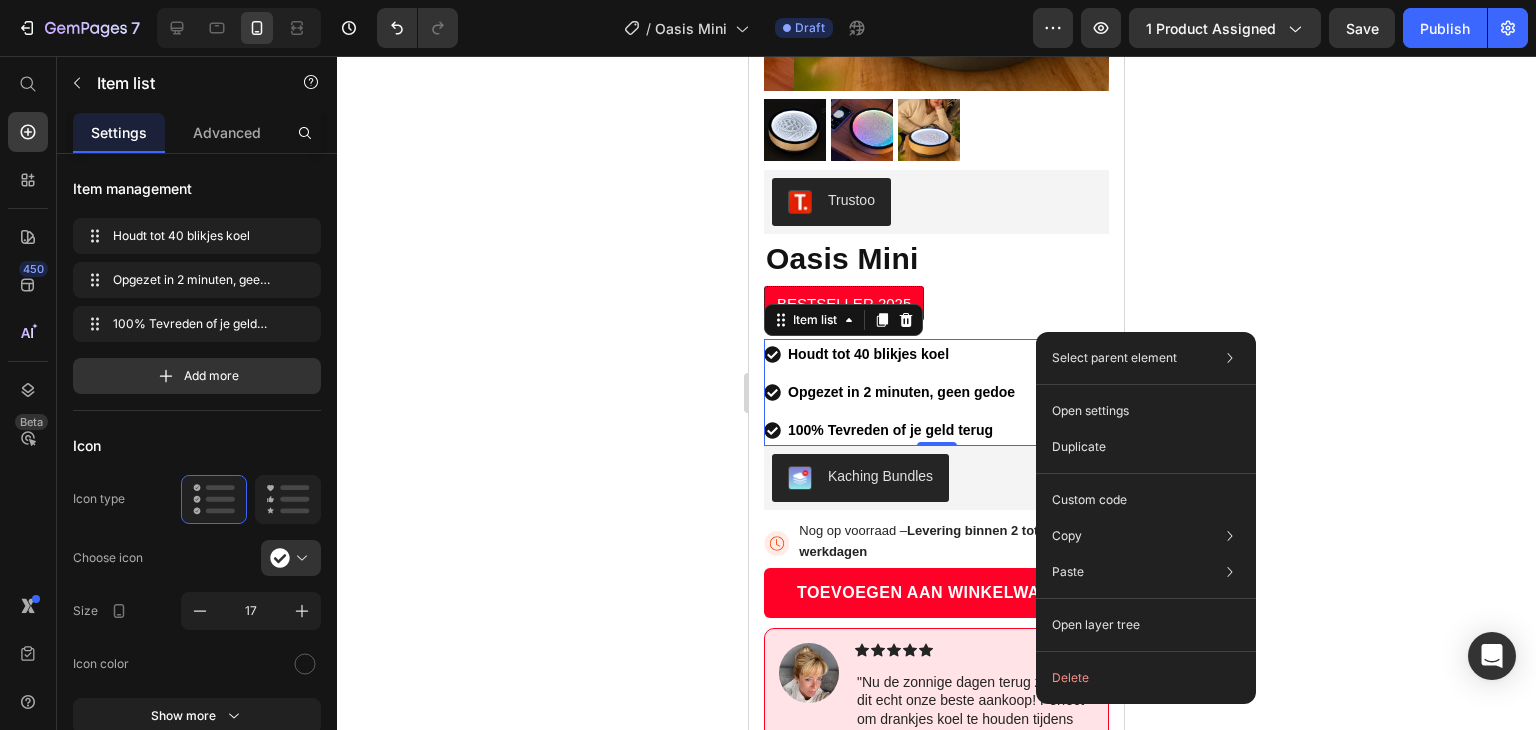 click on "Opgezet in 2 minuten, geen gedoe" at bounding box center (901, 392) 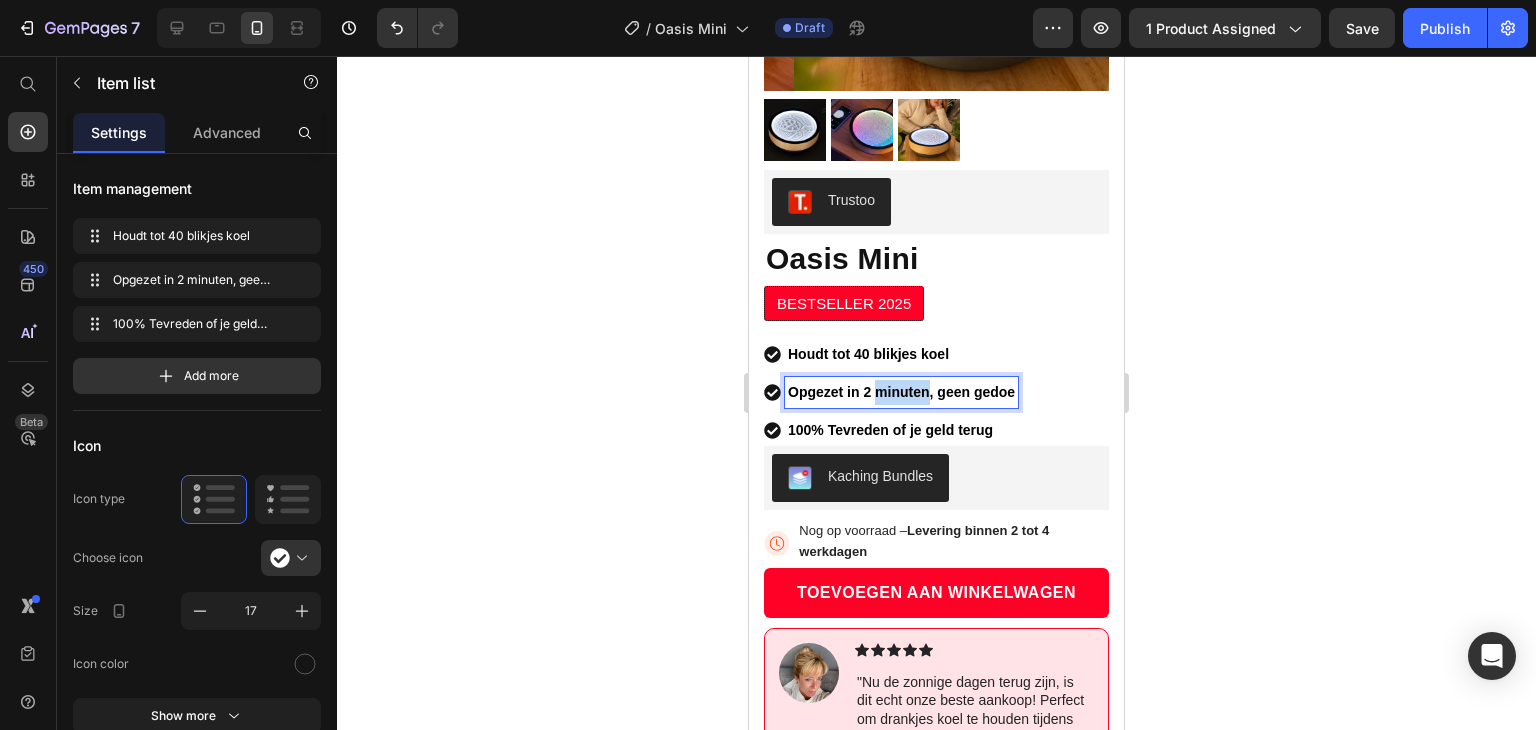 click on "Opgezet in 2 minuten, geen gedoe" at bounding box center (901, 392) 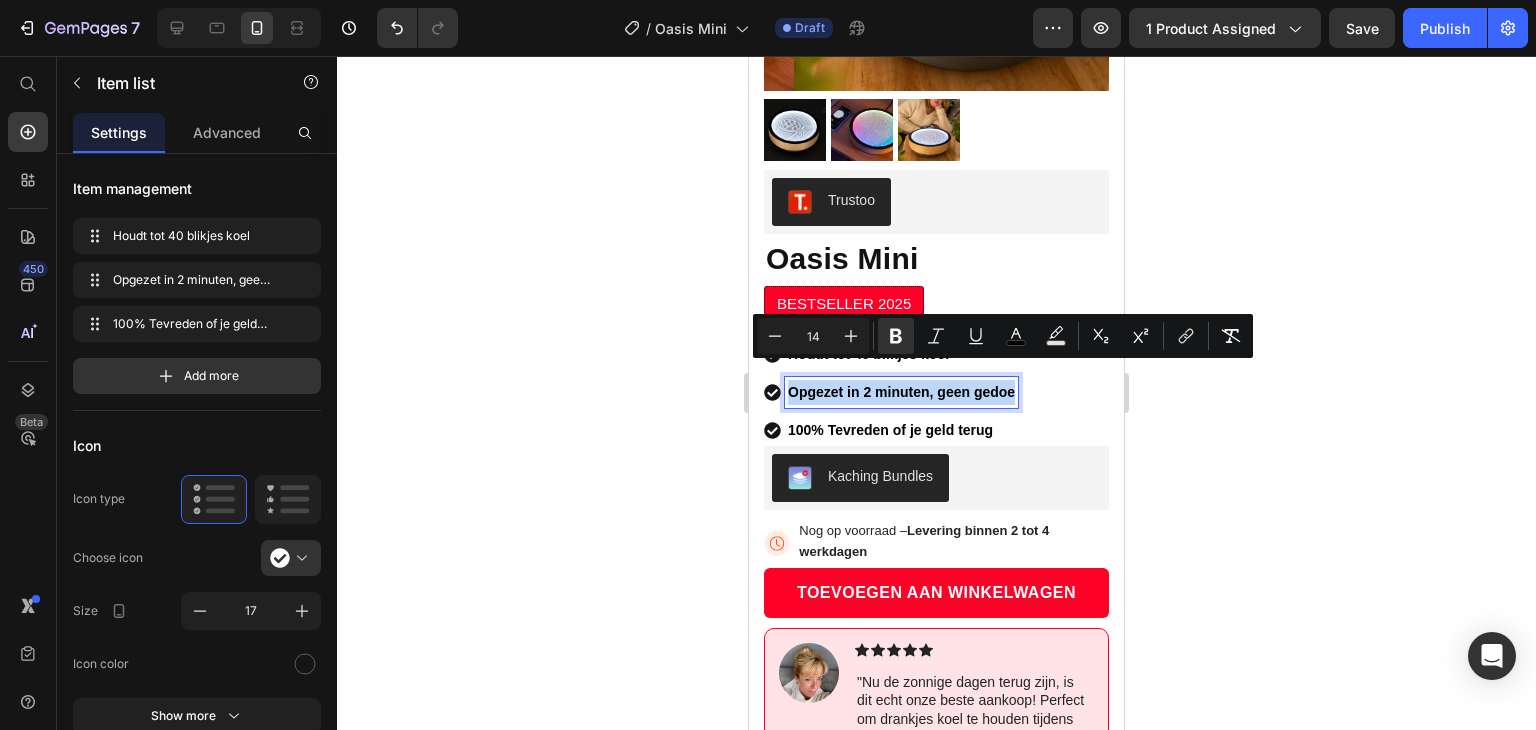 click on "Opgezet in 2 minuten, geen gedoe" at bounding box center (901, 392) 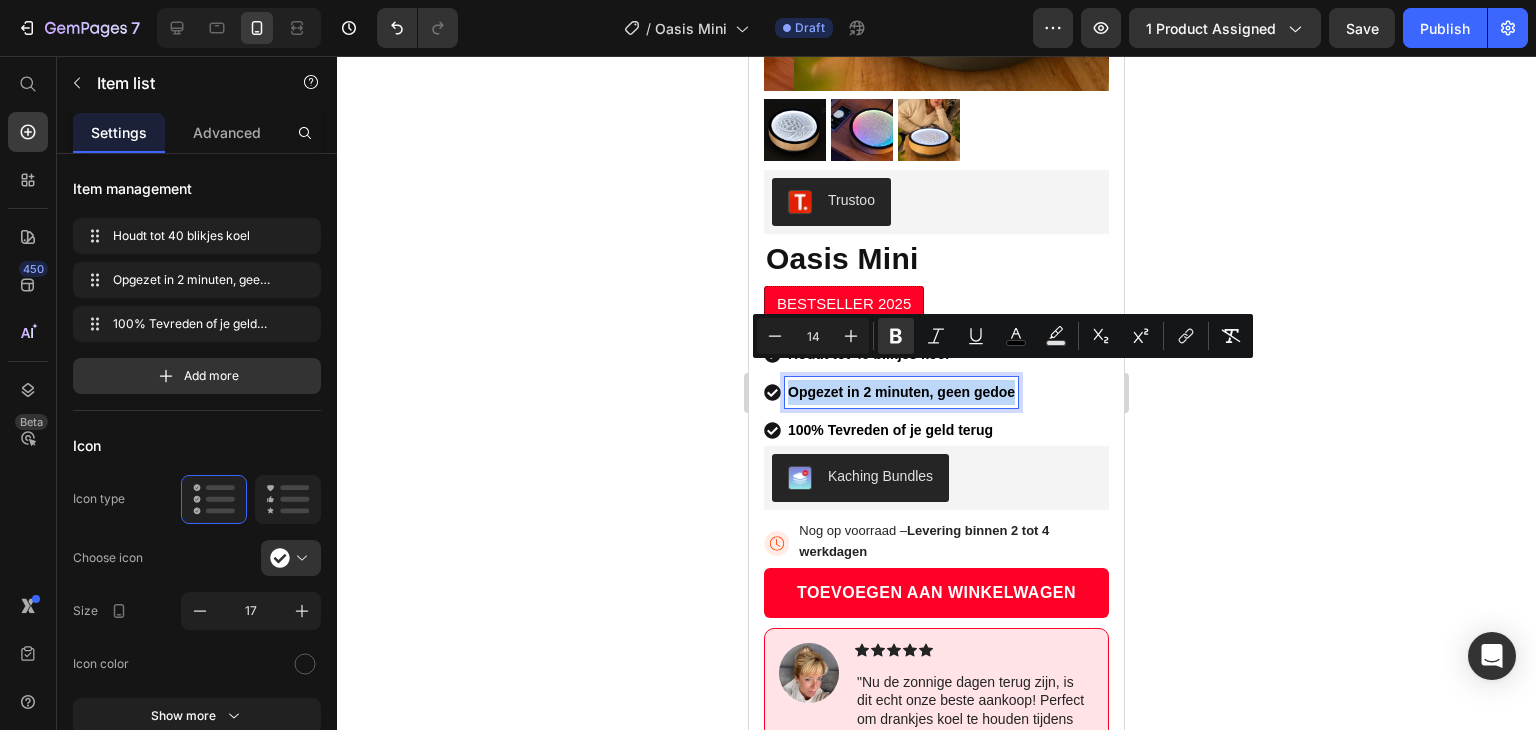 click on "Opgezet in 2 minuten, geen gedoe" at bounding box center (901, 392) 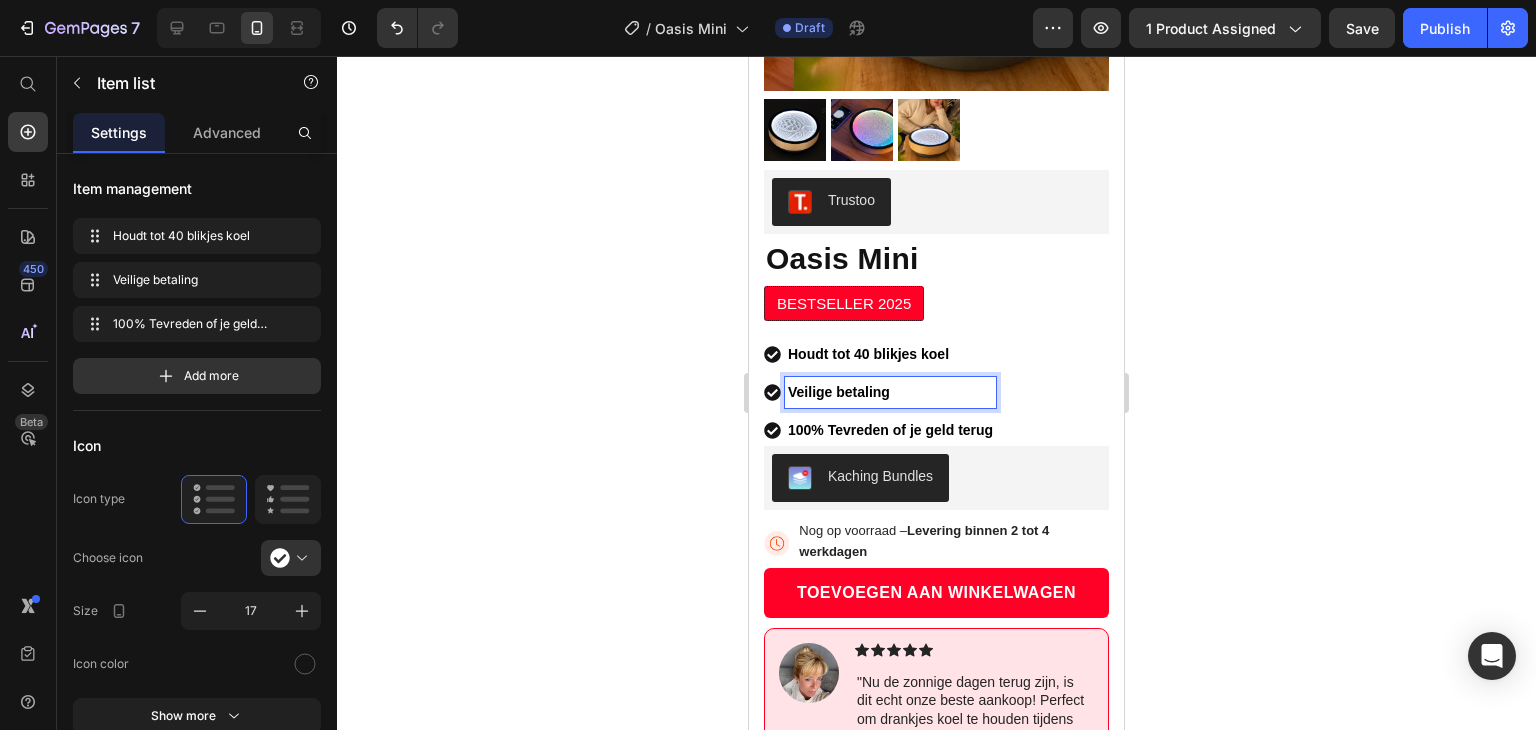 click on "Veilige betaling" at bounding box center (839, 392) 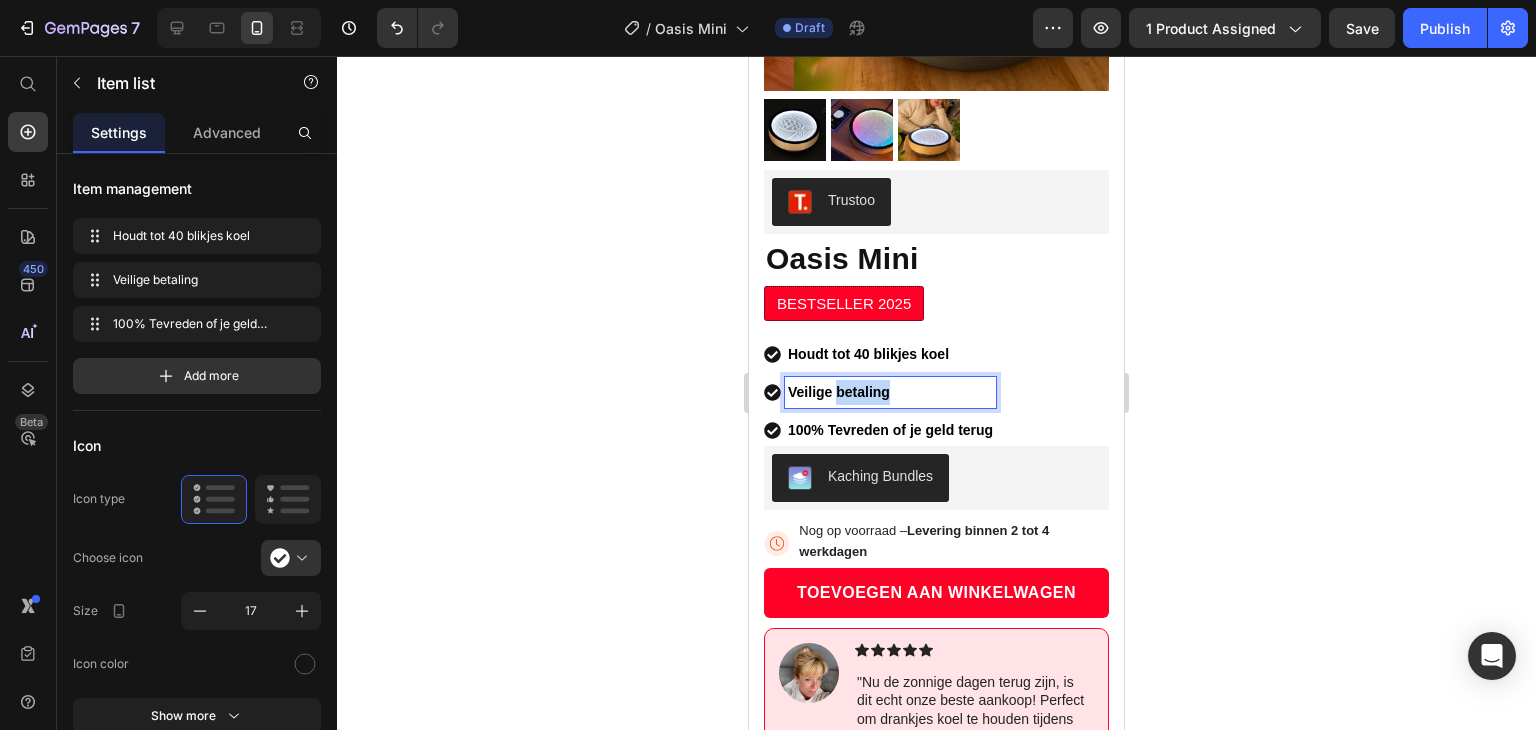 click on "Veilige betaling" at bounding box center [839, 392] 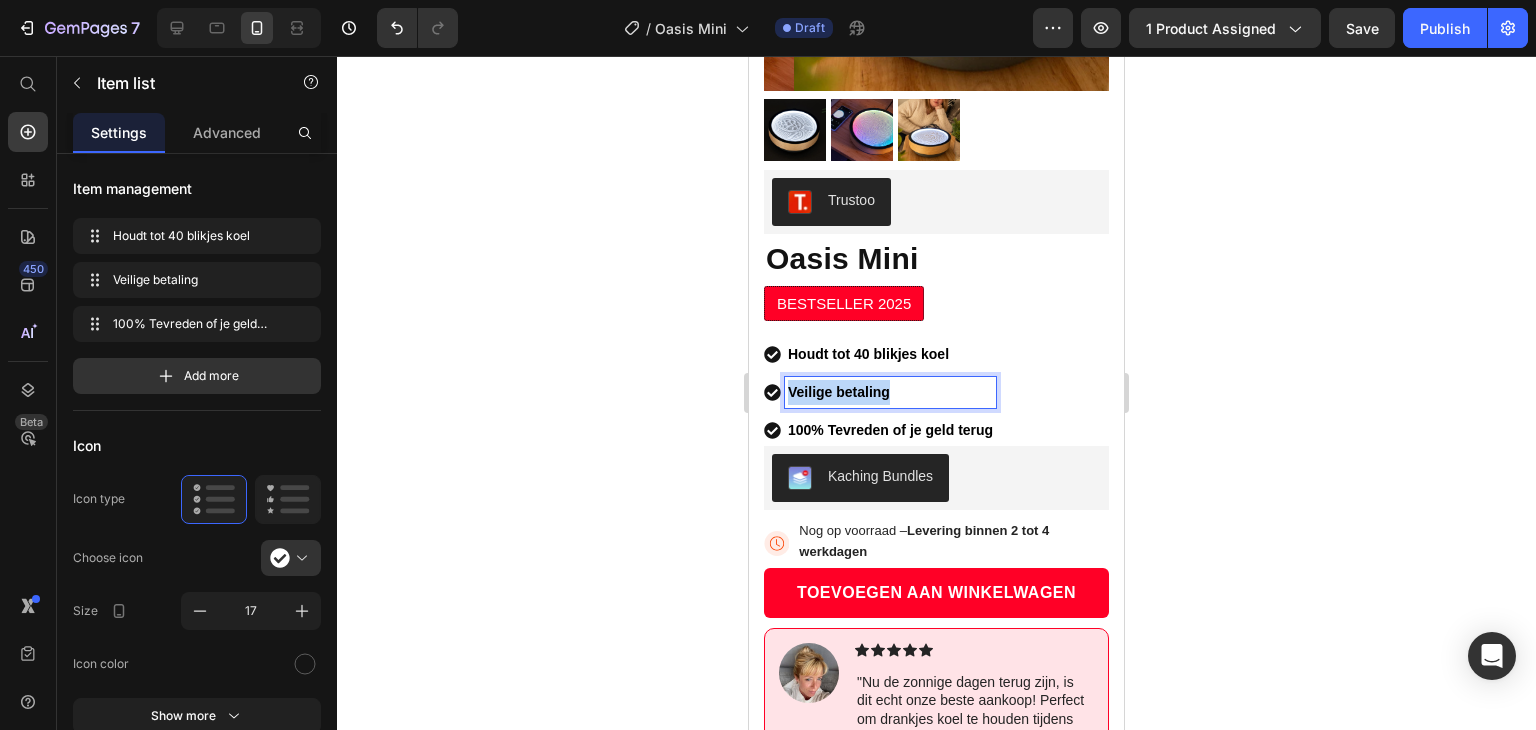 click on "Veilige betaling" at bounding box center (839, 392) 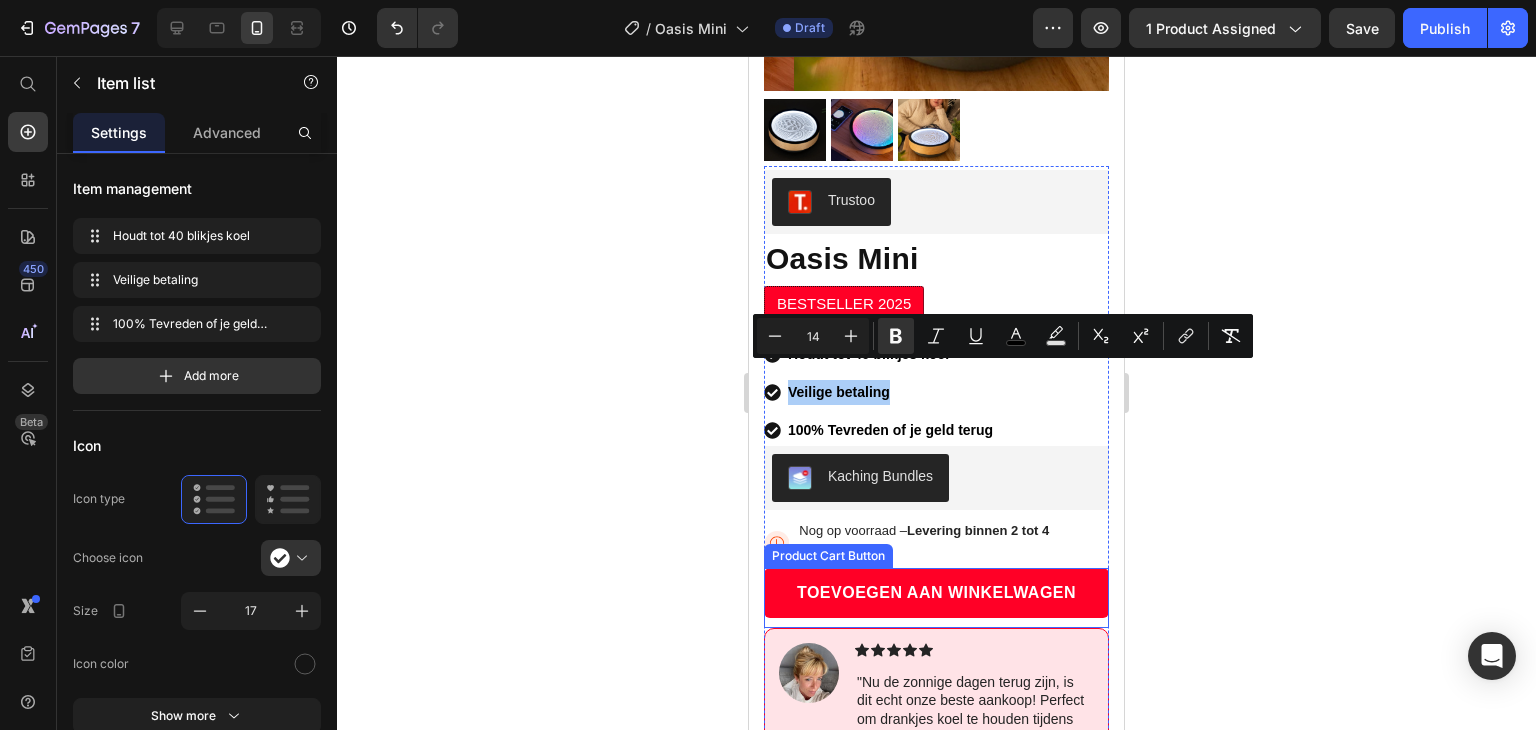 click 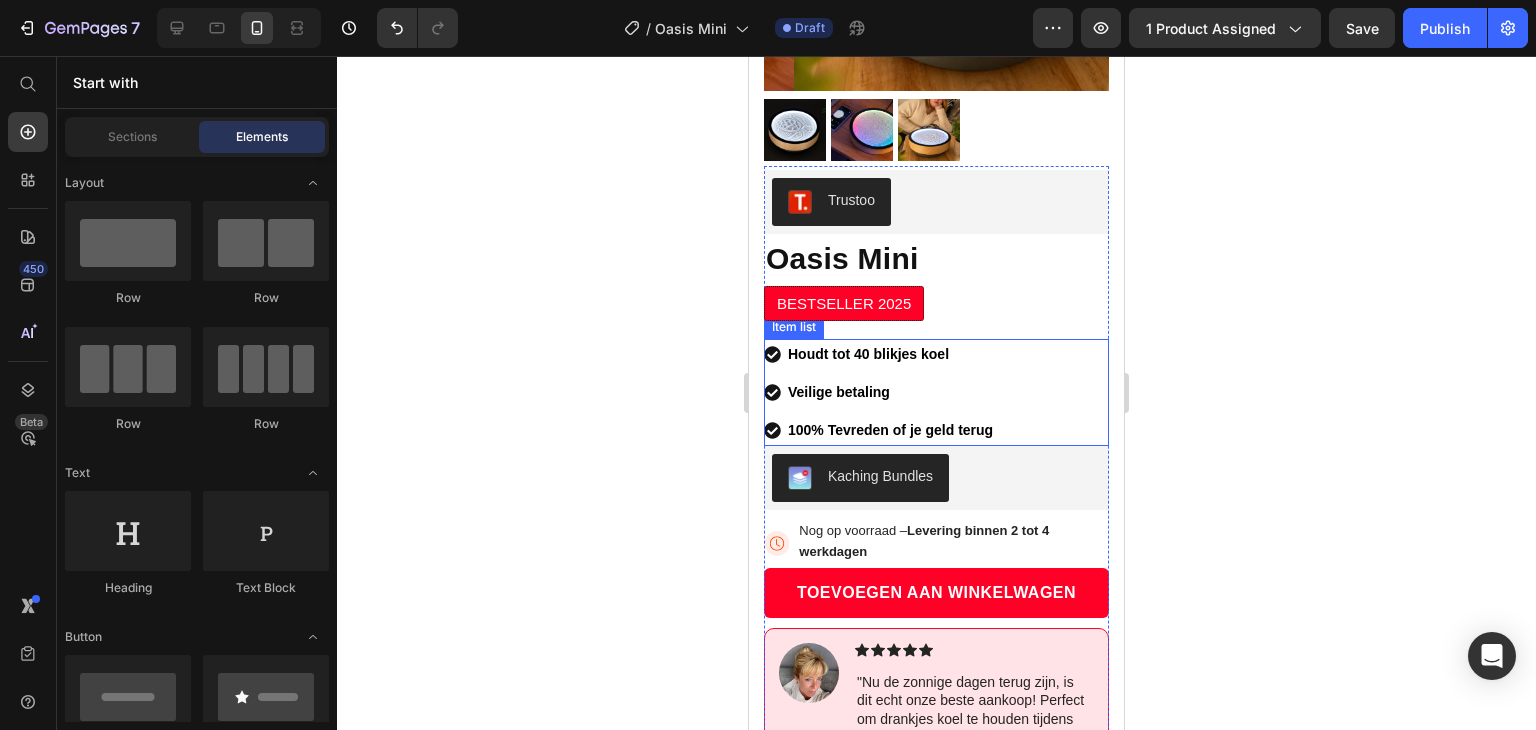 click on "Houdt tot 40 blikjes koel" at bounding box center [868, 354] 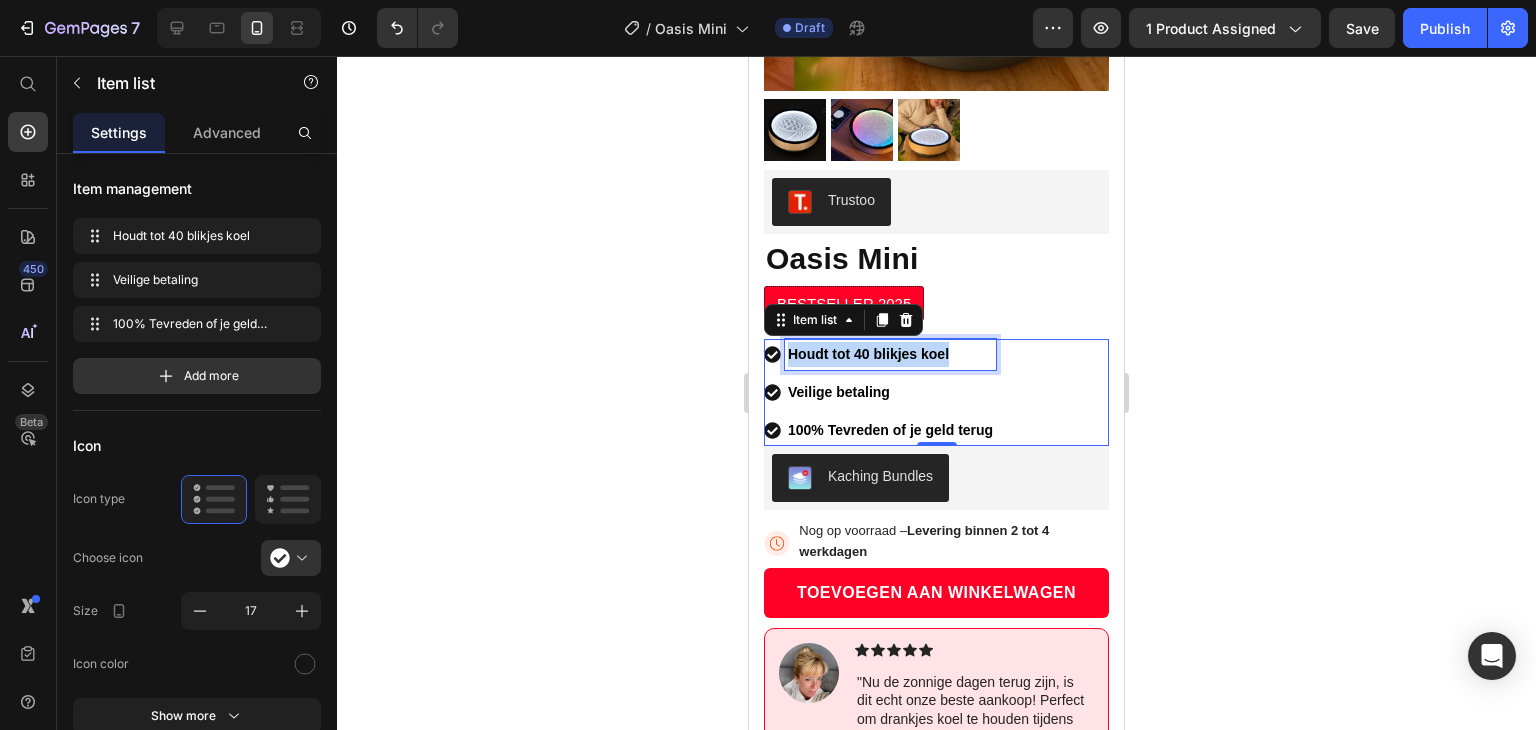click on "Houdt tot 40 blikjes koel" at bounding box center (868, 354) 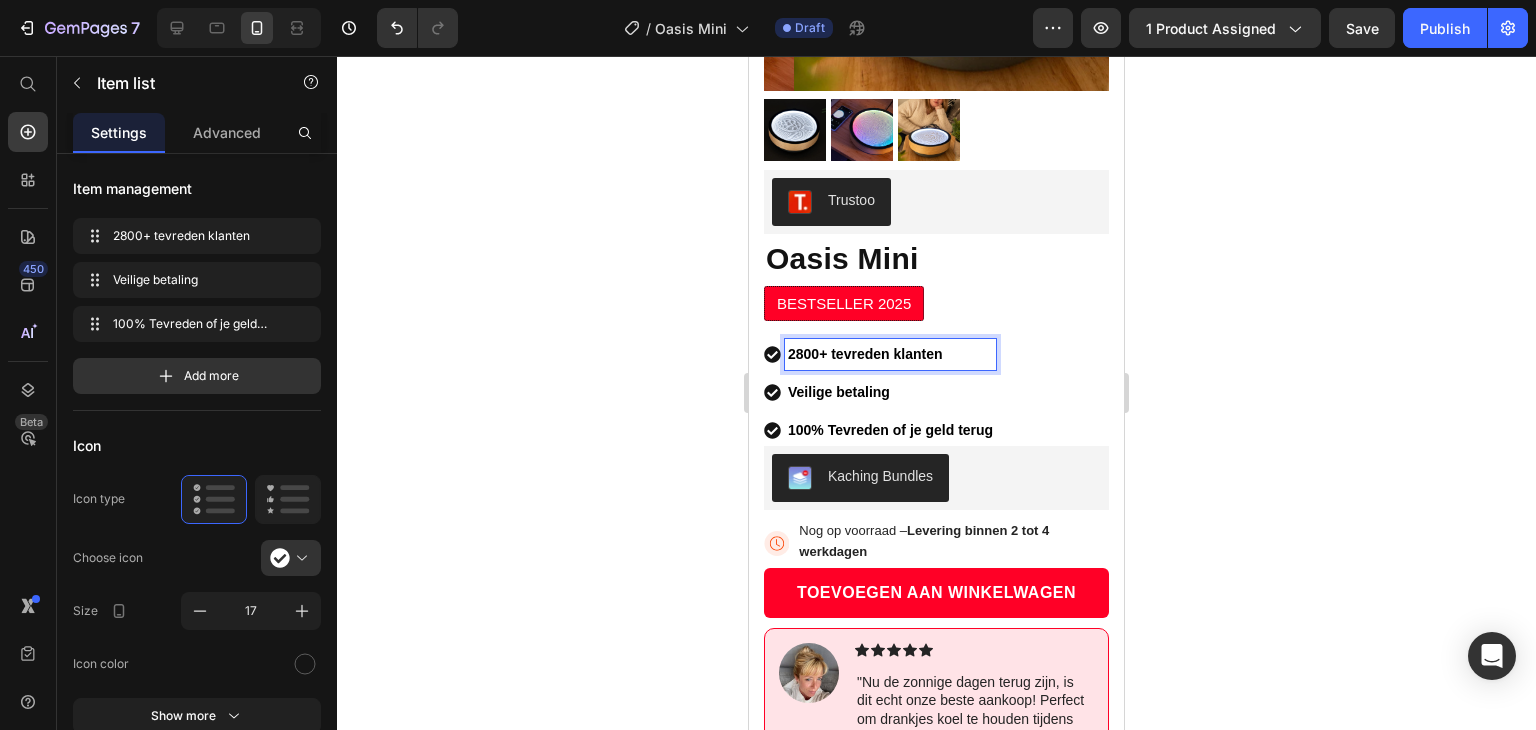 click 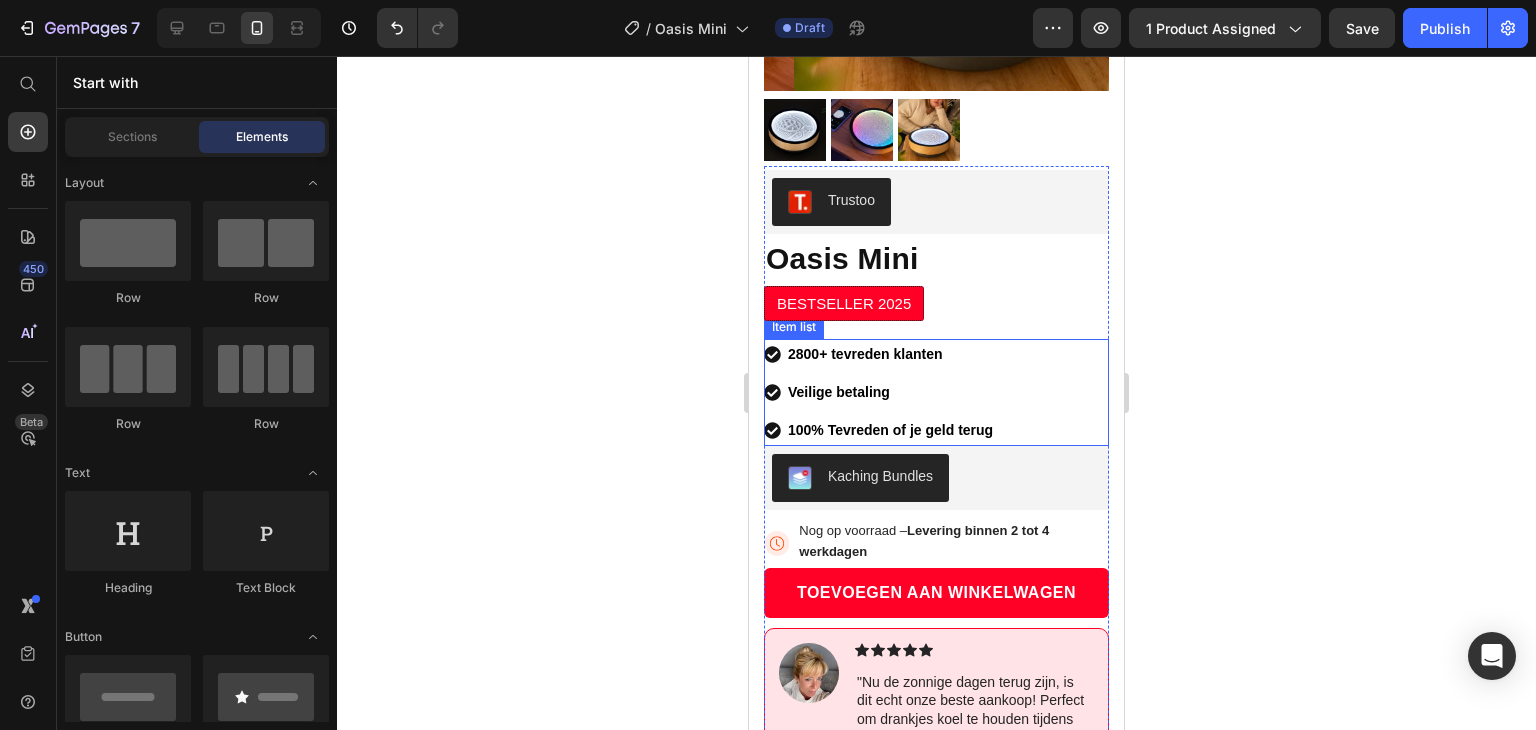 click on "Veilige betaling" at bounding box center [839, 392] 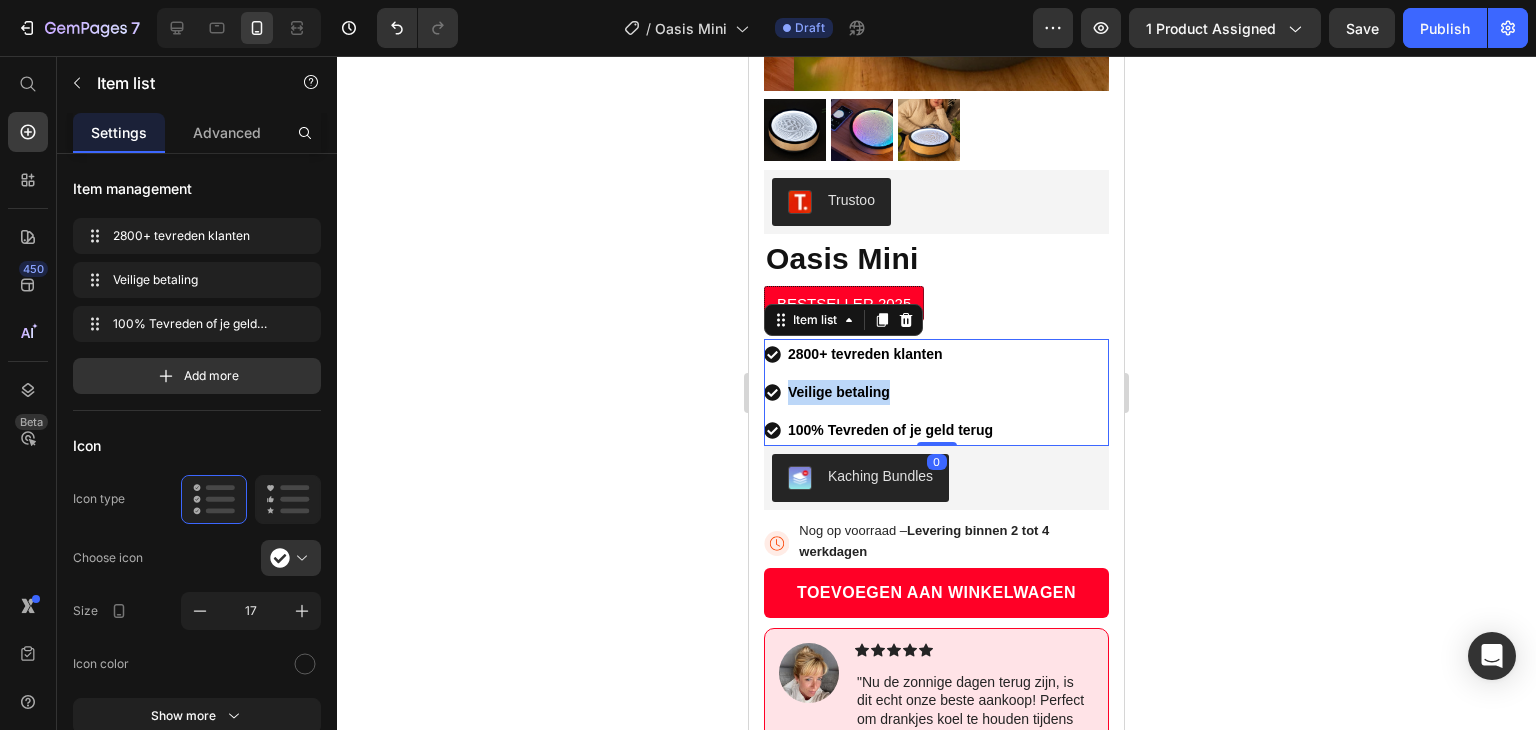 click on "Veilige betaling" at bounding box center (839, 392) 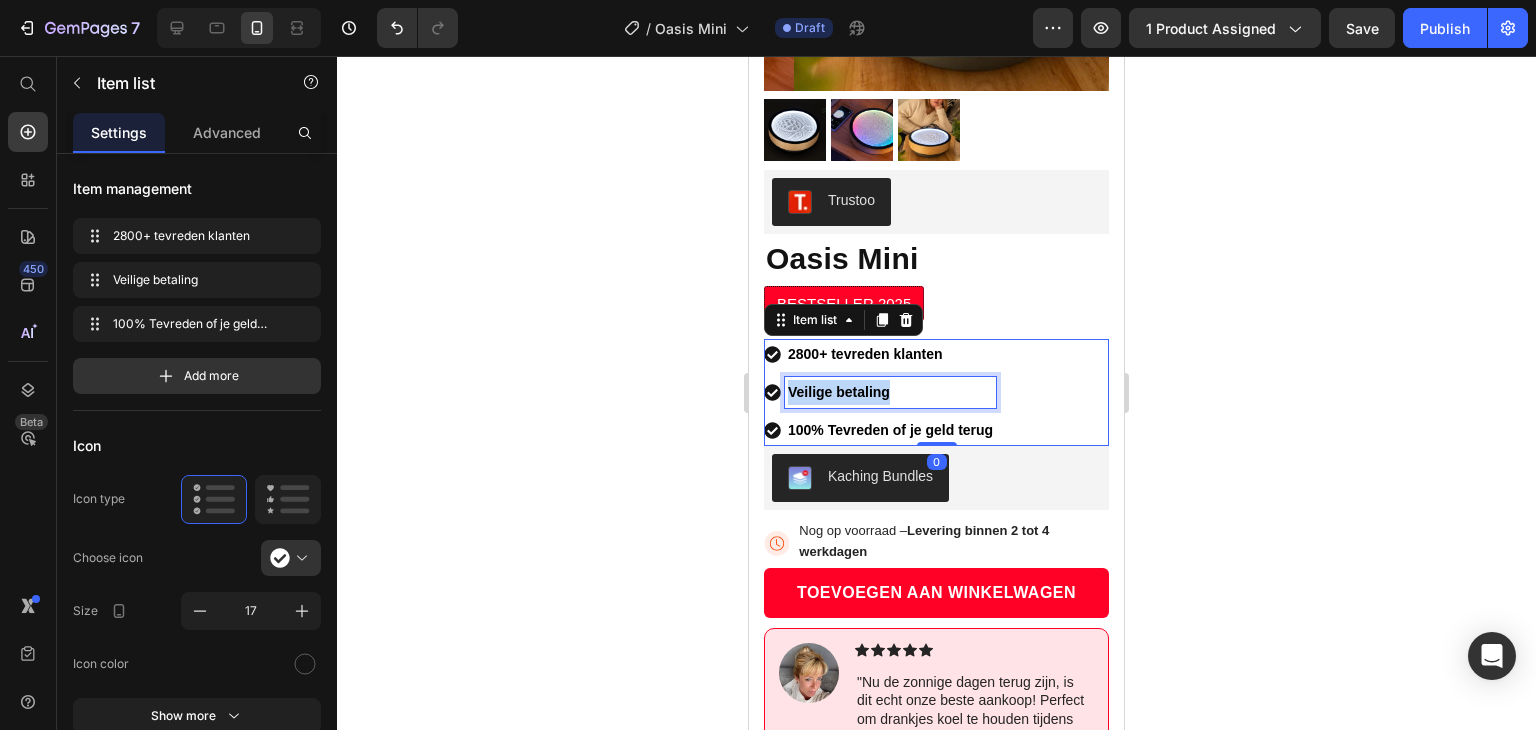 copy on "Veilige betaling" 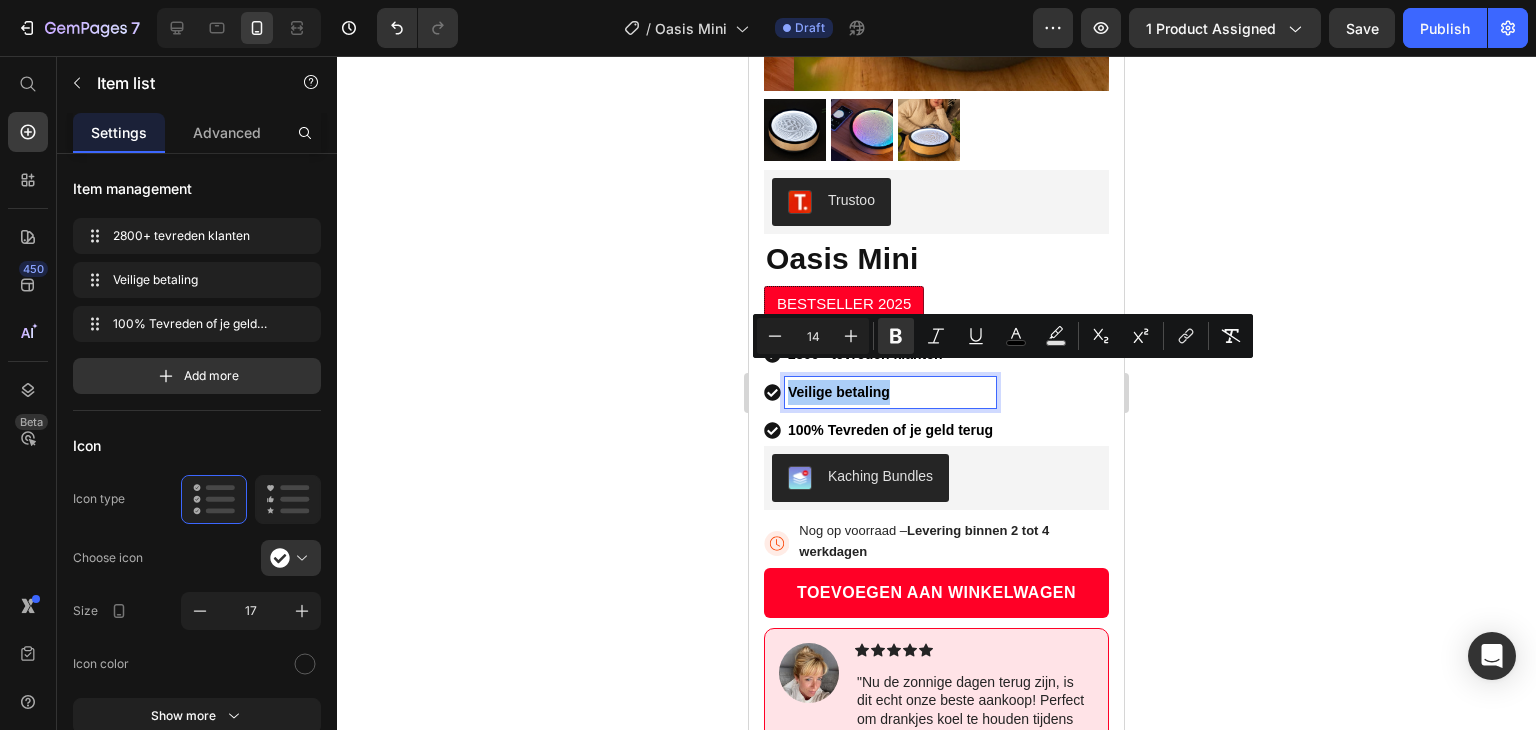 click 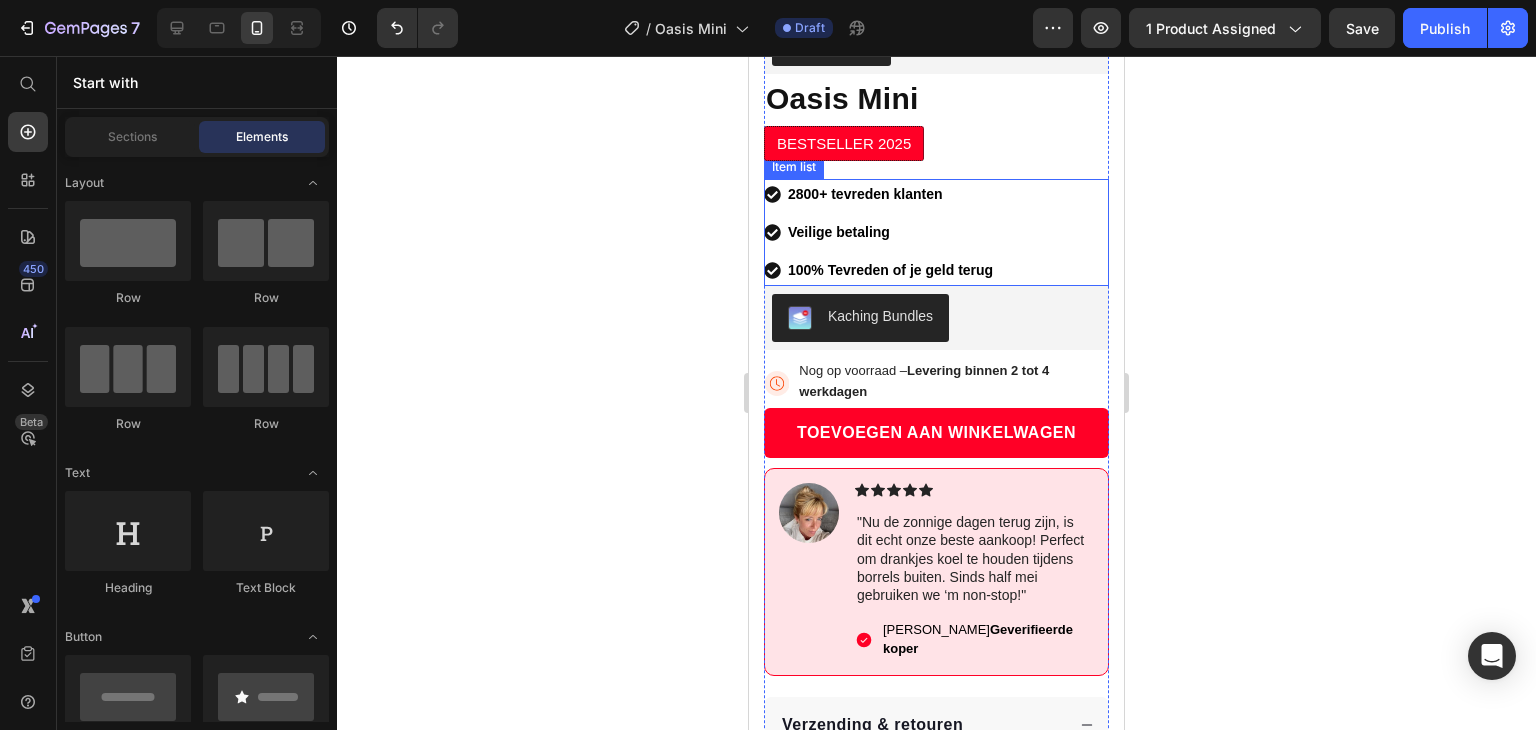 scroll, scrollTop: 580, scrollLeft: 0, axis: vertical 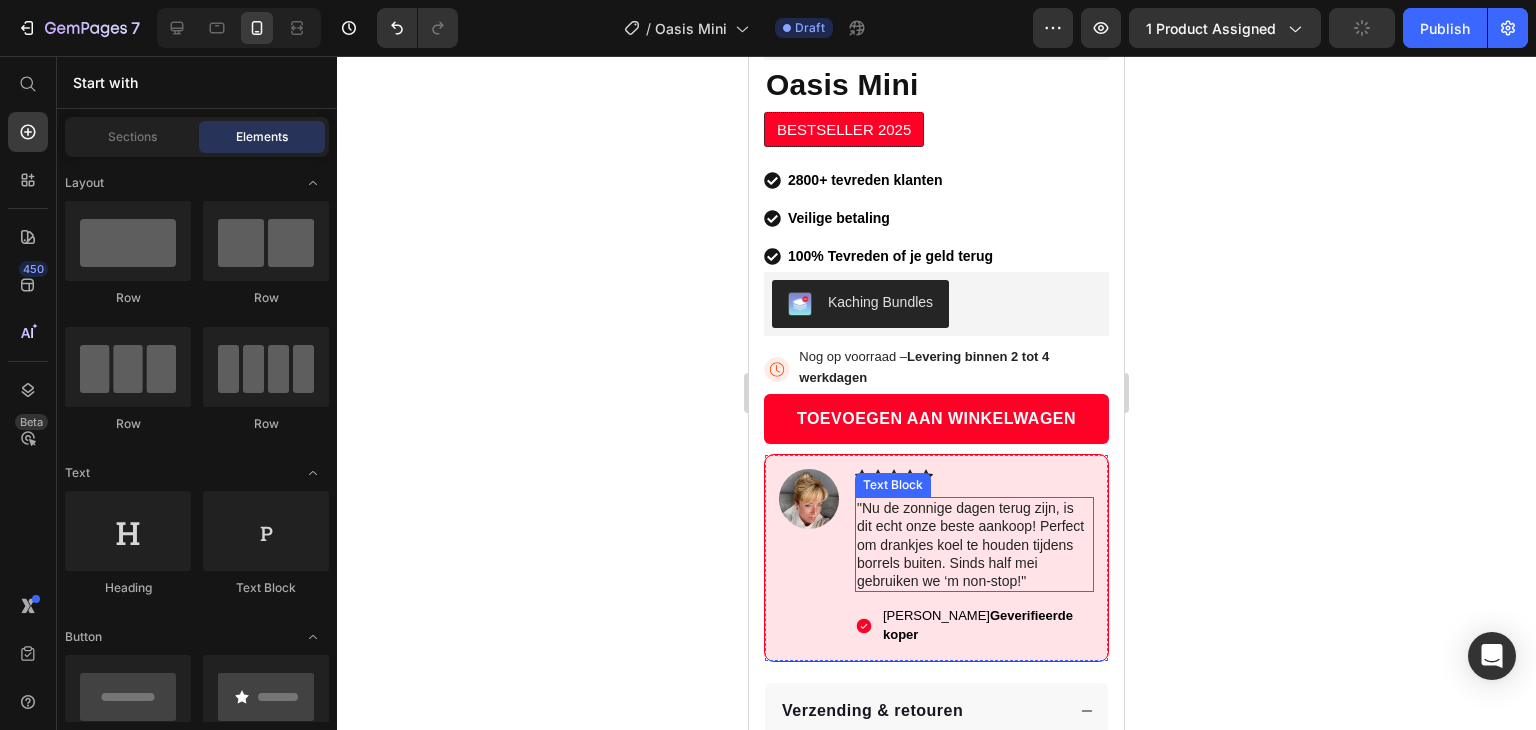 click on ""Nu de zonnige dagen terug zijn, is dit echt onze beste aankoop! Perfect om drankjes koel te houden tijdens borrels buiten. Sinds half mei gebruiken we ‘m non-stop!"" at bounding box center [974, 544] 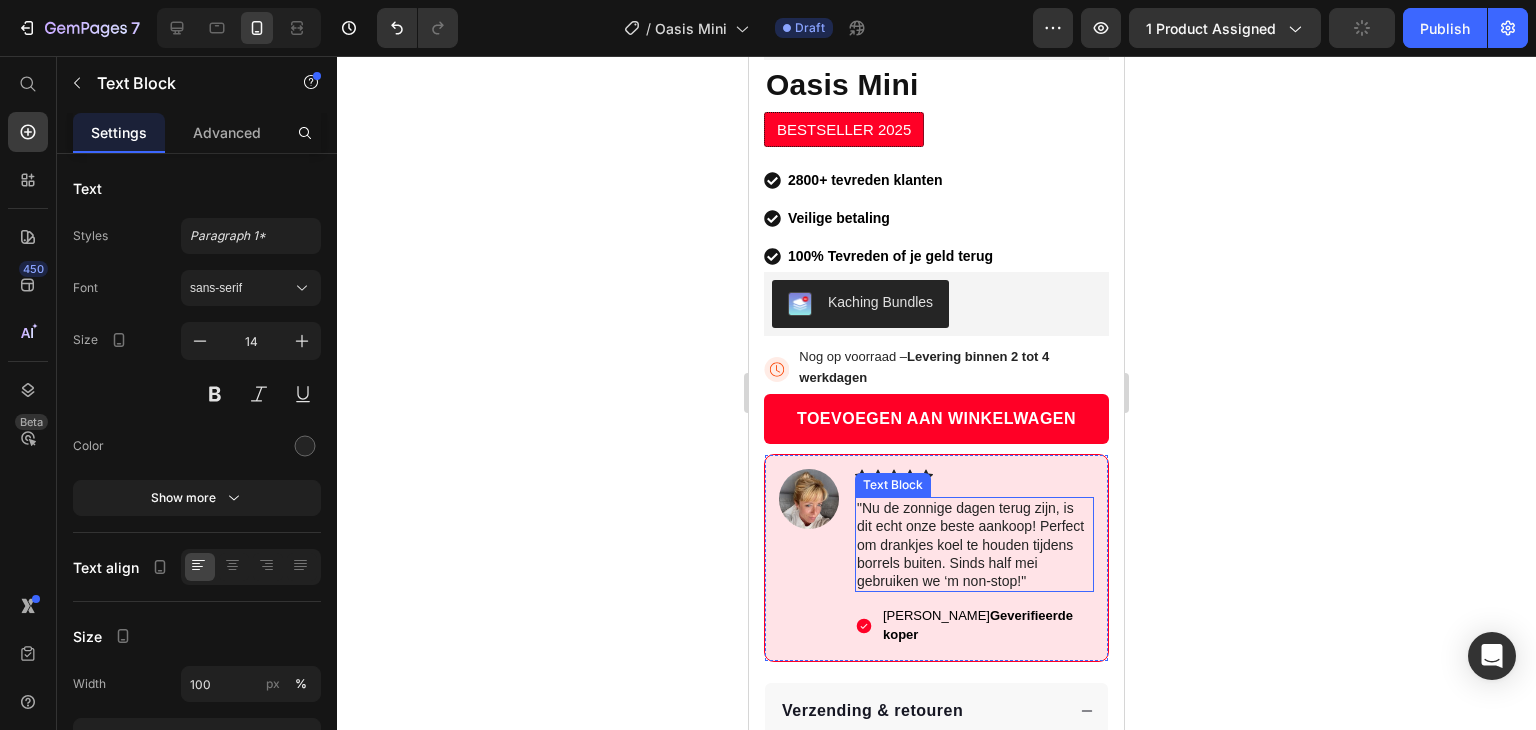 click on ""Nu de zonnige dagen terug zijn, is dit echt onze beste aankoop! Perfect om drankjes koel te houden tijdens borrels buiten. Sinds half mei gebruiken we ‘m non-stop!"" at bounding box center (974, 544) 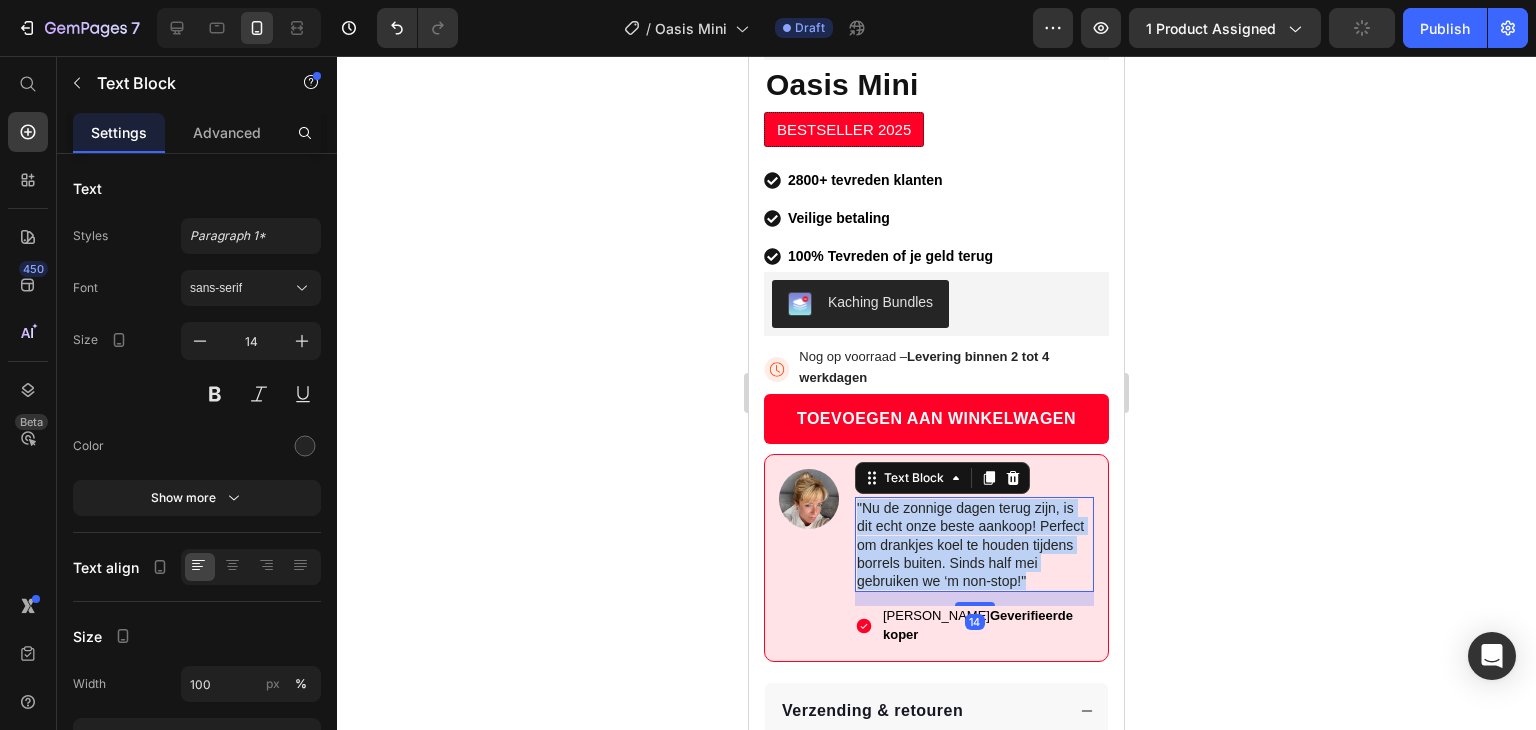 click on ""Nu de zonnige dagen terug zijn, is dit echt onze beste aankoop! Perfect om drankjes koel te houden tijdens borrels buiten. Sinds half mei gebruiken we ‘m non-stop!"" at bounding box center [974, 544] 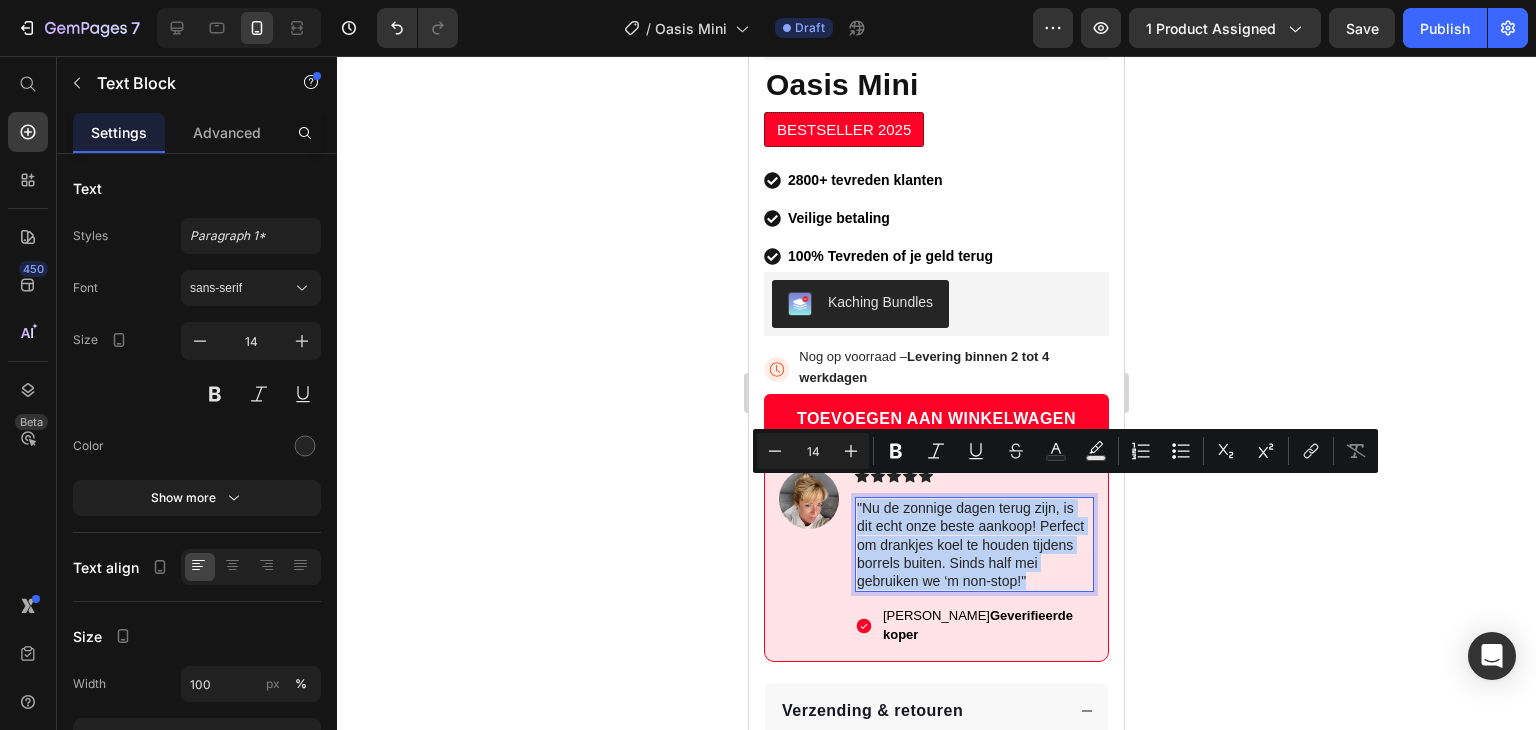 click on ""Nu de zonnige dagen terug zijn, is dit echt onze beste aankoop! Perfect om drankjes koel te houden tijdens borrels buiten. Sinds half mei gebruiken we ‘m non-stop!"" at bounding box center [974, 544] 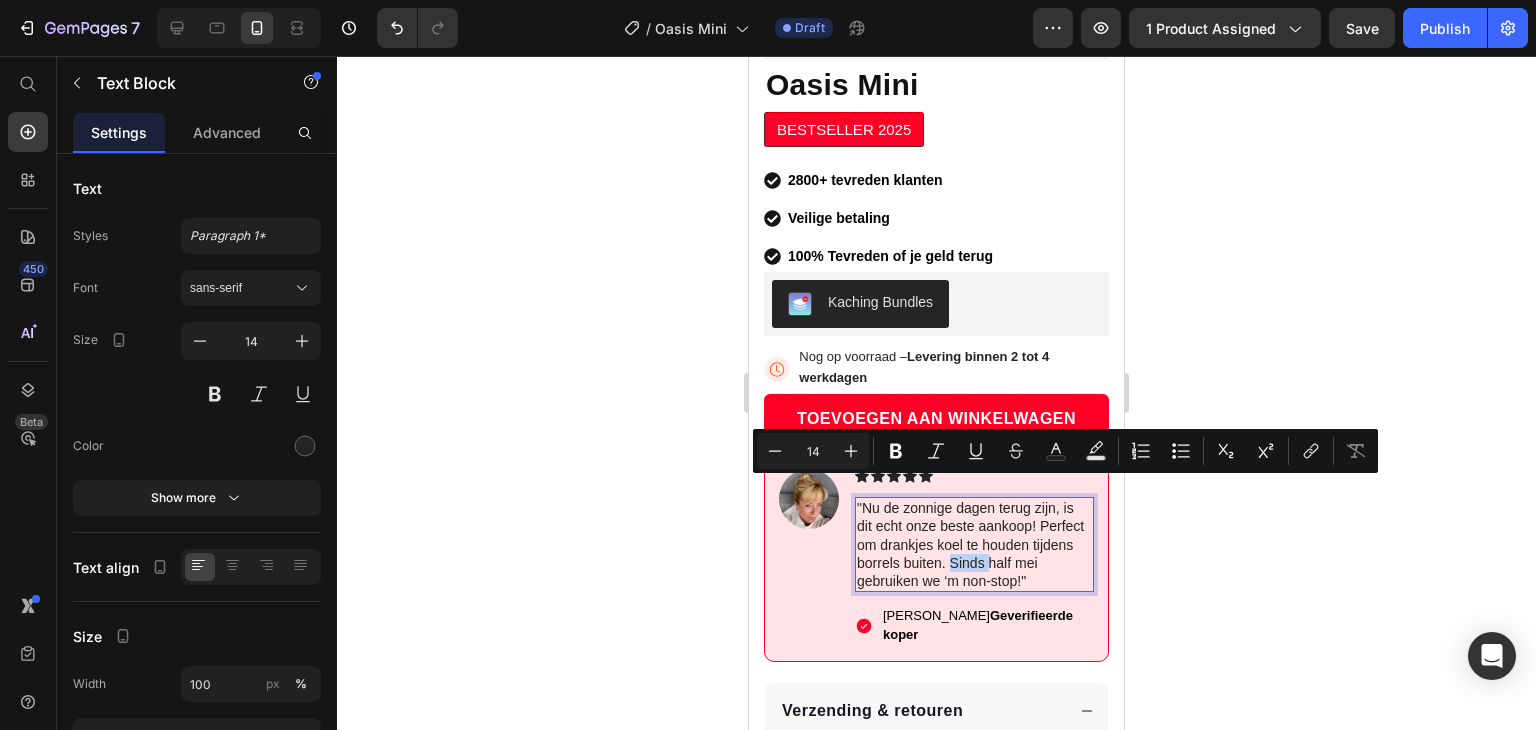 click on ""Nu de zonnige dagen terug zijn, is dit echt onze beste aankoop! Perfect om drankjes koel te houden tijdens borrels buiten. Sinds half mei gebruiken we ‘m non-stop!"" at bounding box center (974, 544) 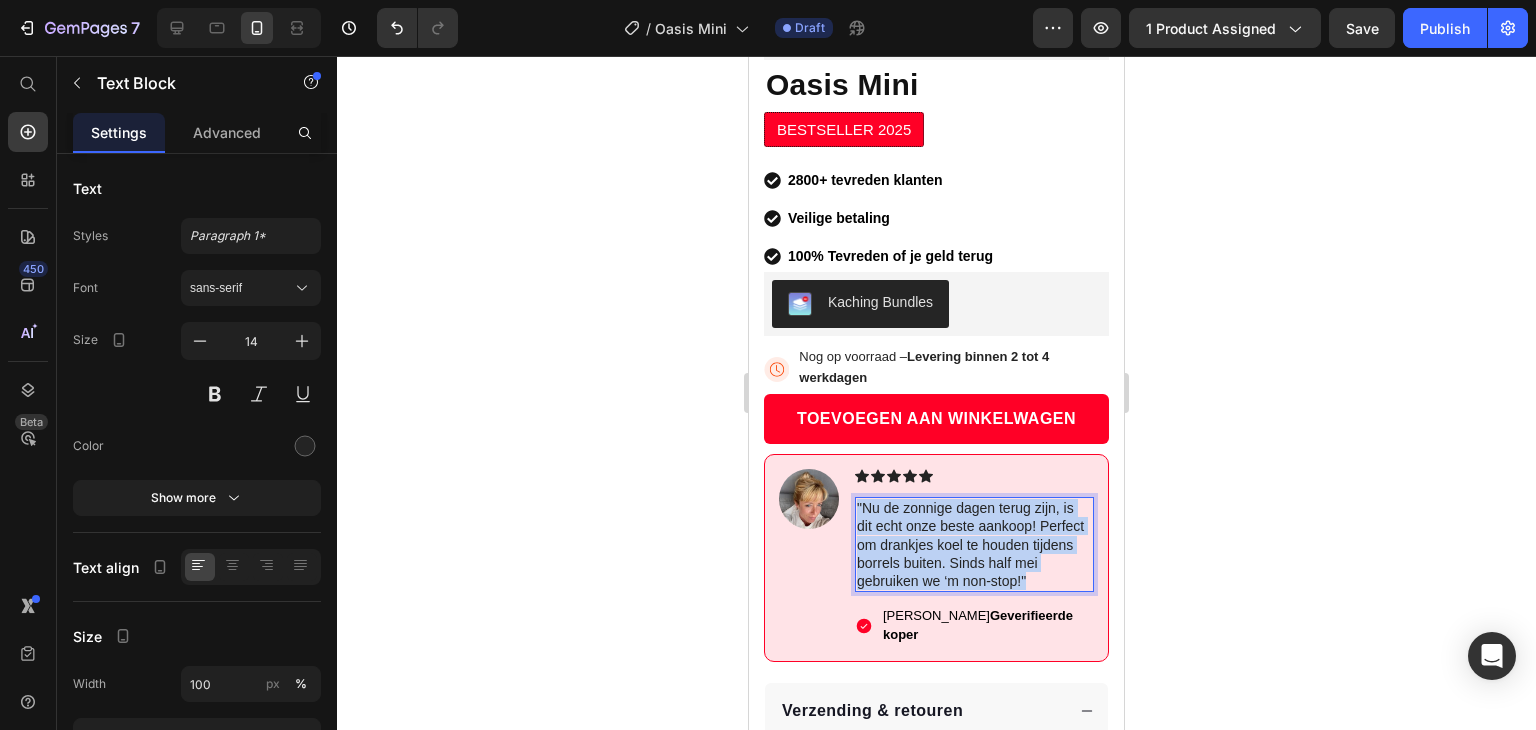 click on ""Nu de zonnige dagen terug zijn, is dit echt onze beste aankoop! Perfect om drankjes koel te houden tijdens borrels buiten. Sinds half mei gebruiken we ‘m non-stop!"" at bounding box center [974, 544] 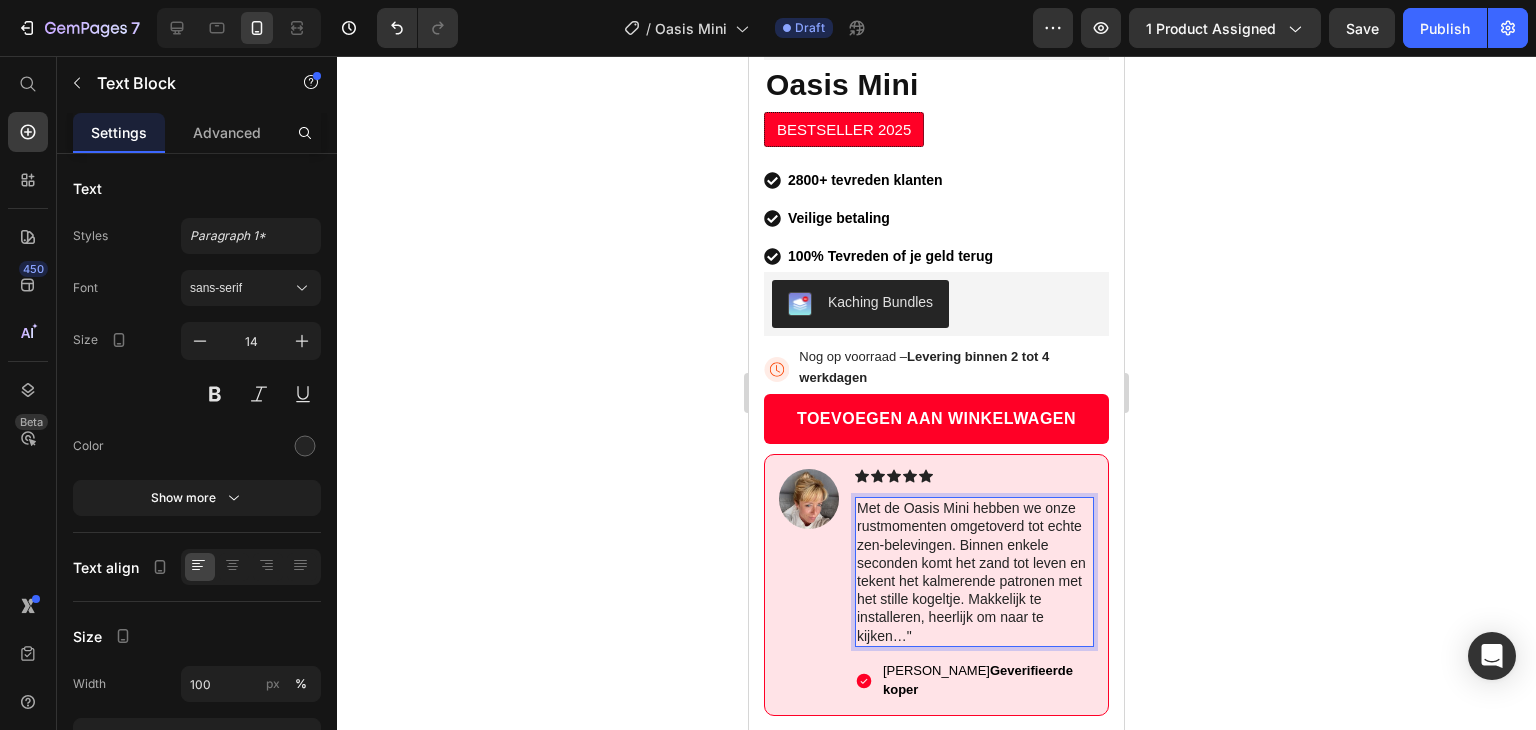 click on "Met de Oasis Mini hebben we onze rustmomenten omgetoverd tot echte zen-belevingen. Binnen enkele seconden komt het zand tot leven en tekent het kalmerende patronen met het stille kogeltje. Makkelijk te installeren, heerlijk om naar te kijken…"" at bounding box center [974, 572] 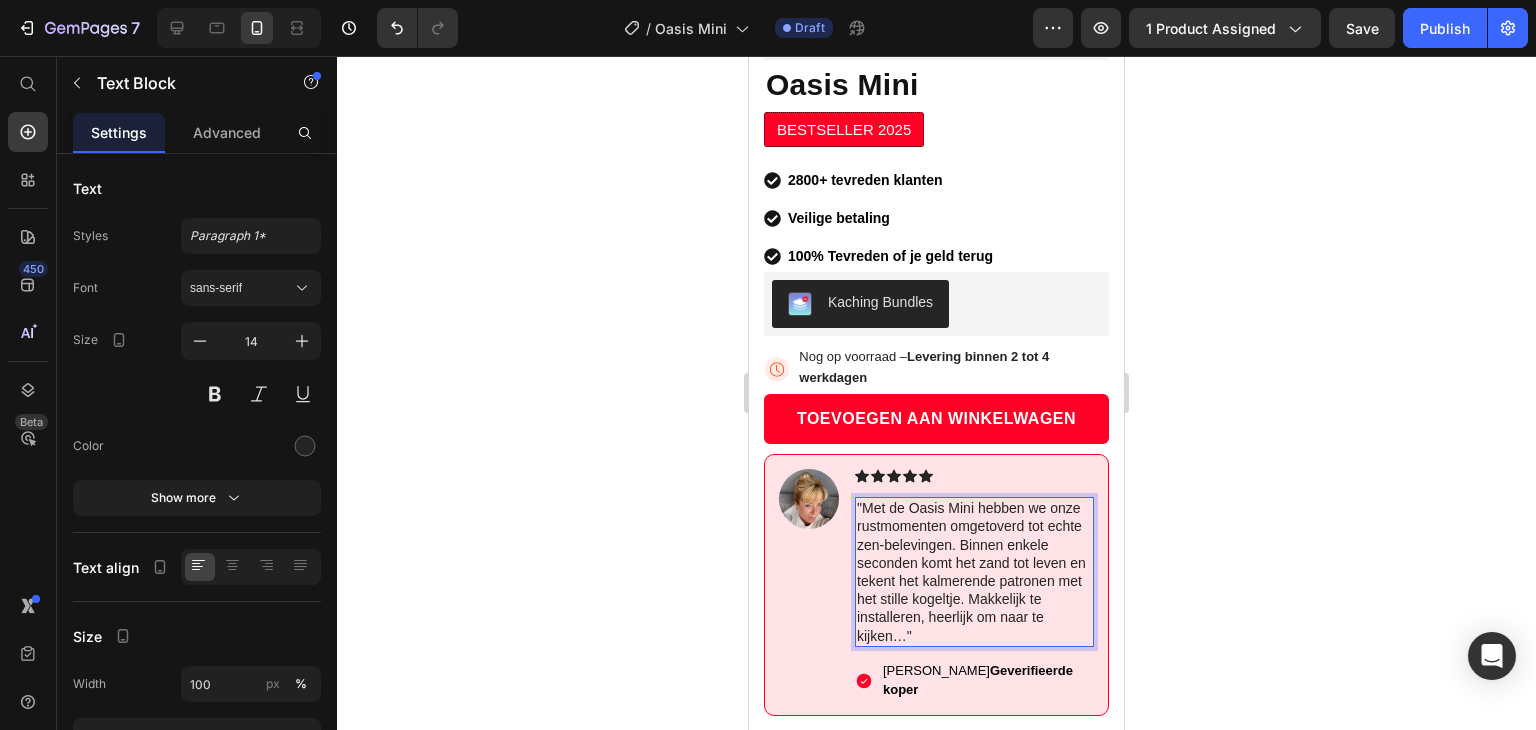 click 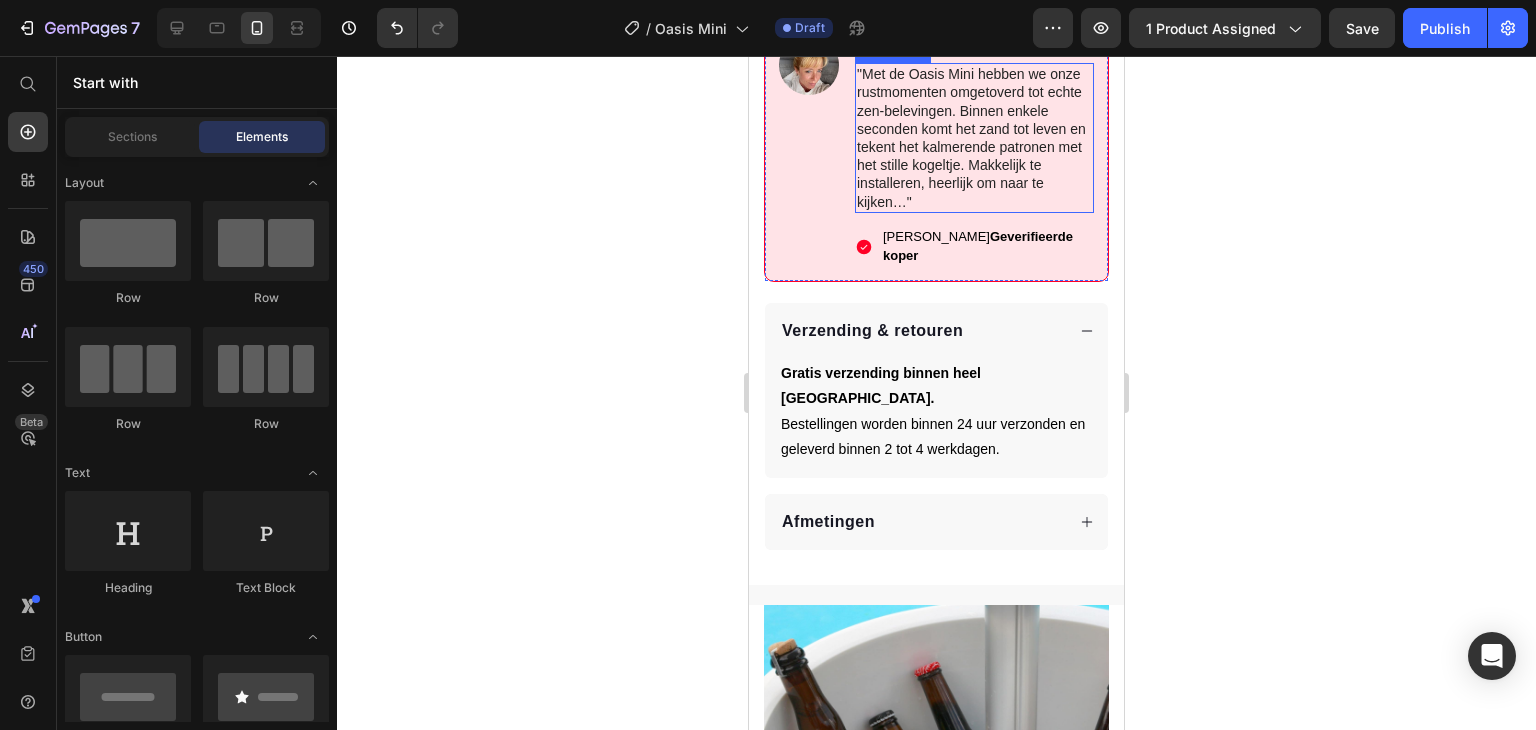 scroll, scrollTop: 1106, scrollLeft: 0, axis: vertical 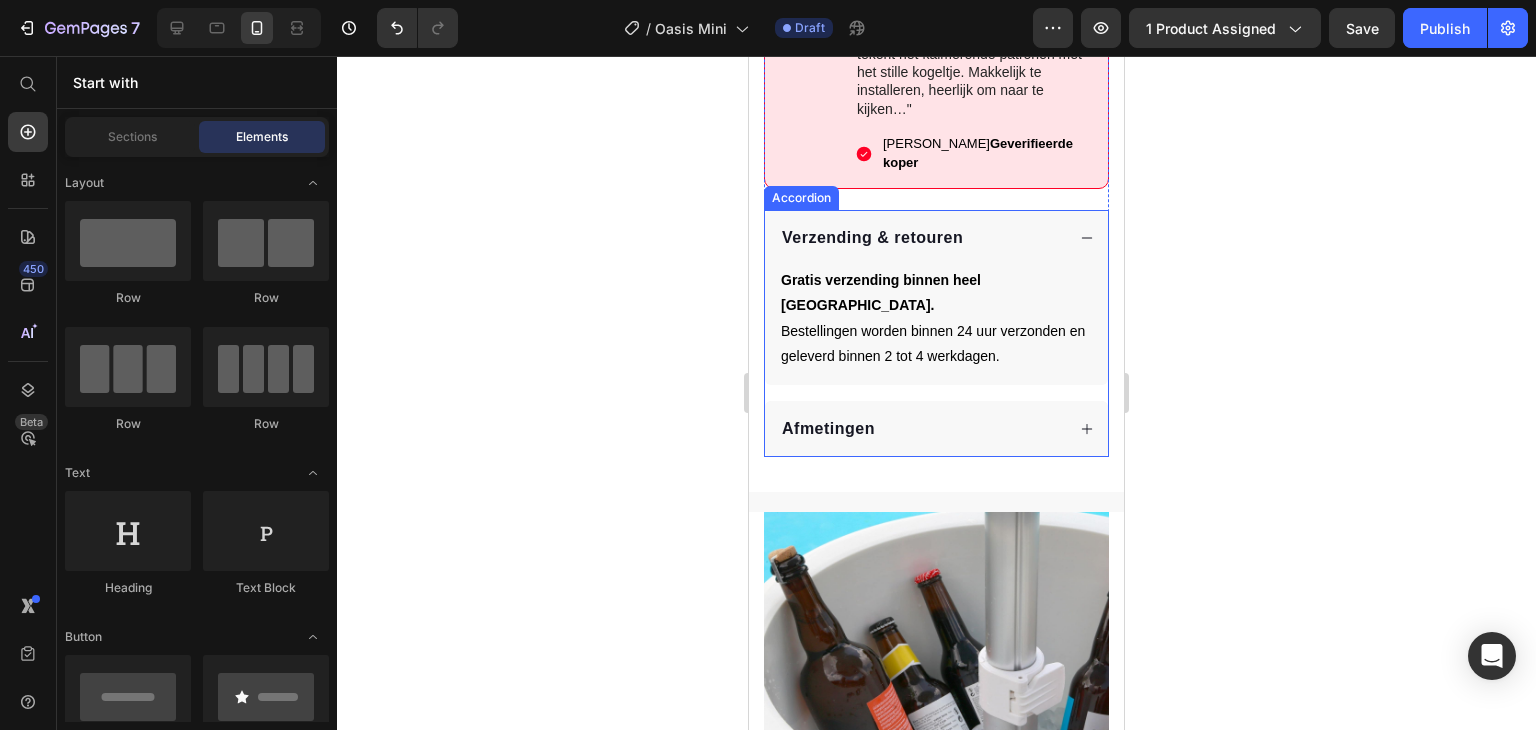 click on "Verzending & retouren" at bounding box center [921, 238] 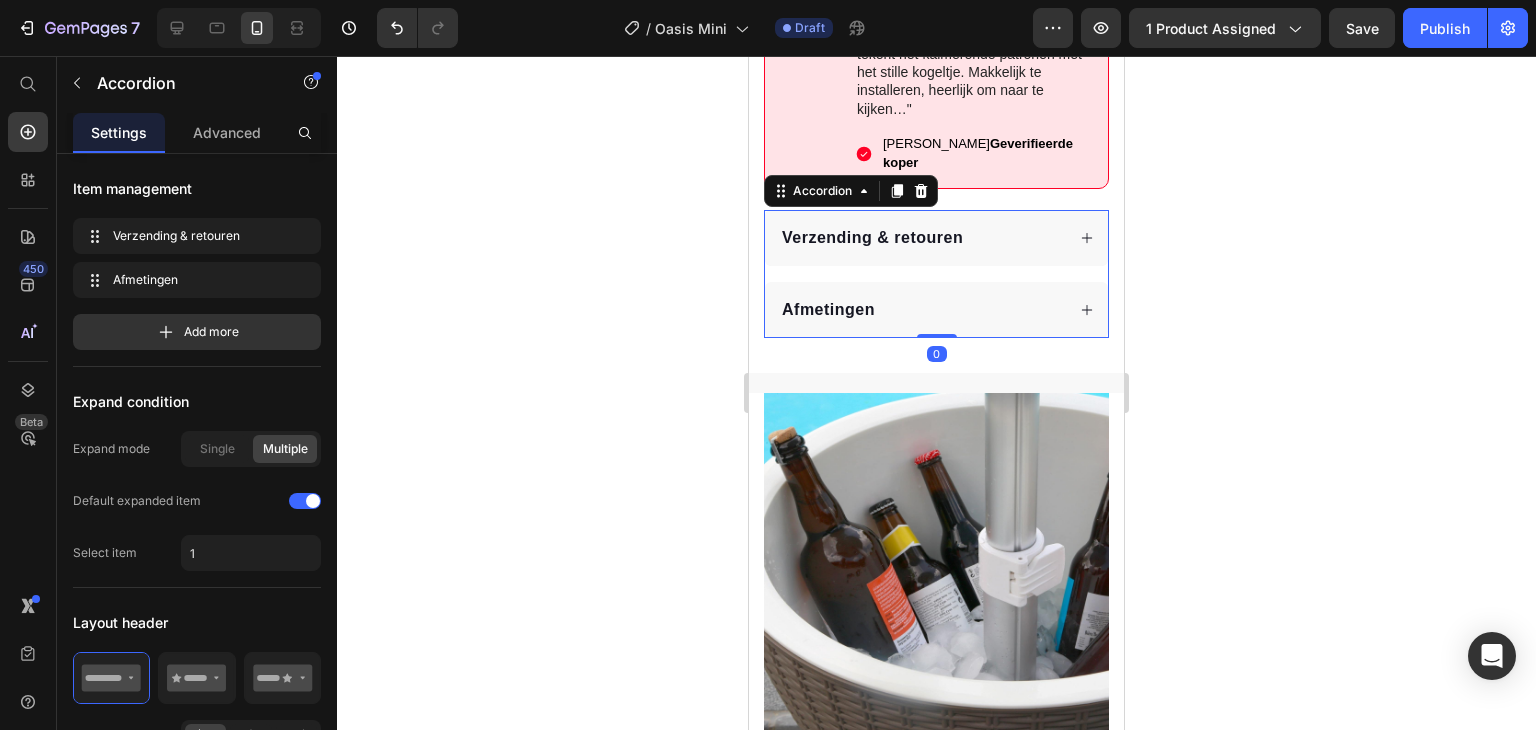 click on "Afmetingen" at bounding box center (936, 310) 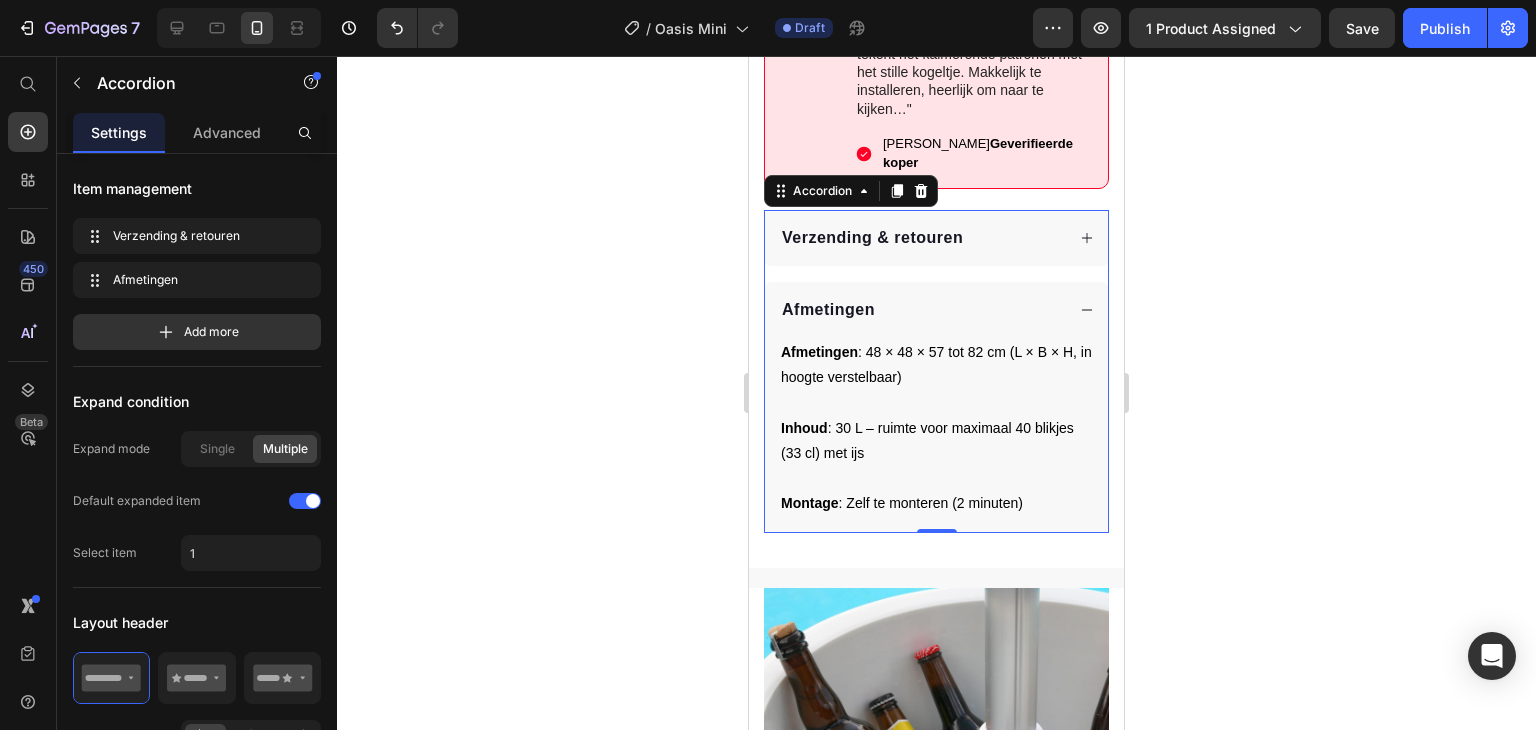 click on "Afmetingen" at bounding box center (828, 310) 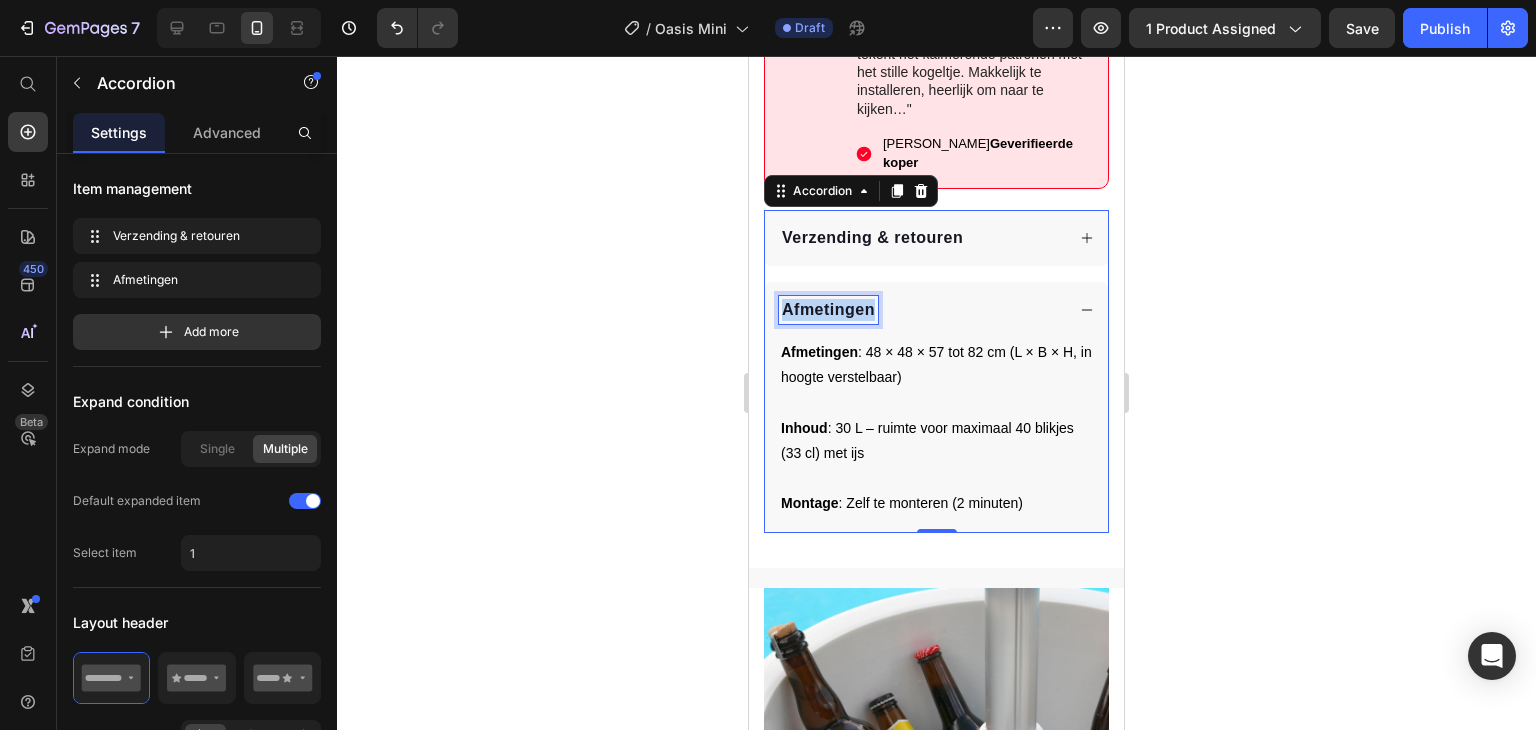 click on "Afmetingen" at bounding box center (828, 310) 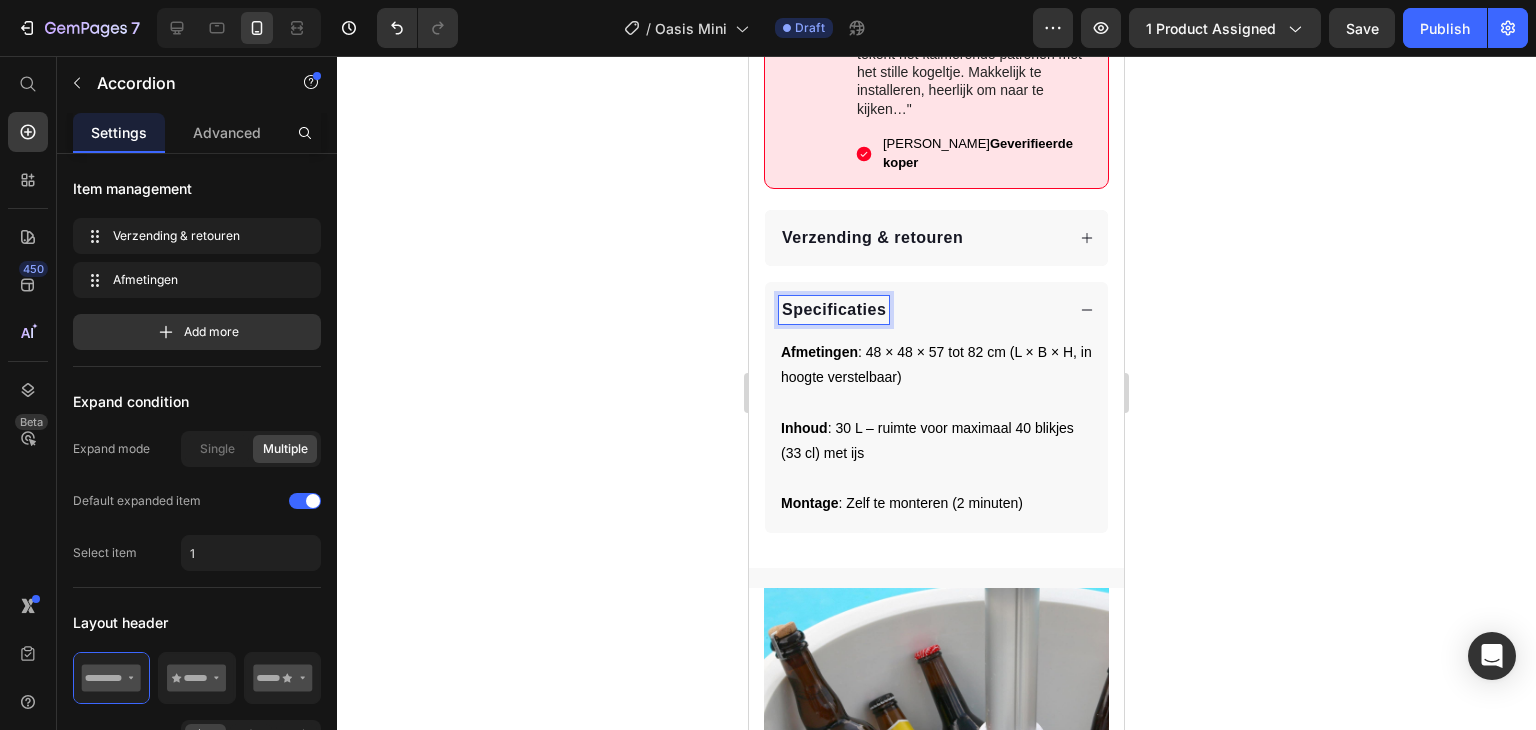 click on "Specificaties" at bounding box center [834, 310] 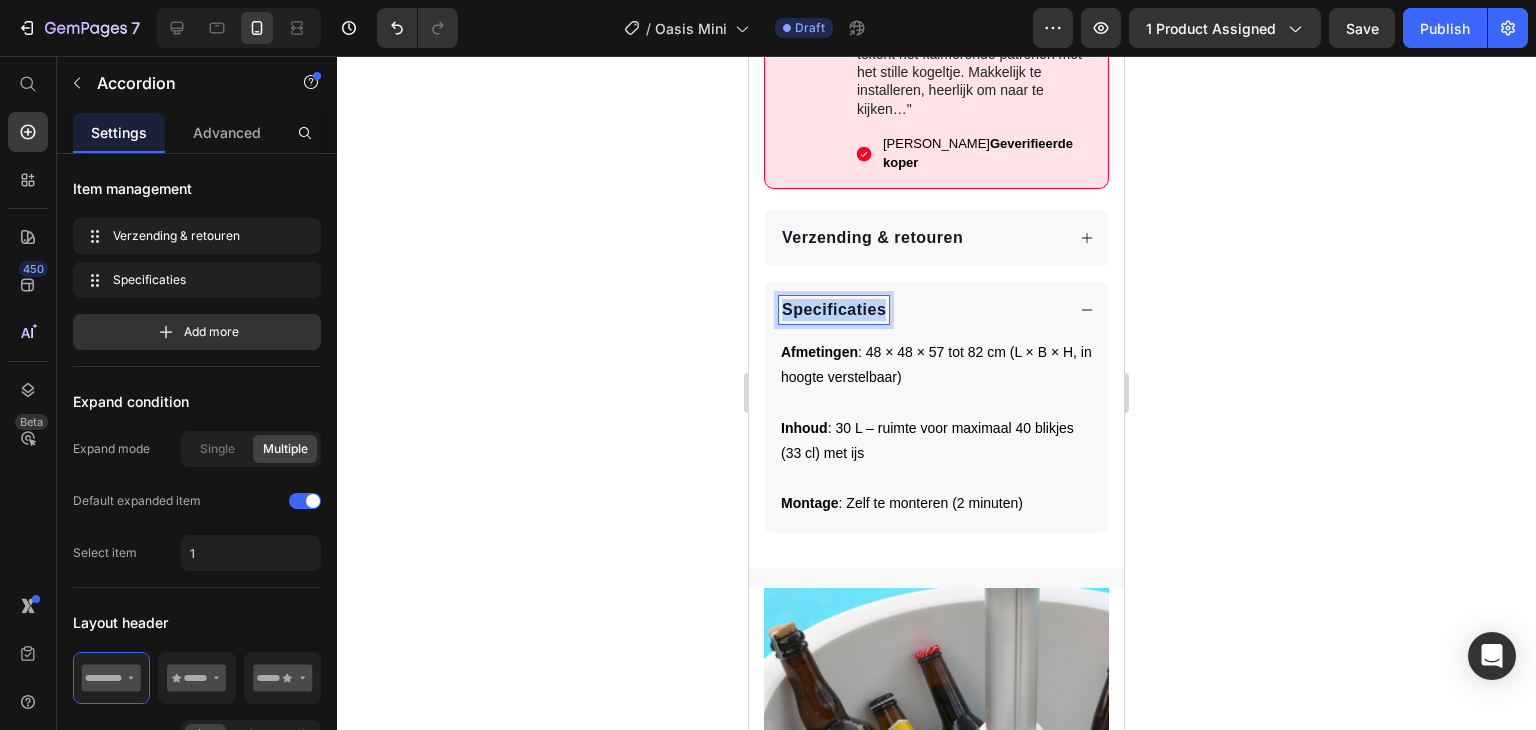 click on "Specificaties" at bounding box center (834, 310) 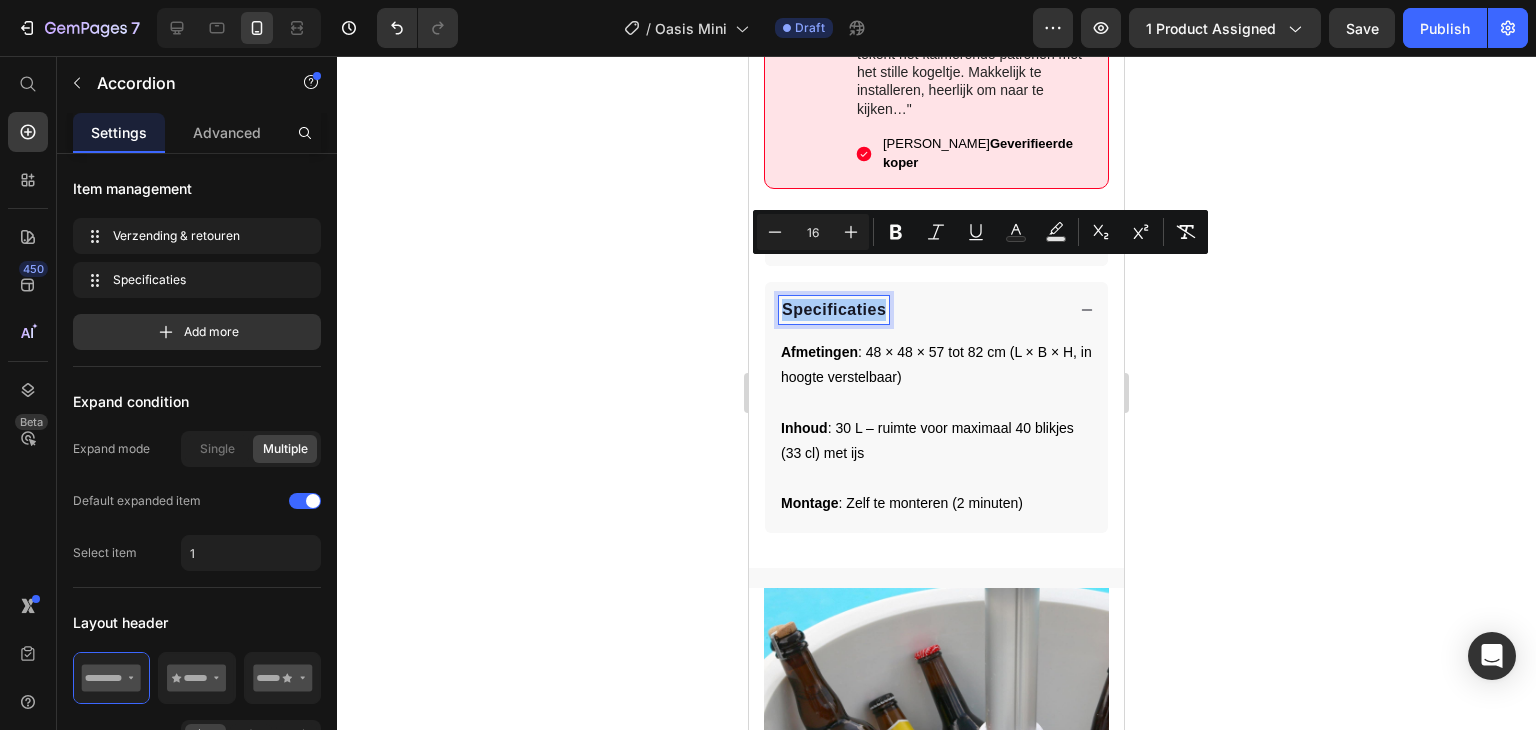 drag, startPoint x: 624, startPoint y: 401, endPoint x: 10, endPoint y: 277, distance: 626.39606 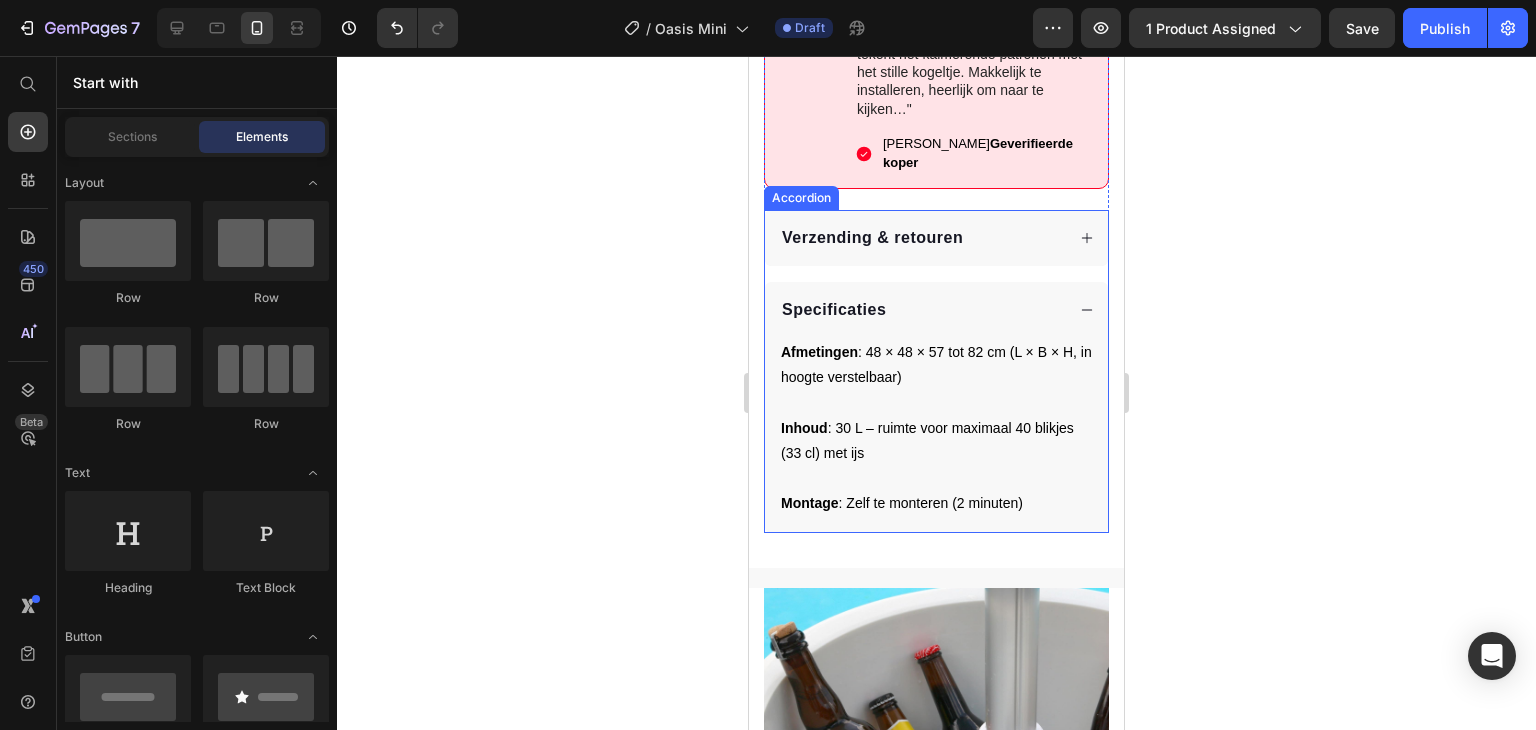 click at bounding box center (936, 478) 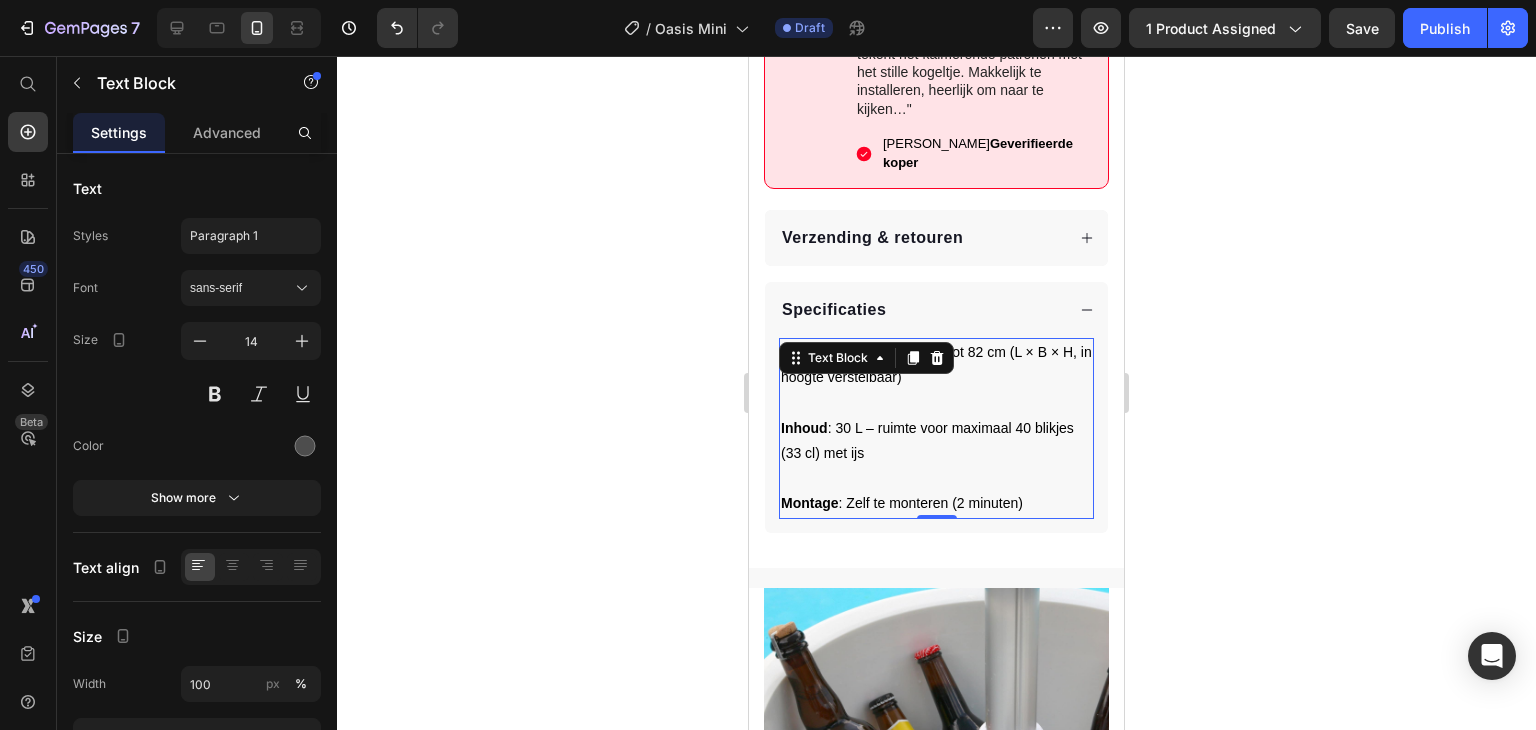 click at bounding box center [936, 478] 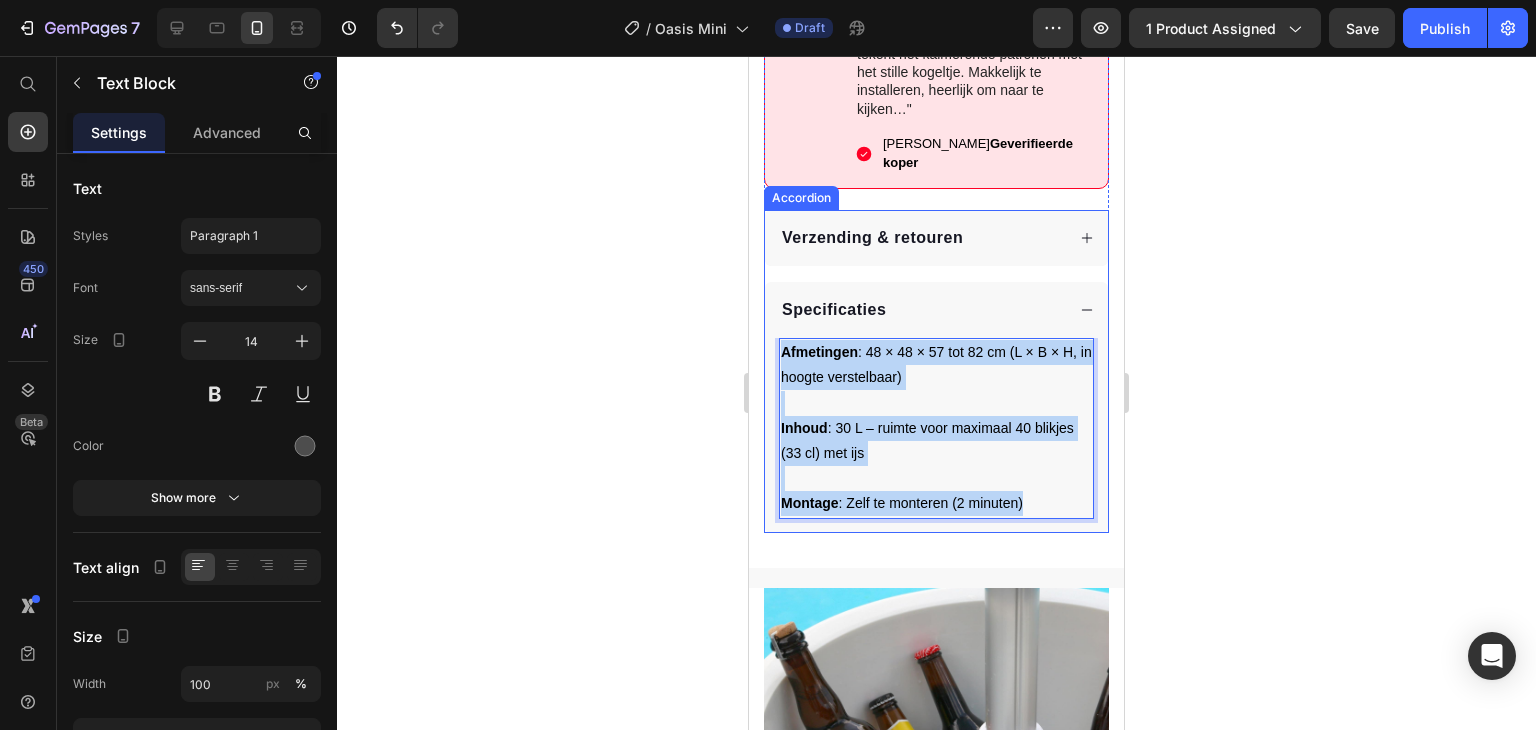 drag, startPoint x: 1022, startPoint y: 468, endPoint x: 777, endPoint y: 308, distance: 292.6175 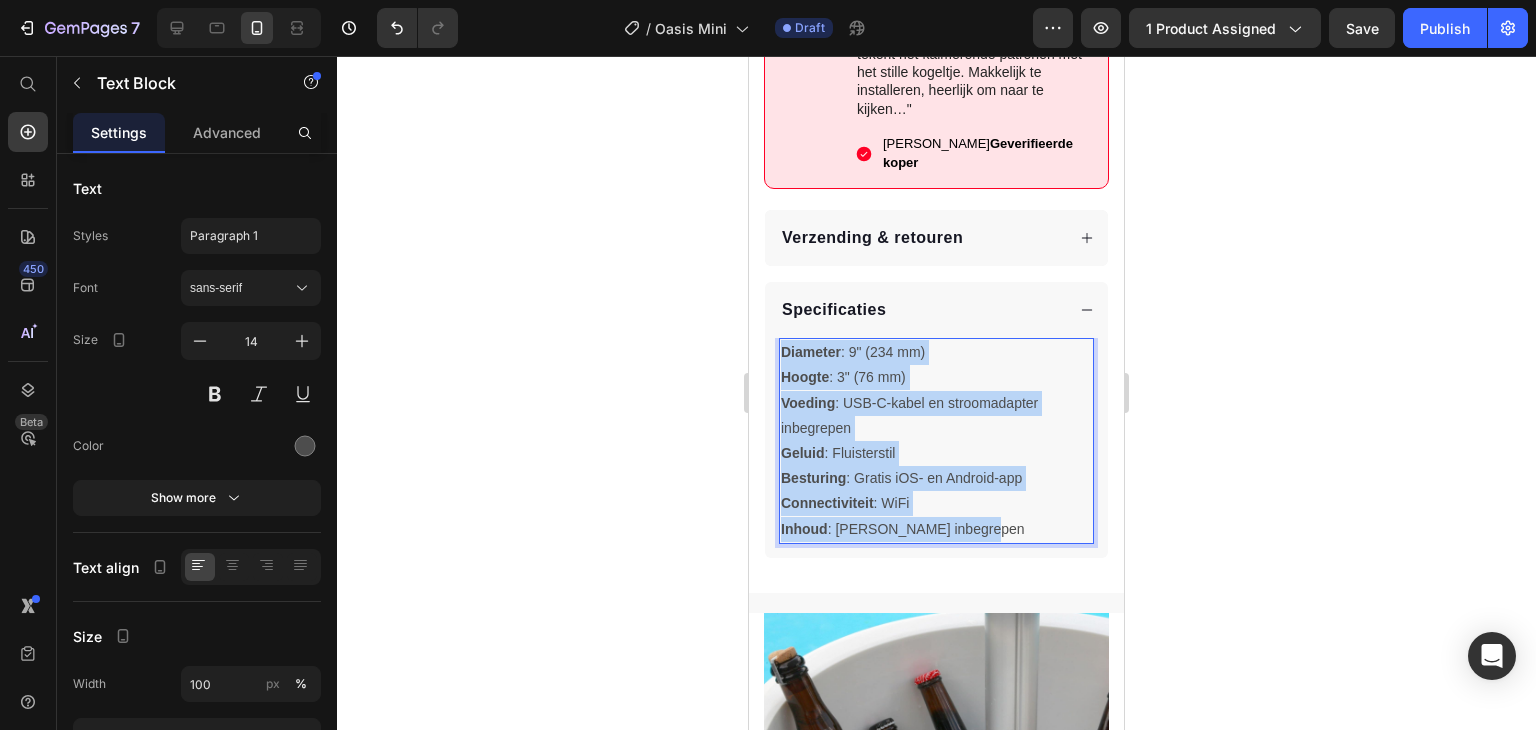 drag, startPoint x: 984, startPoint y: 490, endPoint x: 776, endPoint y: 316, distance: 271.1826 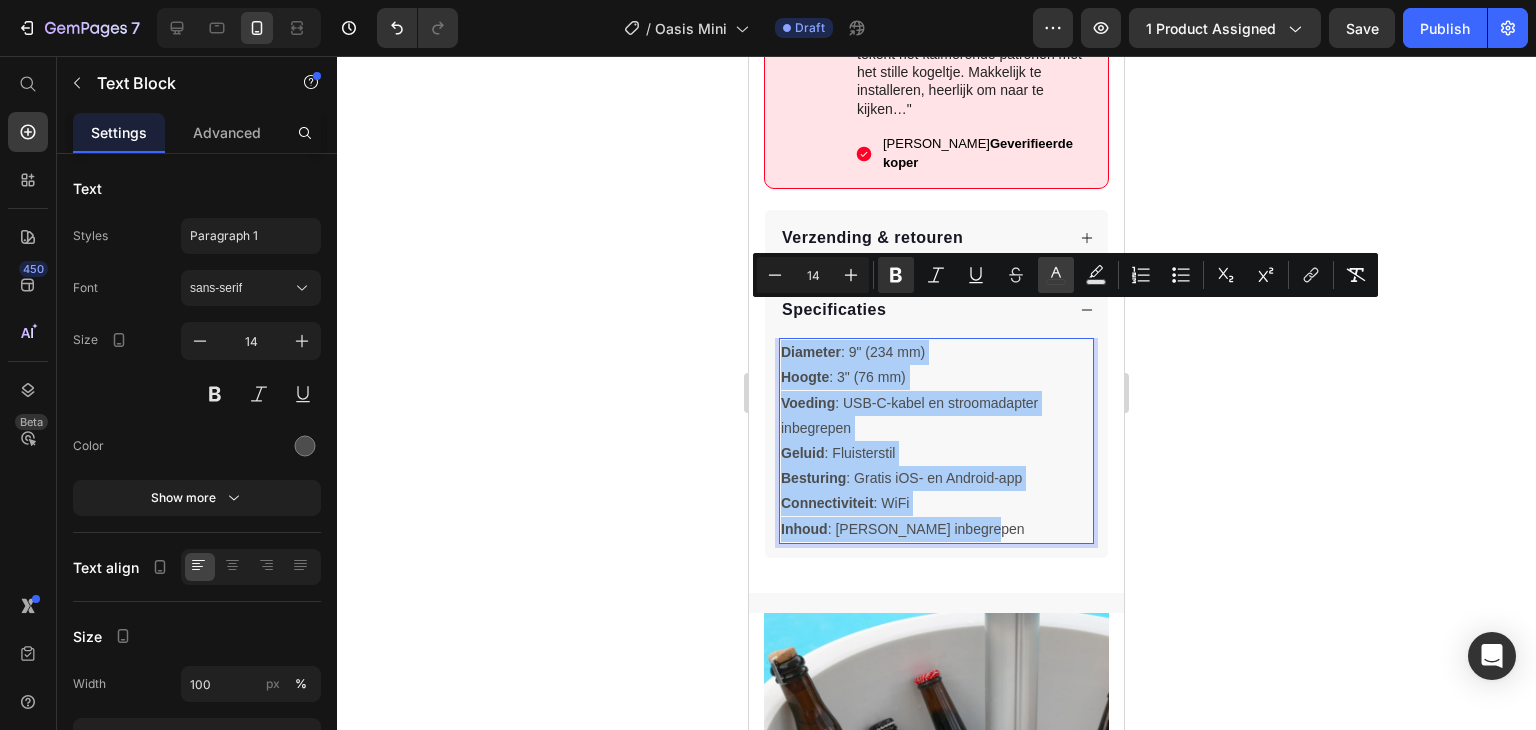 click 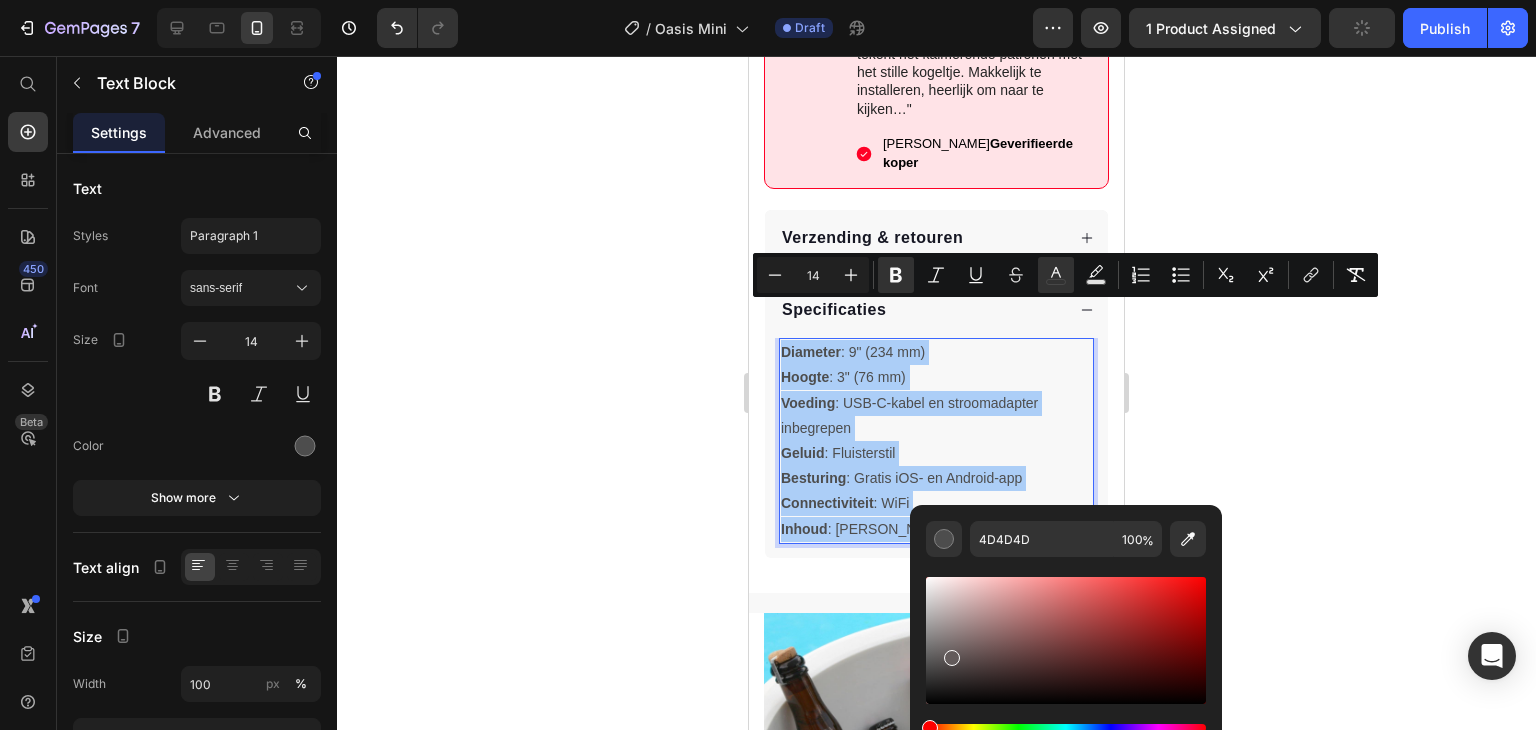 drag, startPoint x: 973, startPoint y: 618, endPoint x: 860, endPoint y: 758, distance: 179.91386 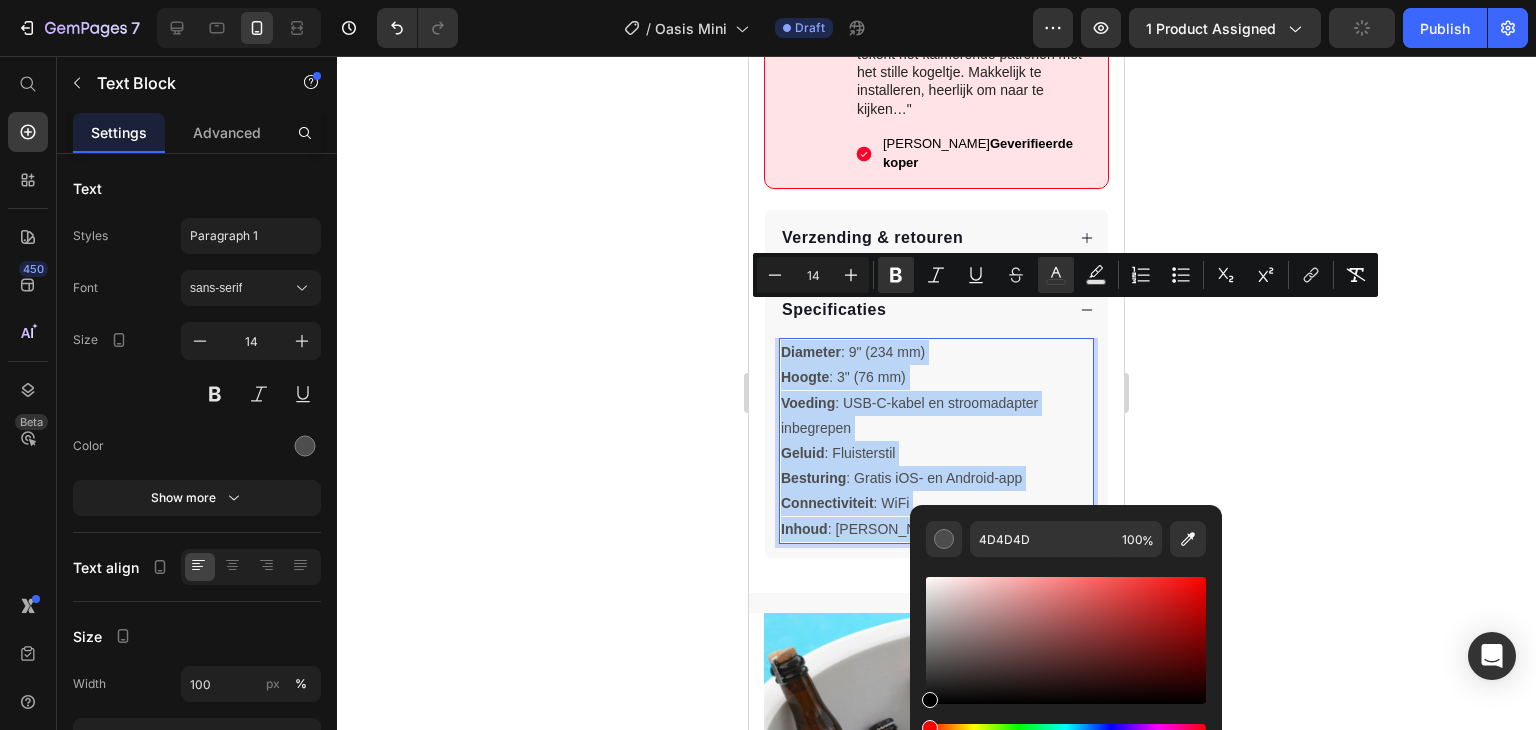 type on "000000" 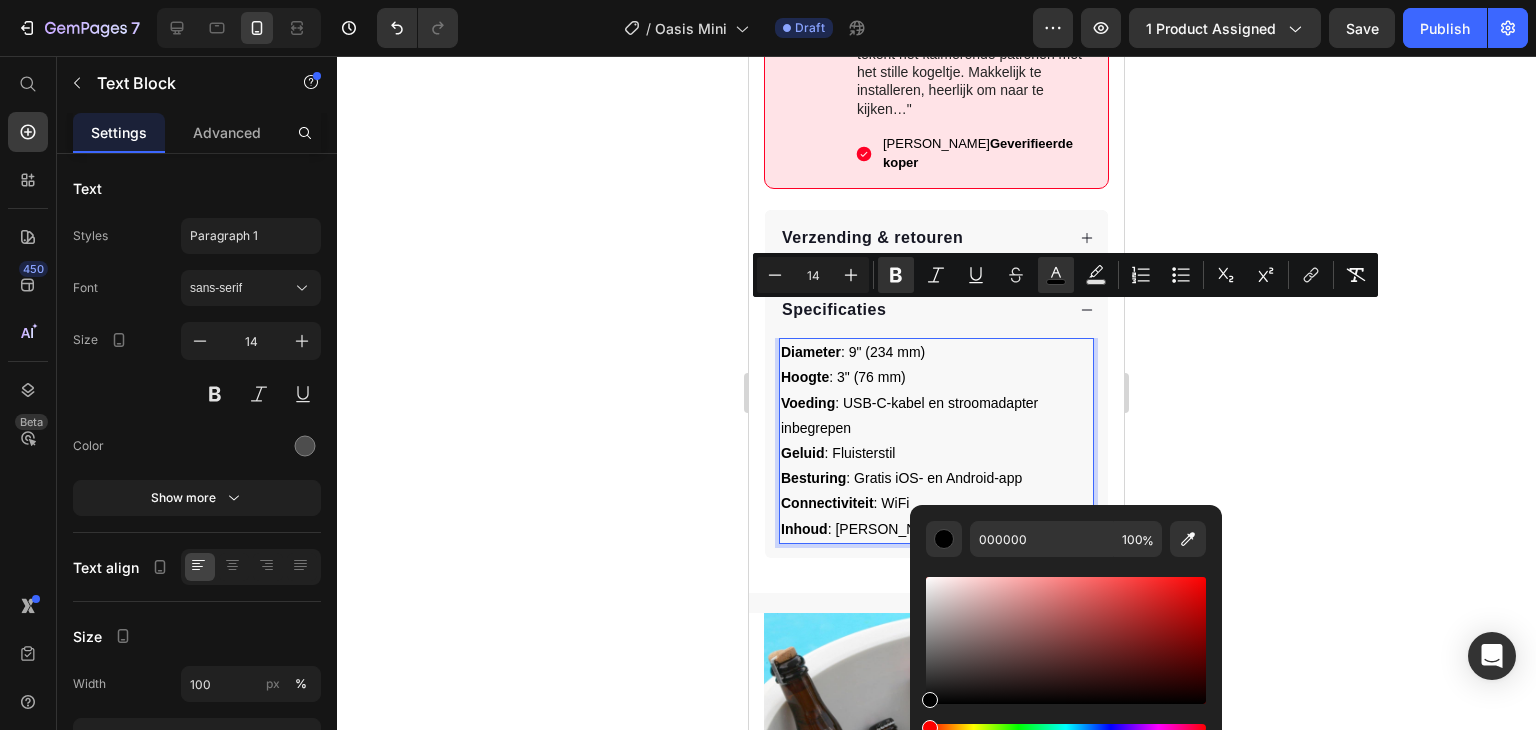 click 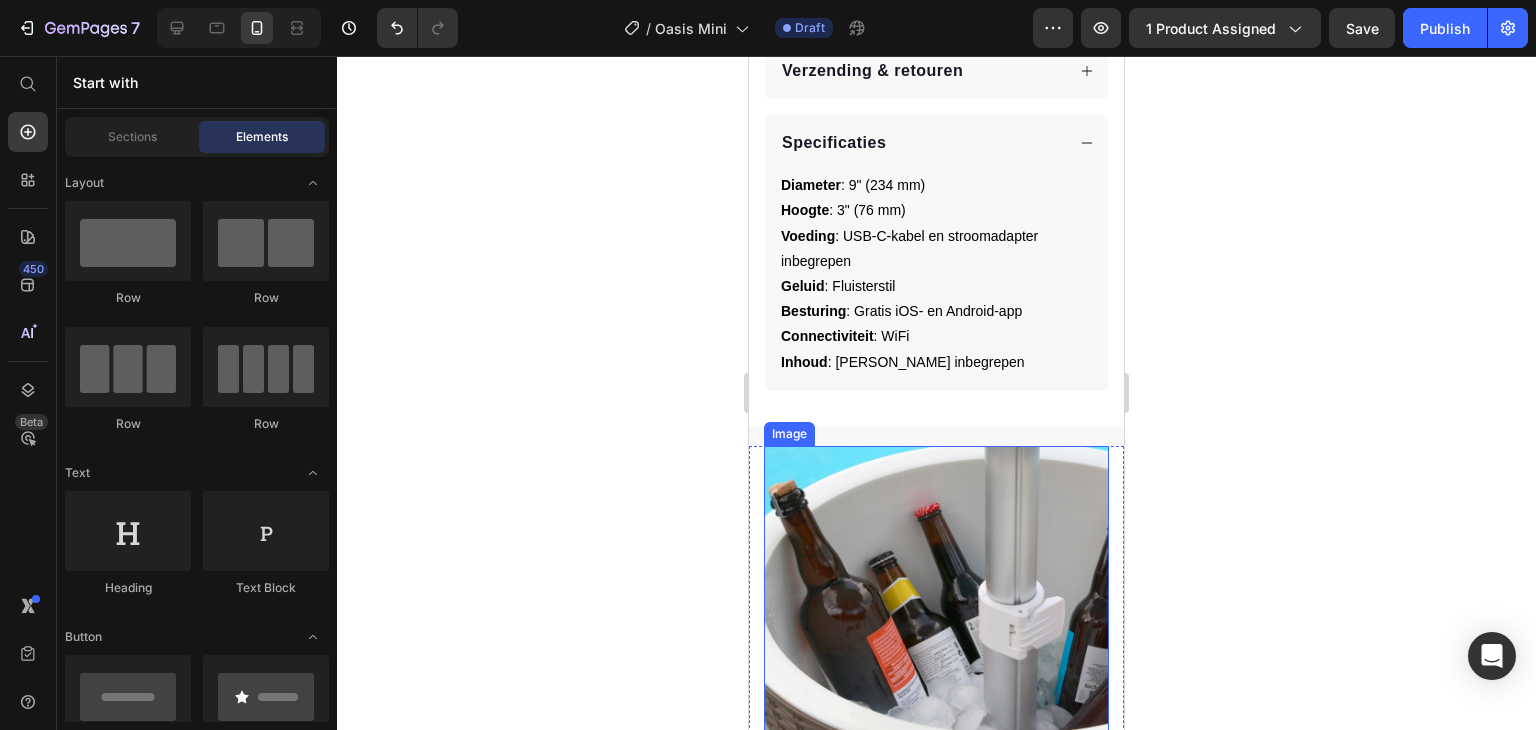 scroll, scrollTop: 1279, scrollLeft: 0, axis: vertical 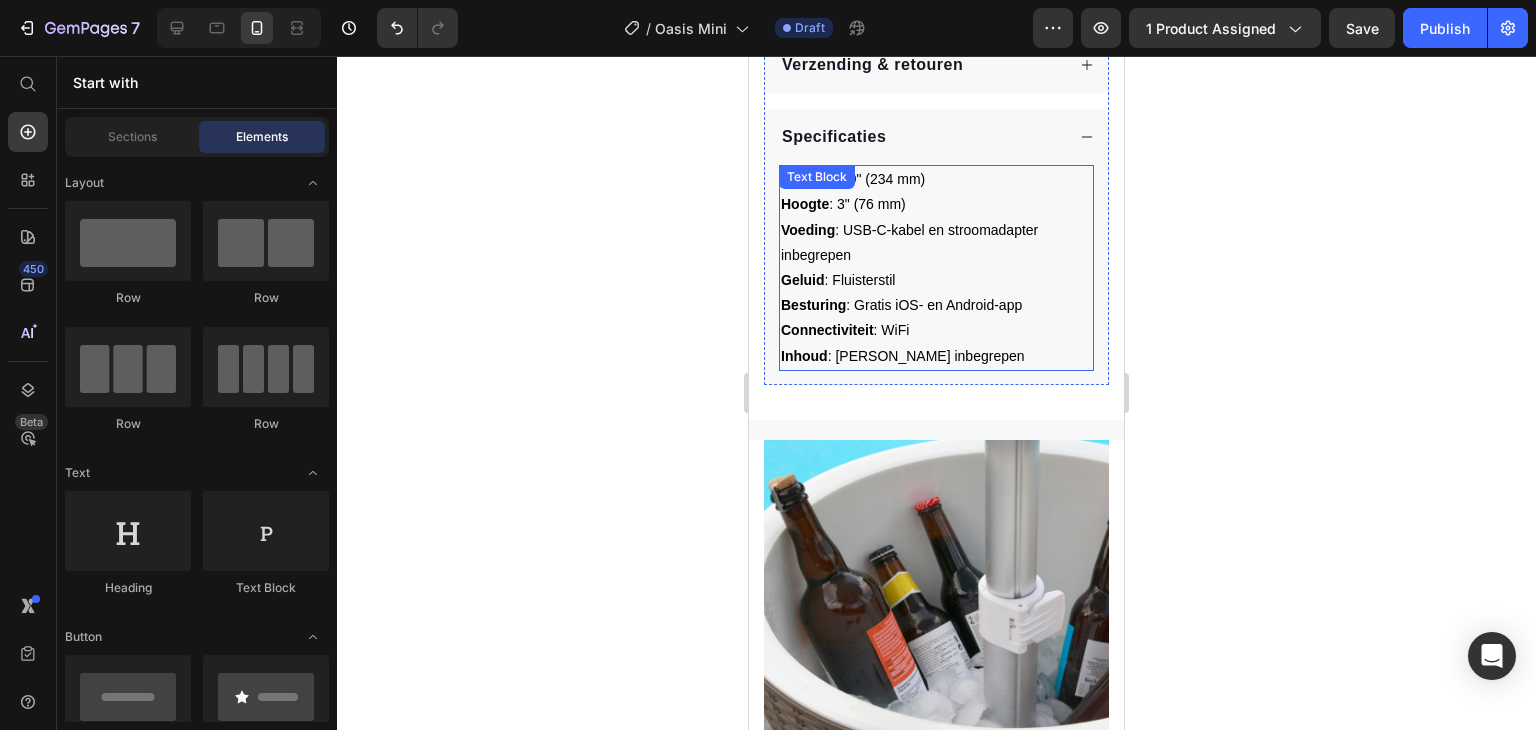 click on "Diameter : 9" (234 mm) Hoogte : 3" (76 mm) Voeding : USB-C-kabel en stroomadapter inbegrepen Geluid : Fluisterstil Besturing : Gratis iOS- en Android-app Connectiviteit : WiFi Inhoud : Zakje zand inbegrepen" at bounding box center [936, 268] 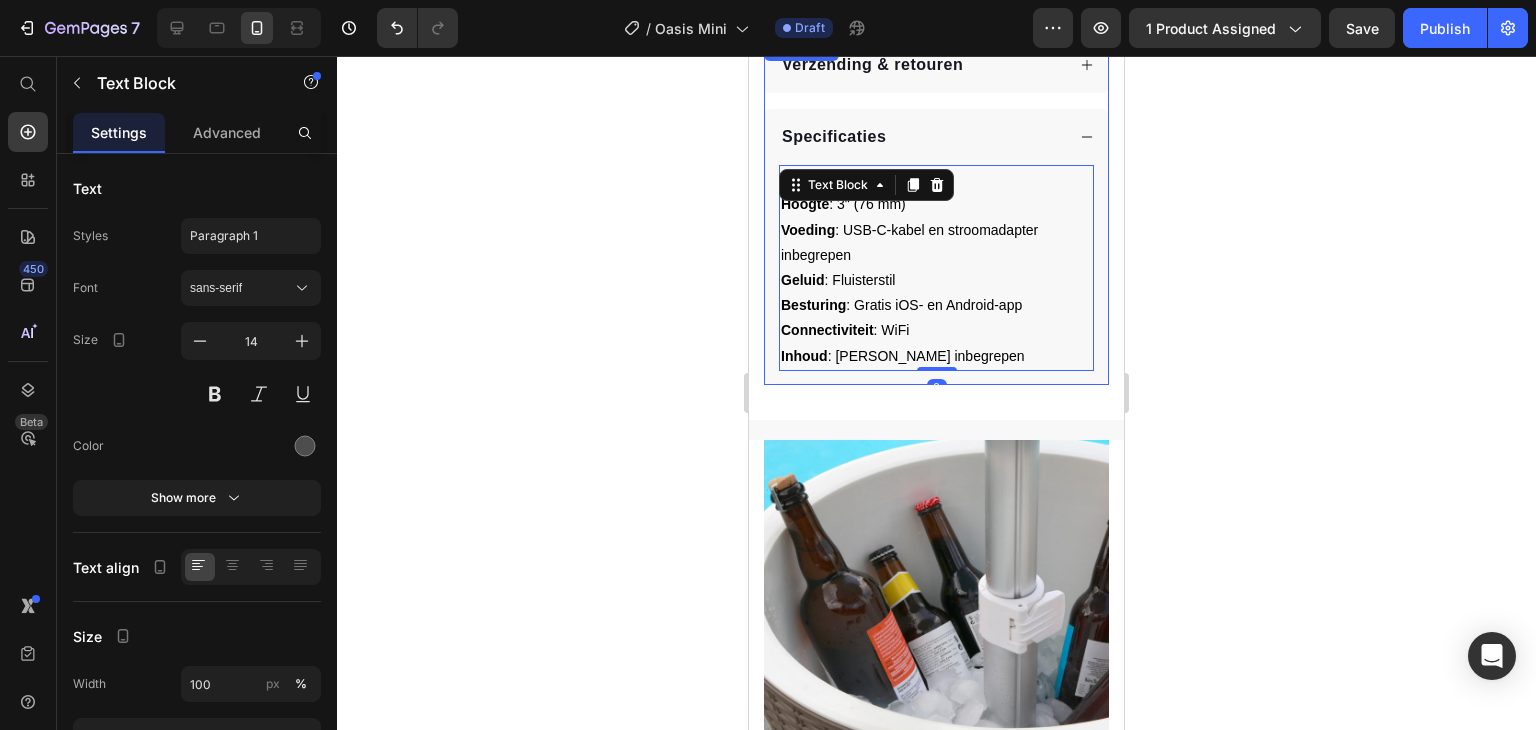 click on "Specificaties" at bounding box center (936, 137) 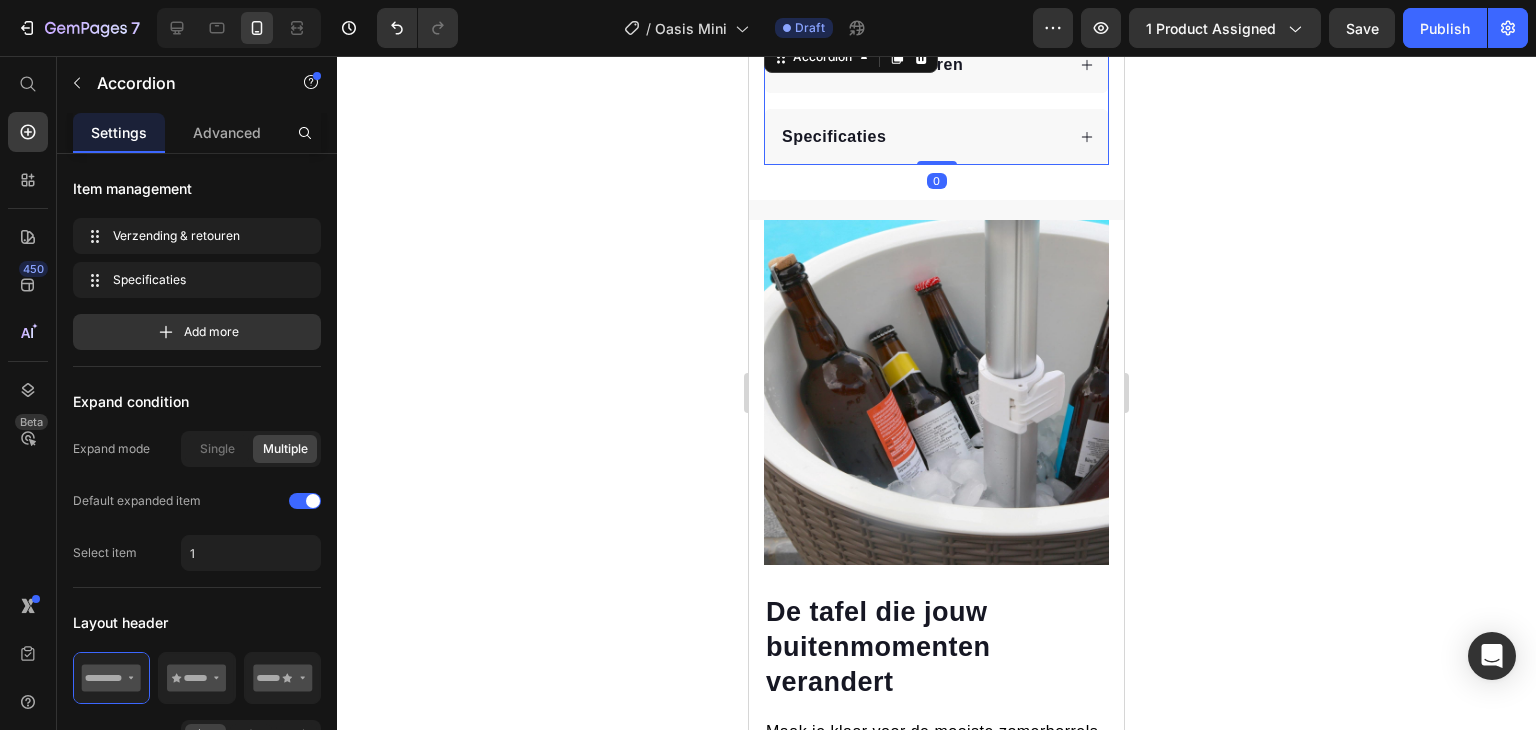 click on "Specificaties" at bounding box center (921, 137) 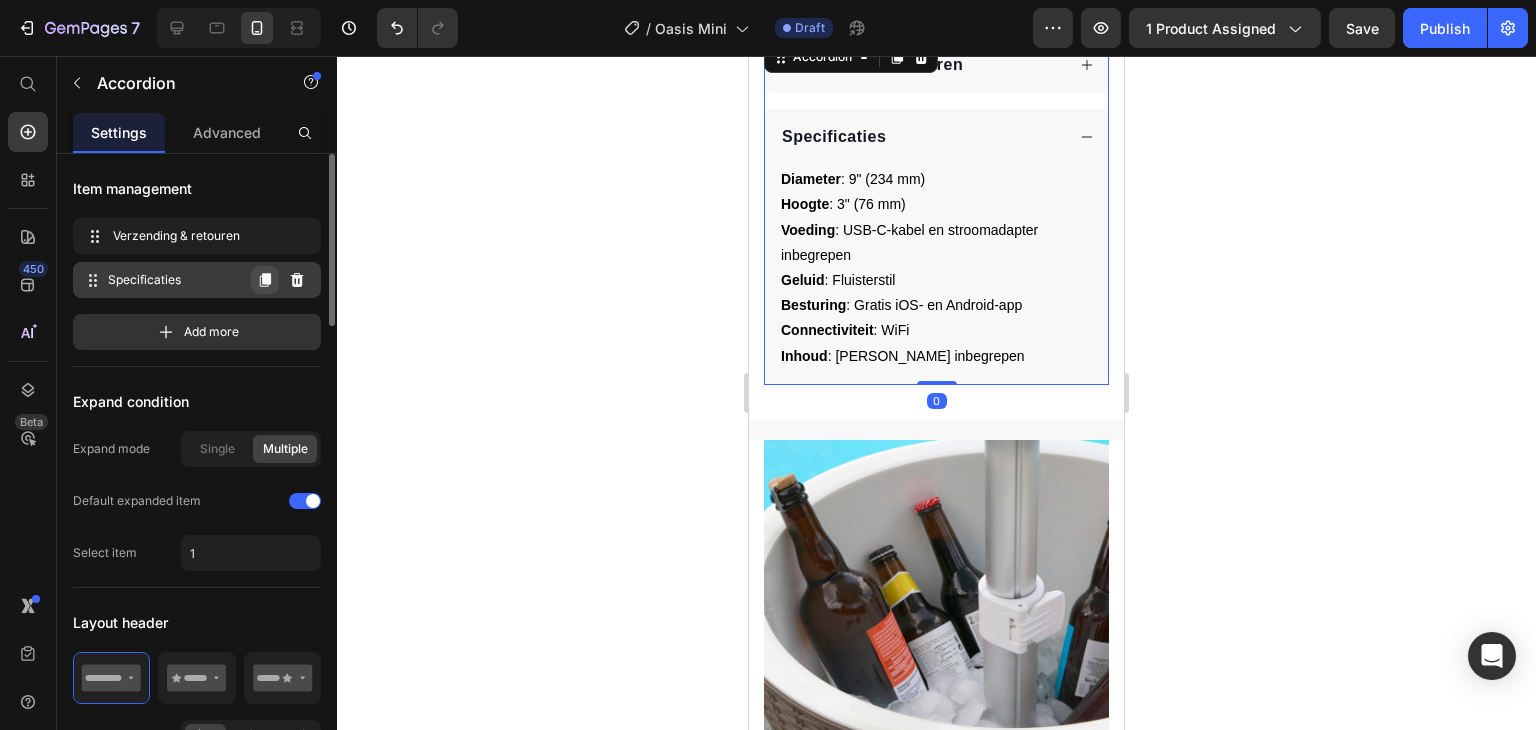 click 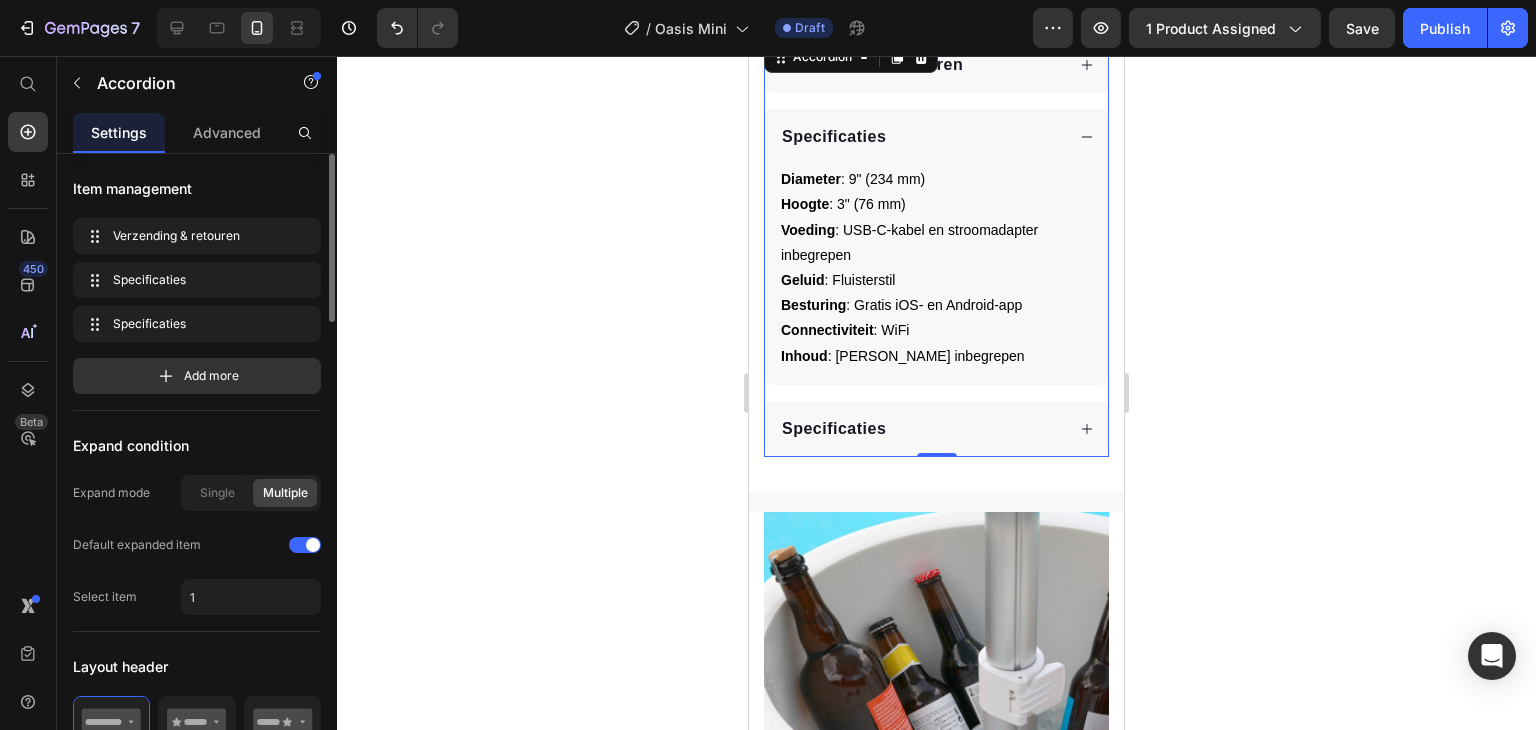 click on "Specificaties" at bounding box center (921, 137) 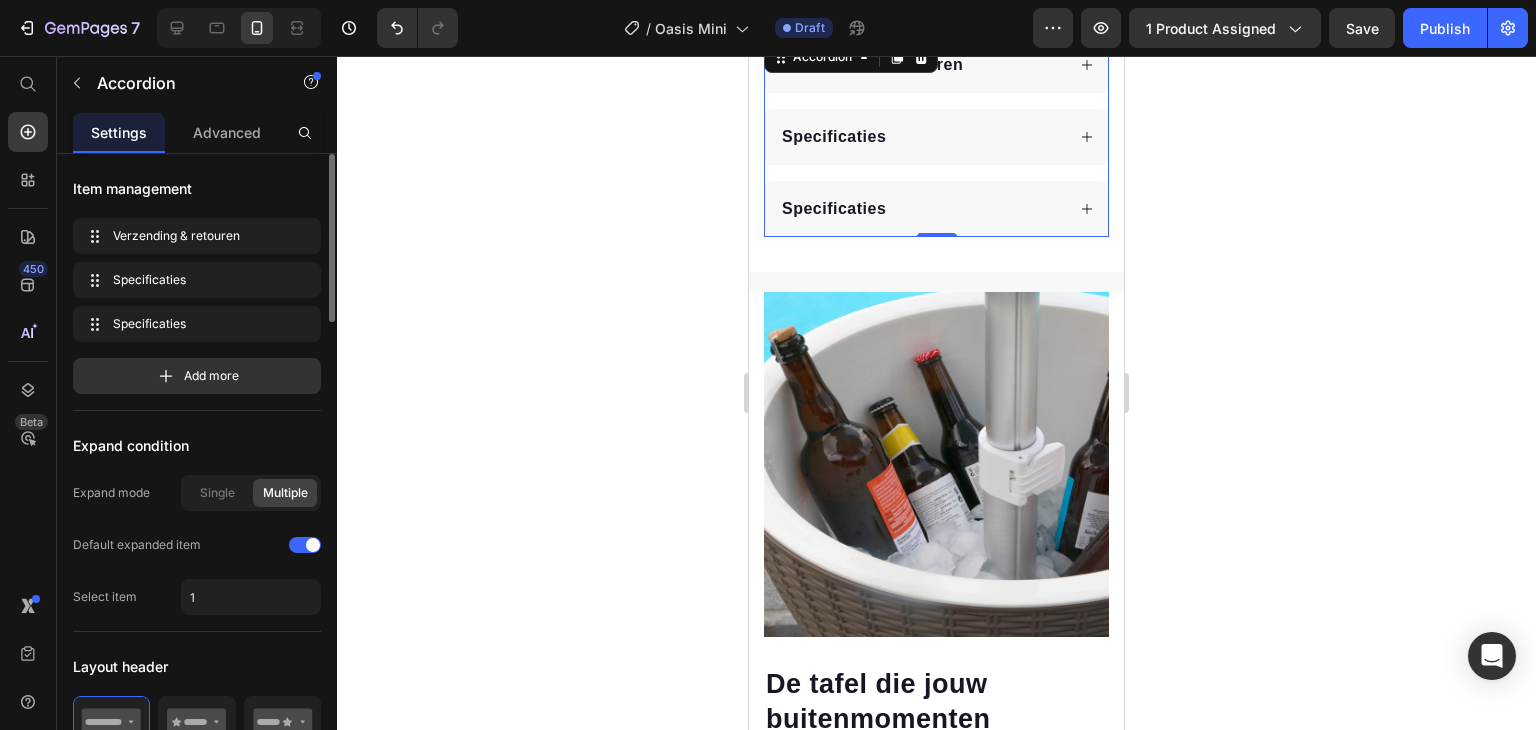 click on "Specificaties" at bounding box center (921, 209) 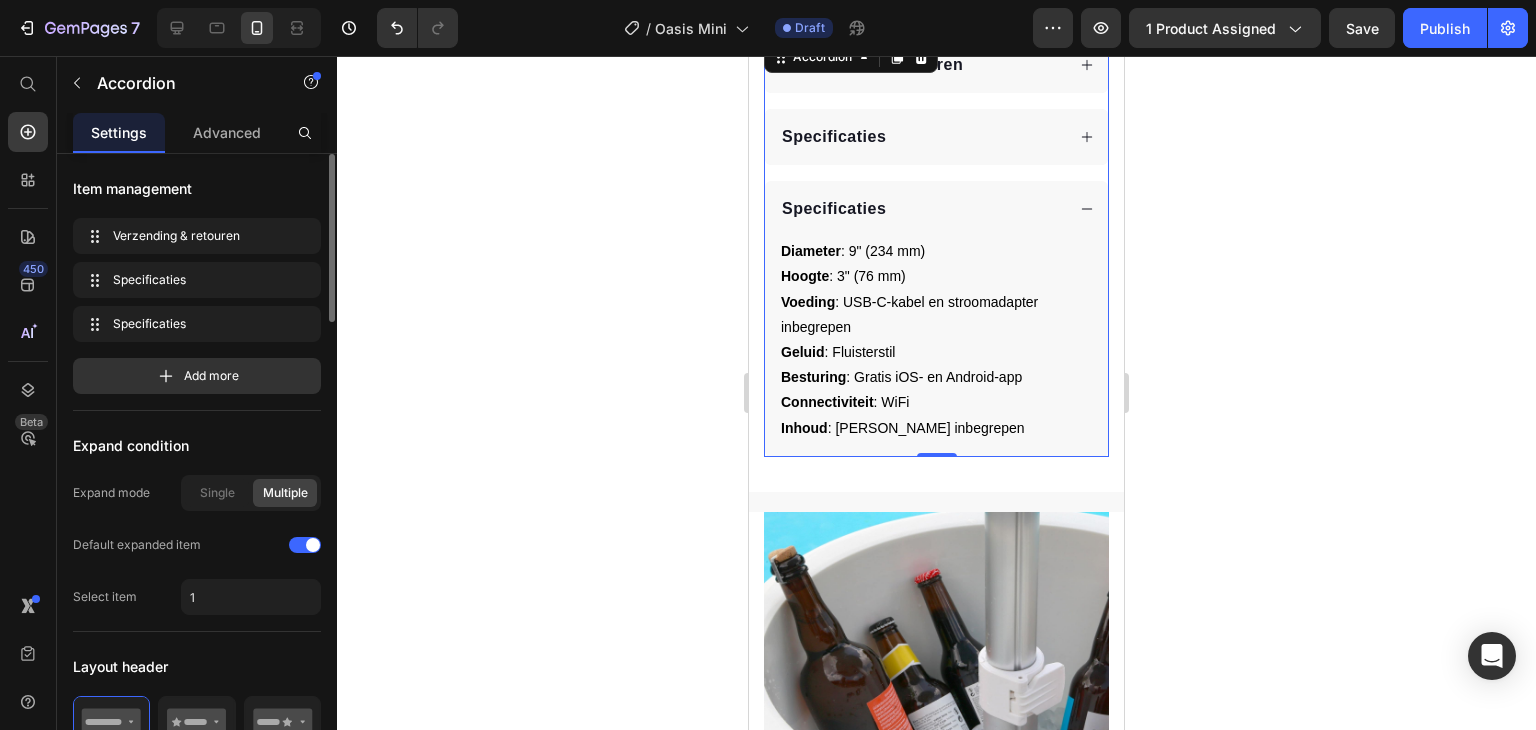 click on "Specificaties" at bounding box center [921, 209] 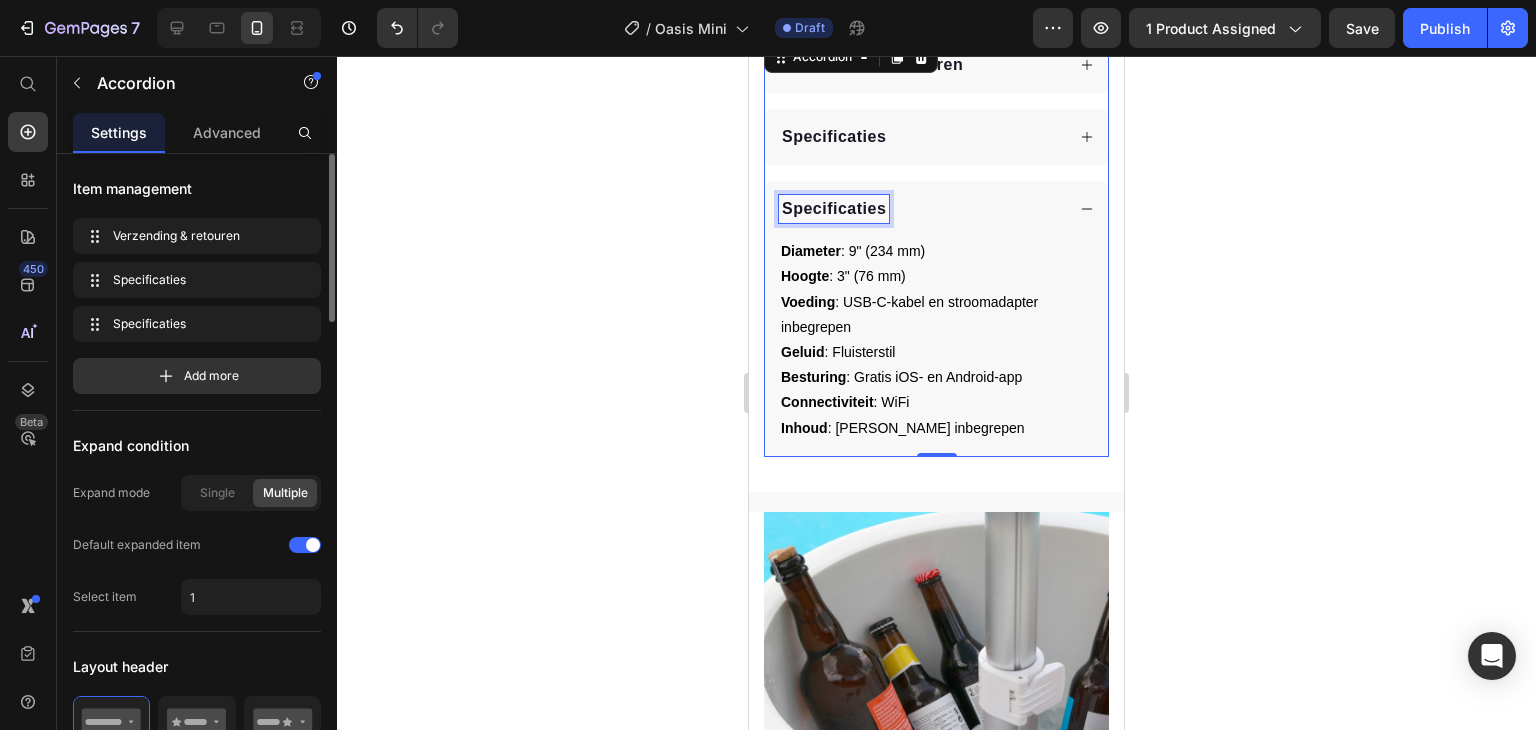 click on "Specificaties" at bounding box center [834, 209] 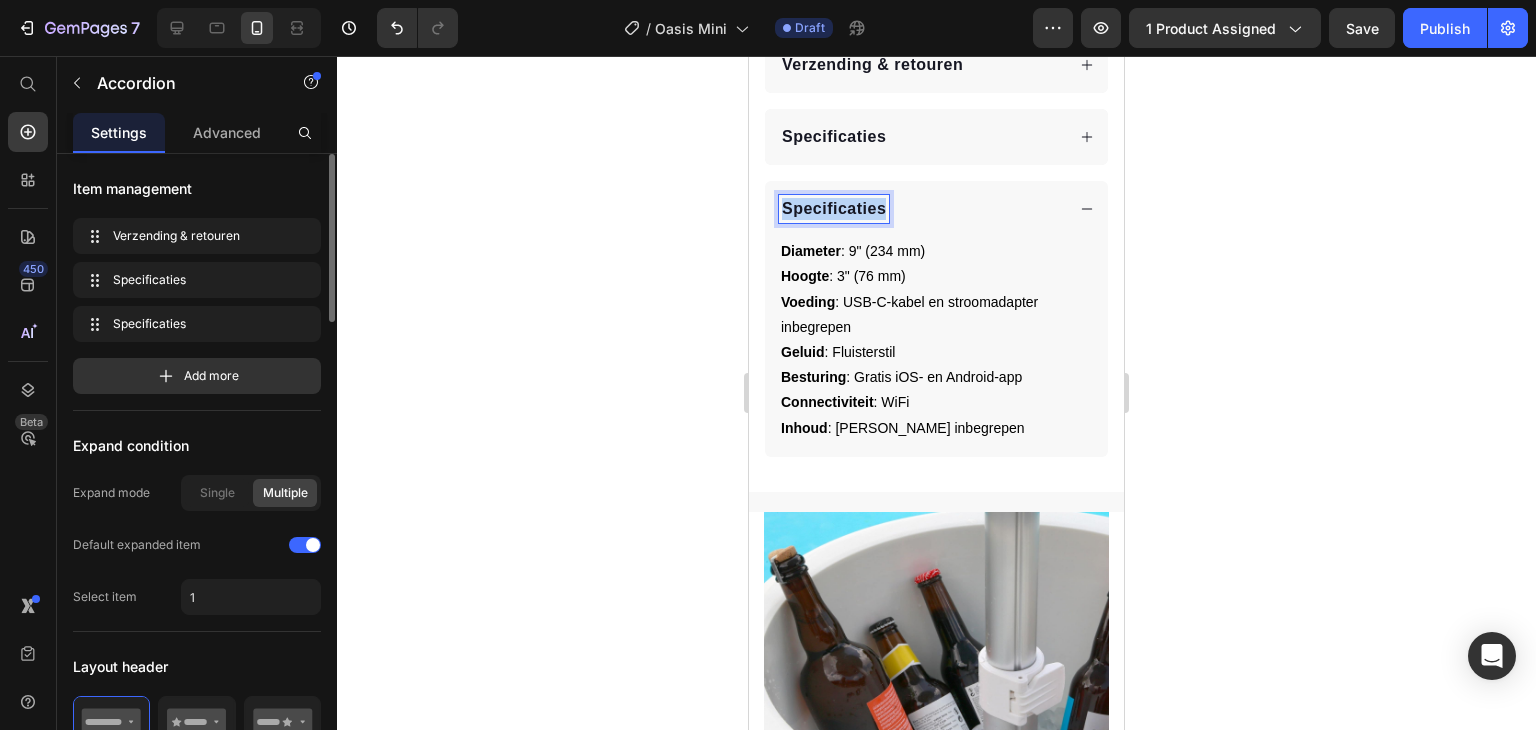 click on "Specificaties" at bounding box center (834, 209) 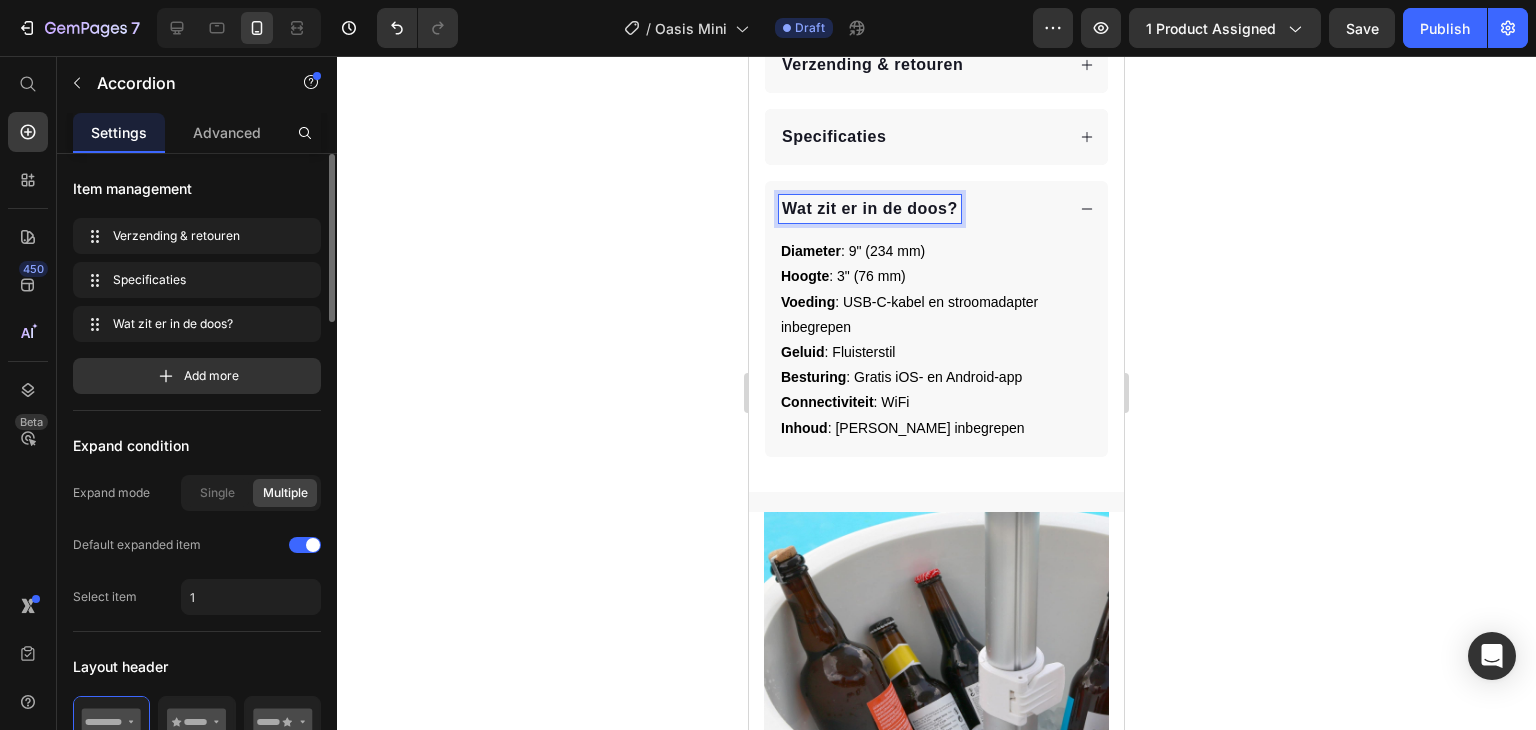 click on "Wat zit er in de doos?" at bounding box center (870, 208) 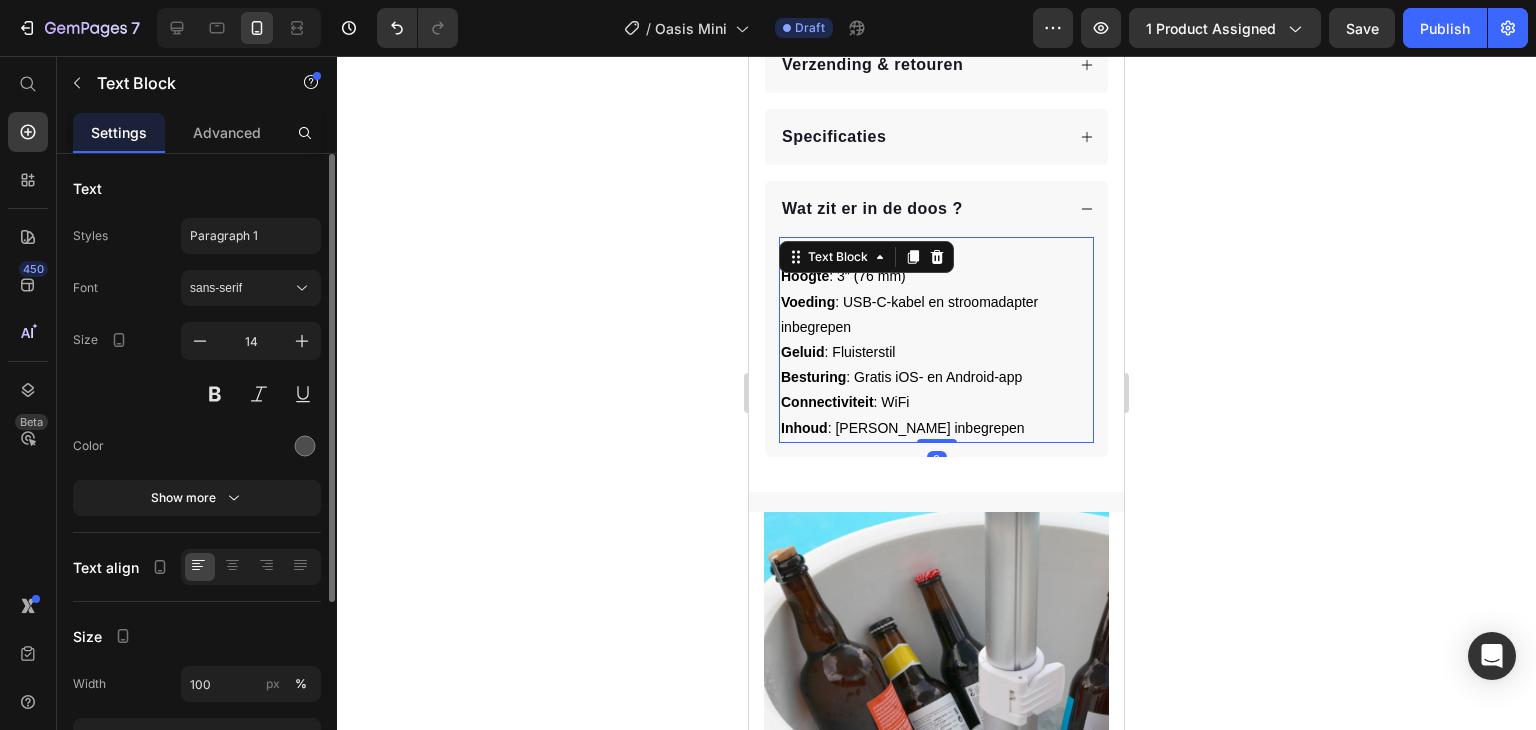 click on "Diameter : 9" (234 mm) Hoogte : 3" (76 mm) Voeding : USB-C-kabel en stroomadapter inbegrepen Geluid : Fluisterstil Besturing : Gratis iOS- en Android-app Connectiviteit : WiFi Inhoud : Zakje zand inbegrepen" at bounding box center (936, 340) 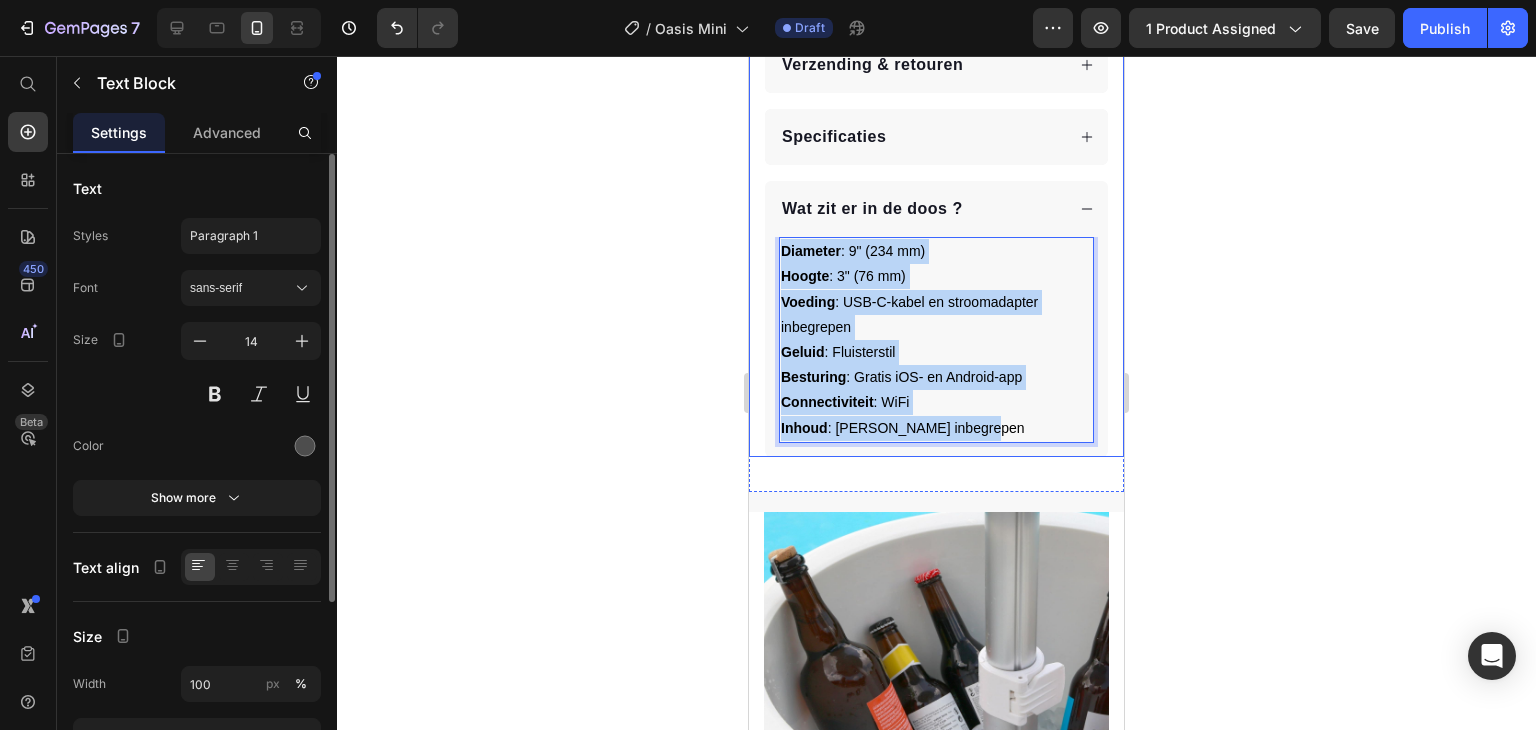 drag, startPoint x: 992, startPoint y: 385, endPoint x: 763, endPoint y: 204, distance: 291.89383 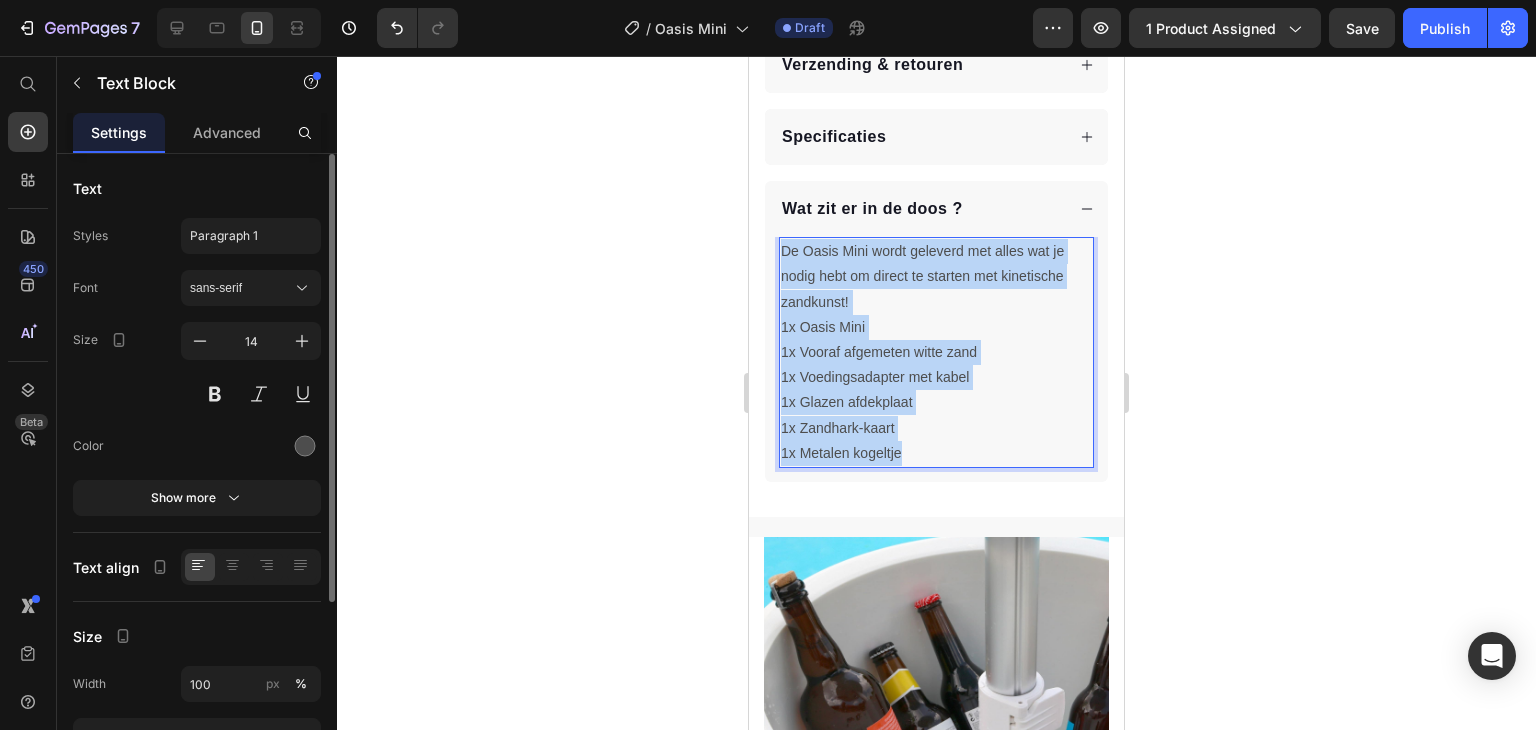 drag, startPoint x: 912, startPoint y: 409, endPoint x: 774, endPoint y: 204, distance: 247.12143 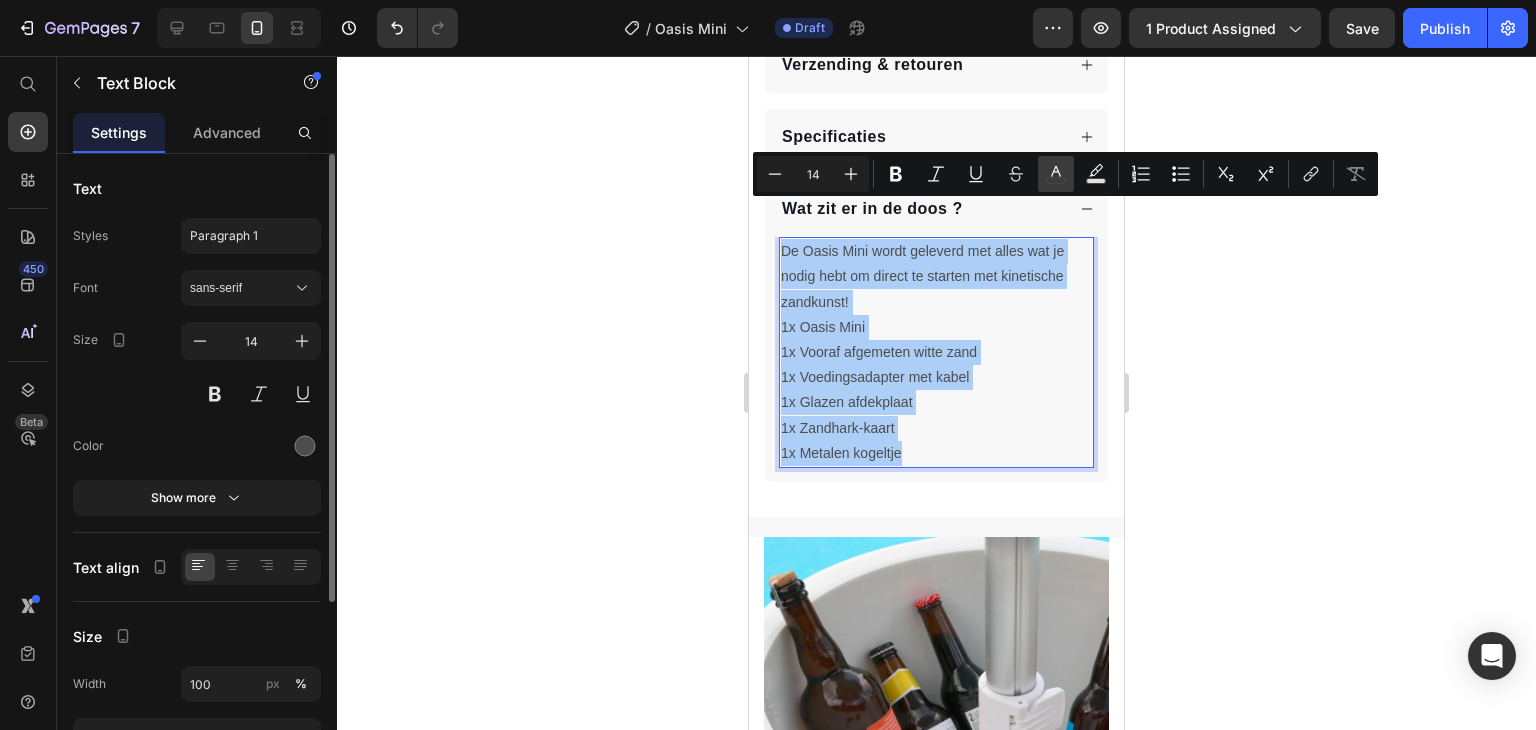 click 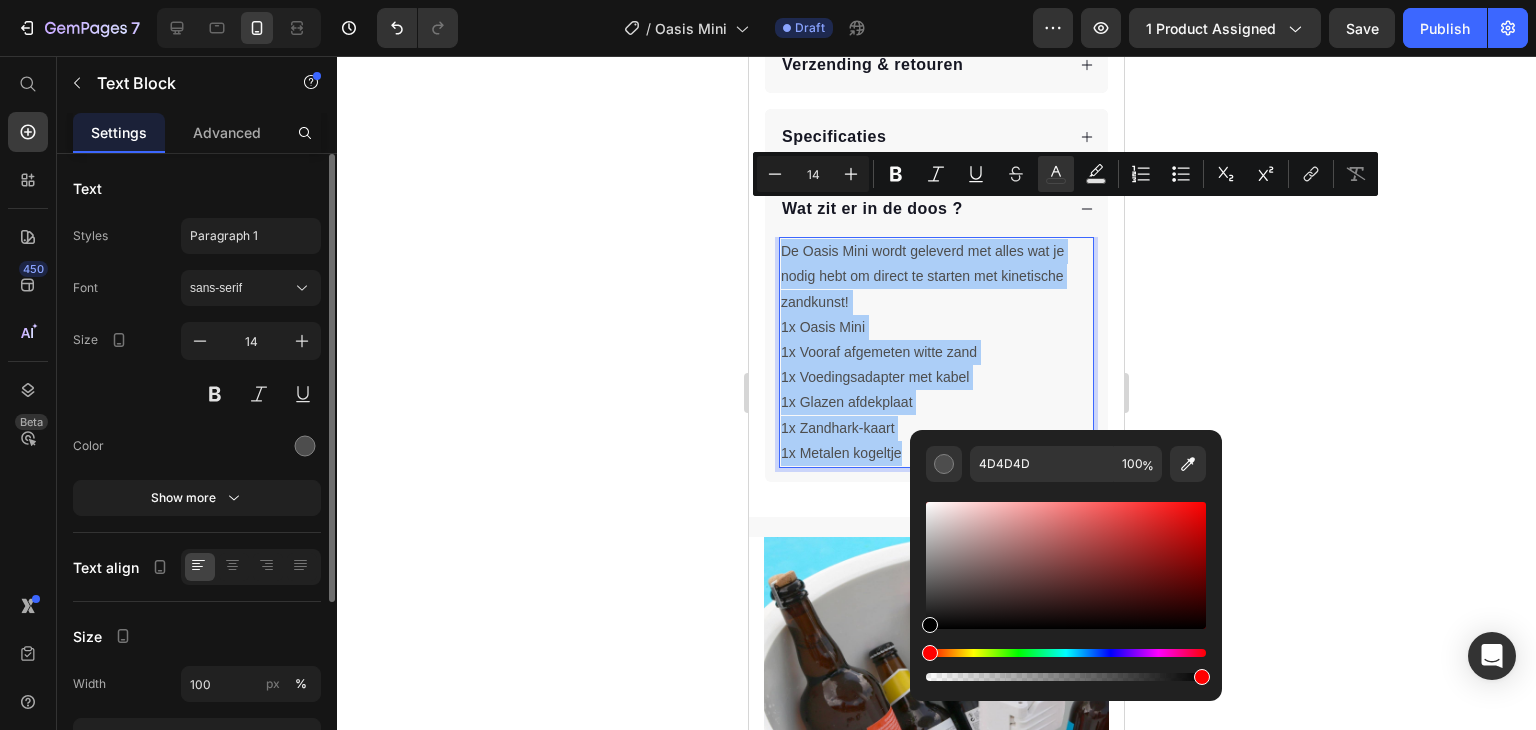 drag, startPoint x: 1749, startPoint y: 585, endPoint x: 896, endPoint y: 678, distance: 858.05475 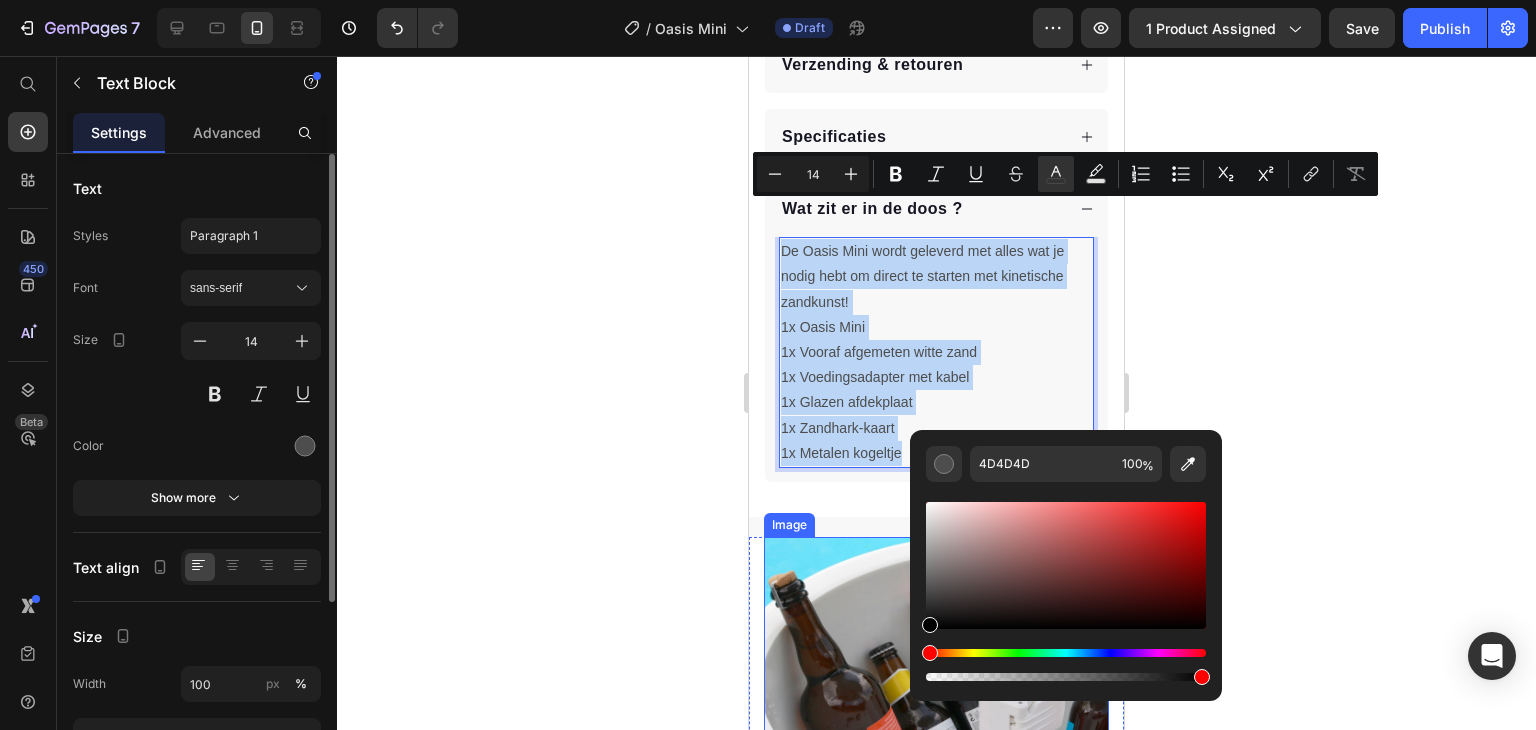 type on "000000" 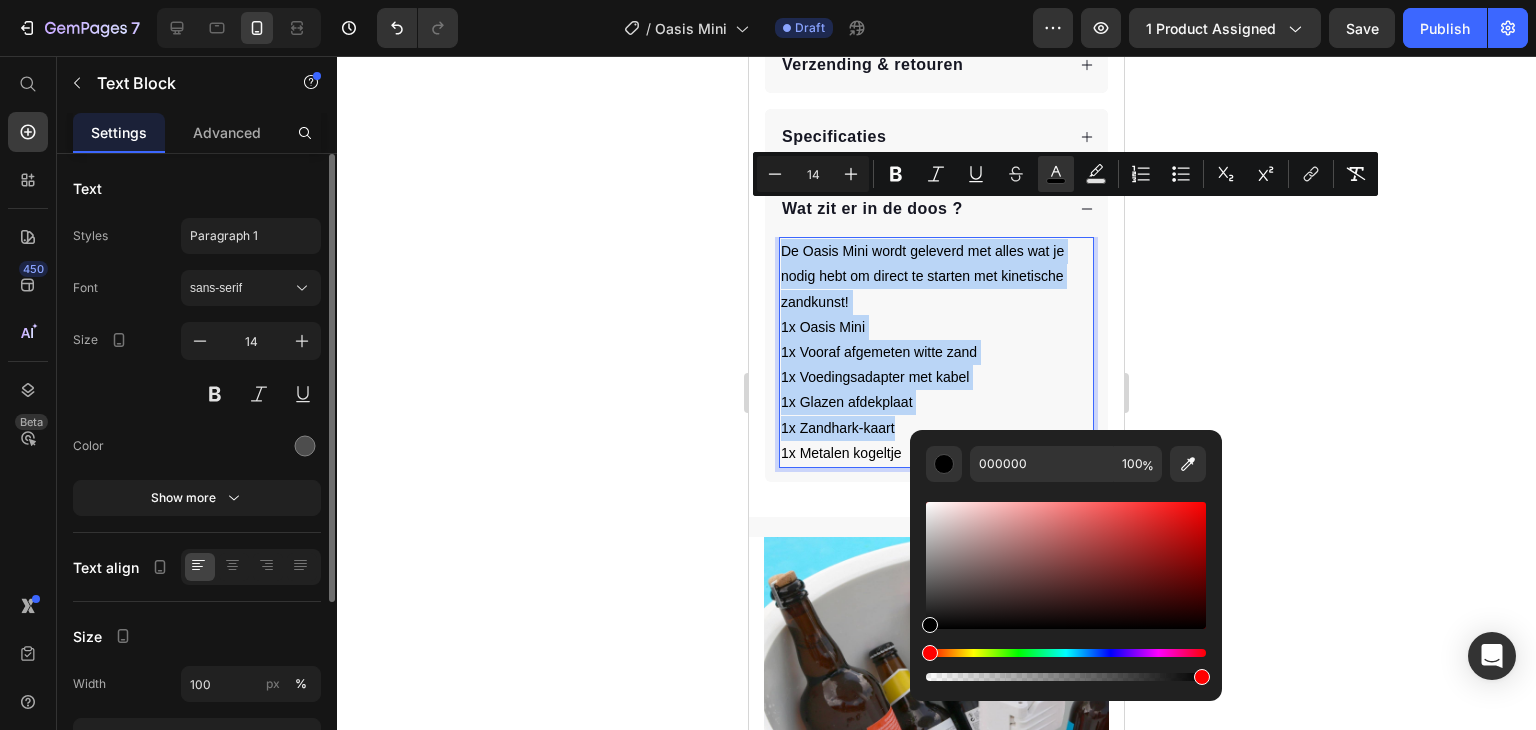 click on "De Oasis Mini wordt geleverd met alles wat je nodig hebt om direct te starten met kinetische zandkunst!" at bounding box center (922, 276) 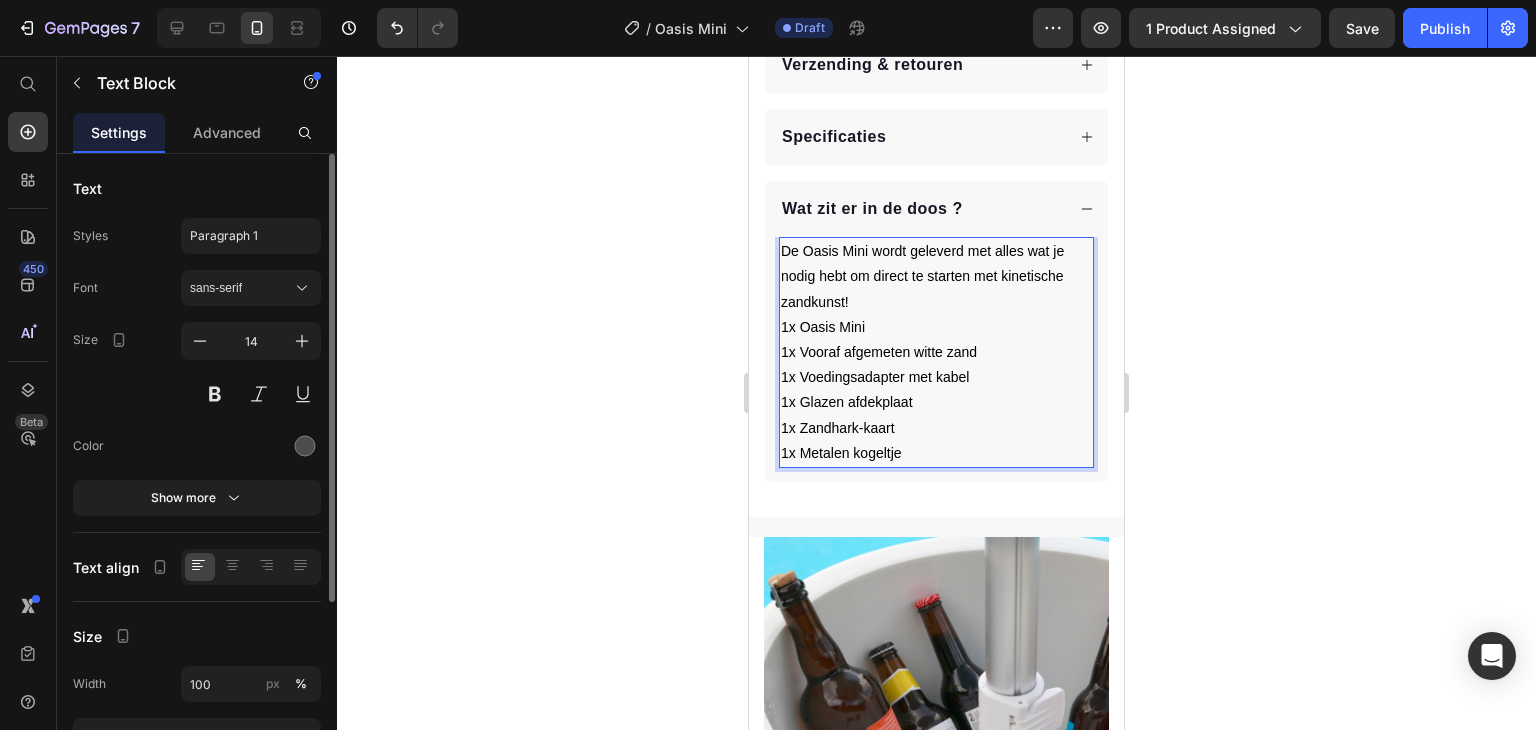 click on "De Oasis Mini wordt geleverd met alles wat je nodig hebt om direct te starten met kinetische zandkunst!" at bounding box center [922, 276] 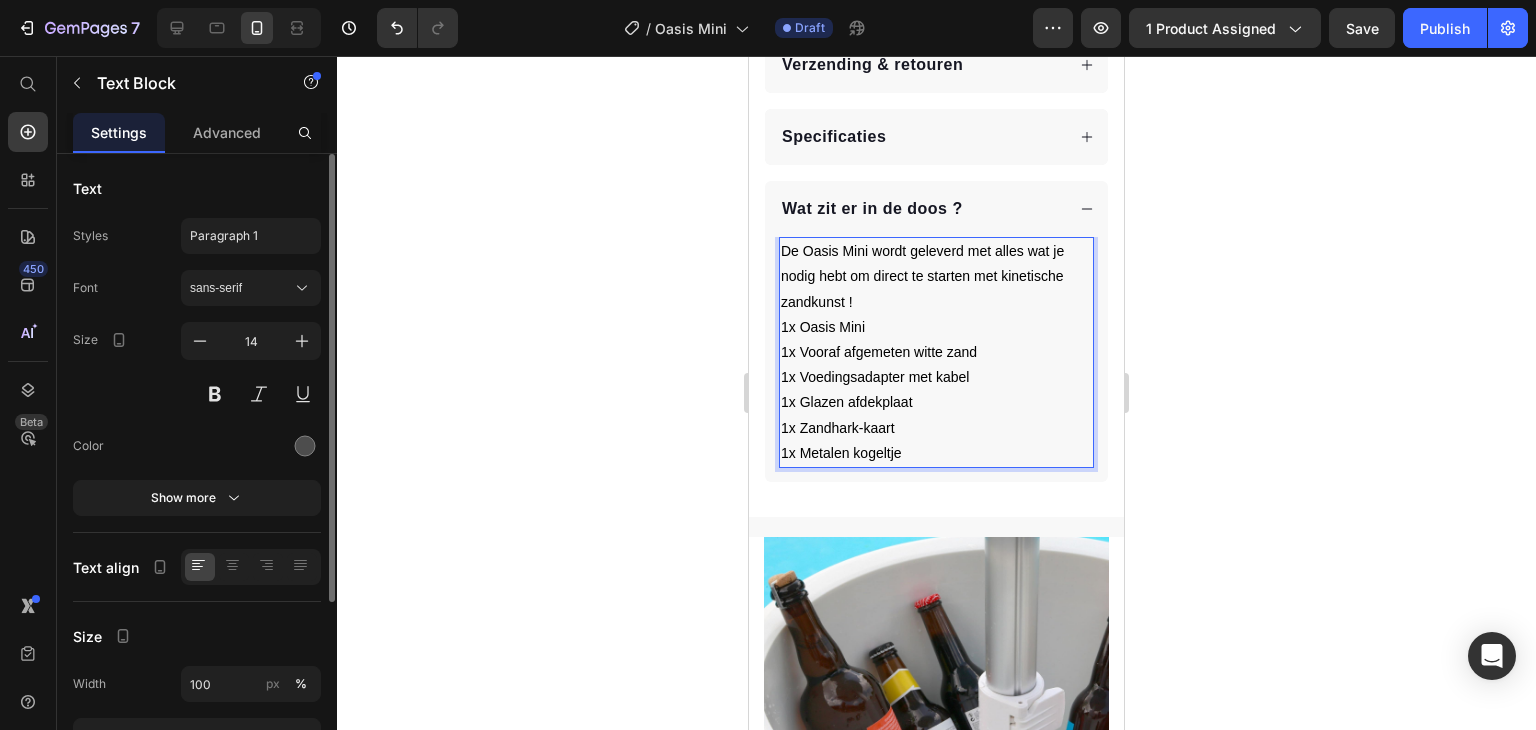 click on "De Oasis Mini wordt geleverd met alles wat je nodig hebt om direct te starten met kinetische zandkunst !" at bounding box center [936, 277] 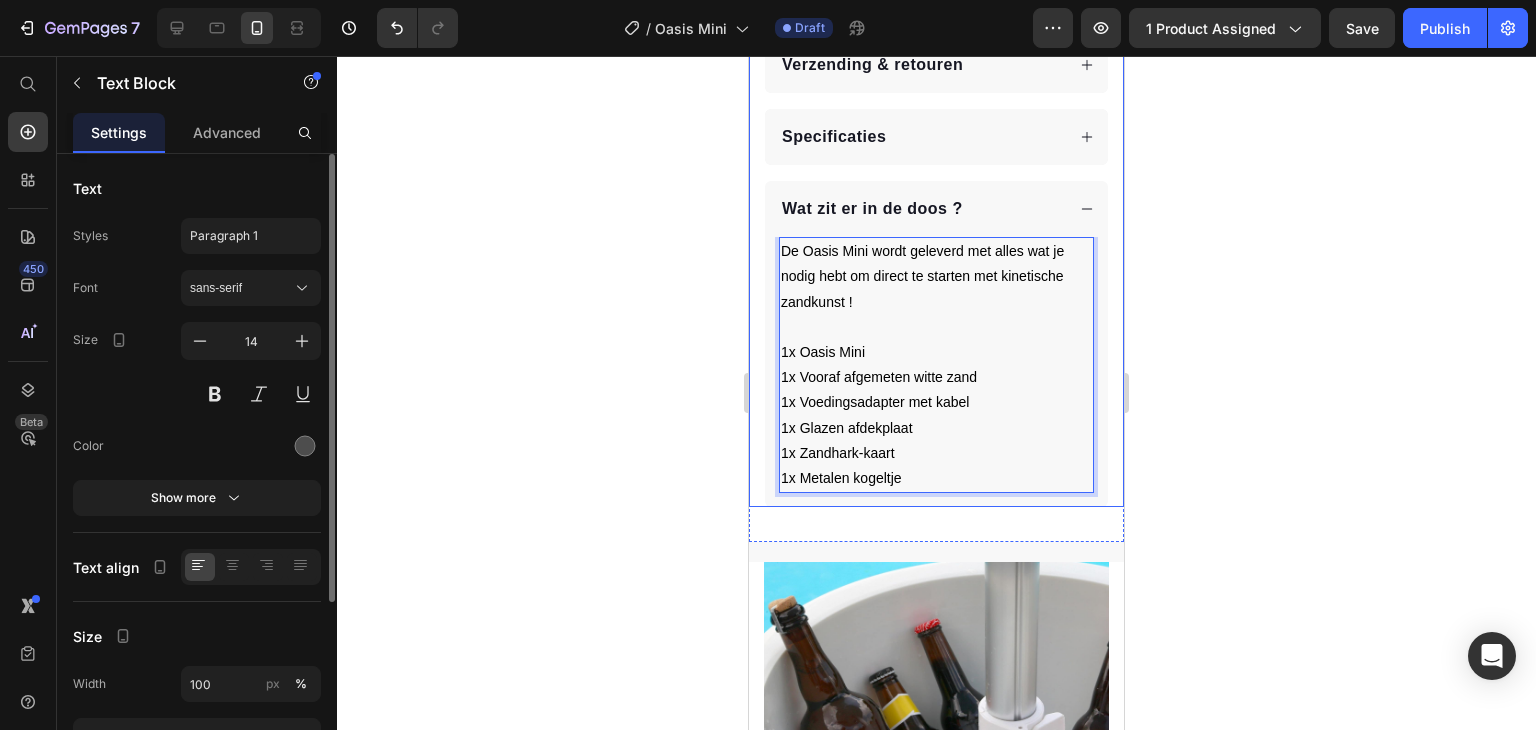 click 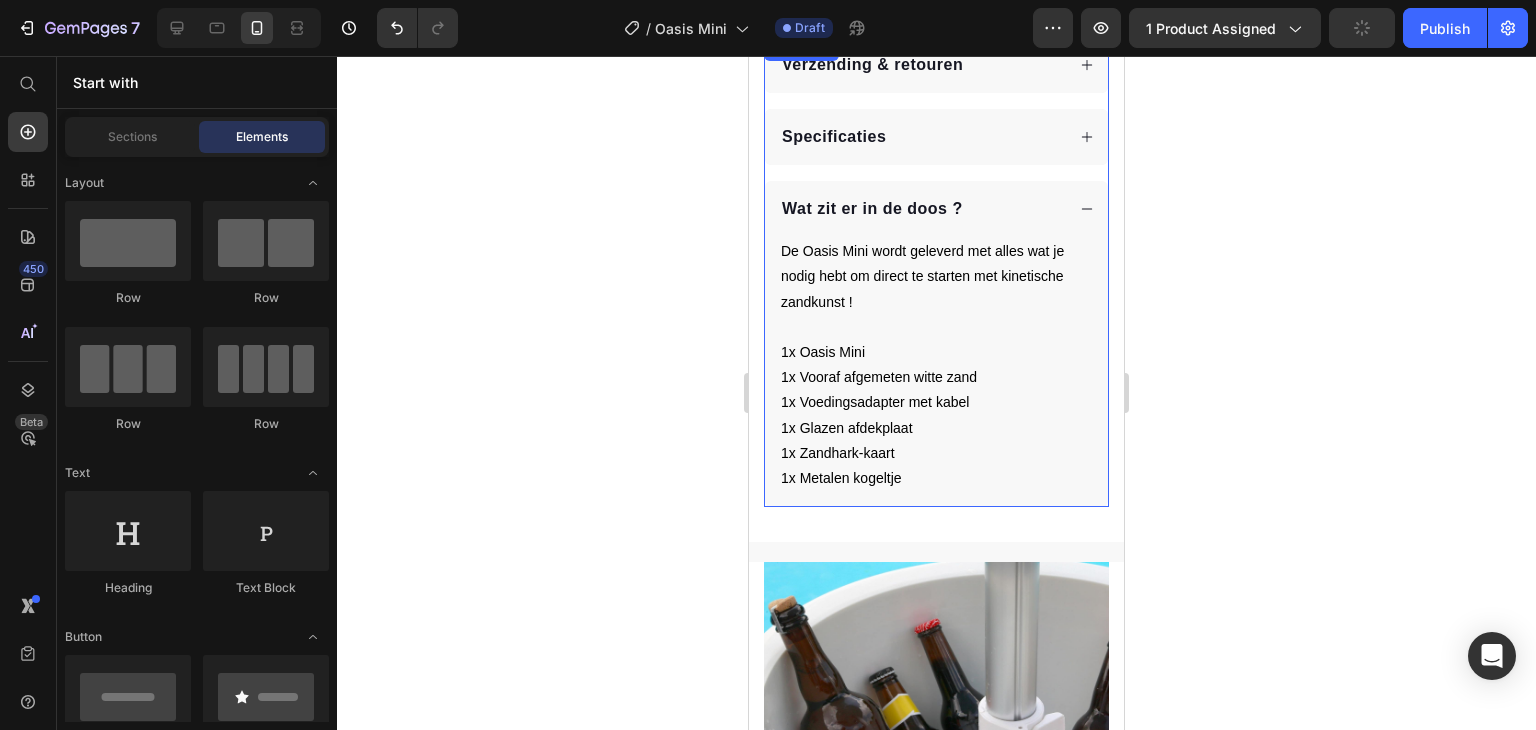 click on "Wat zit er in de doos ?" at bounding box center (936, 209) 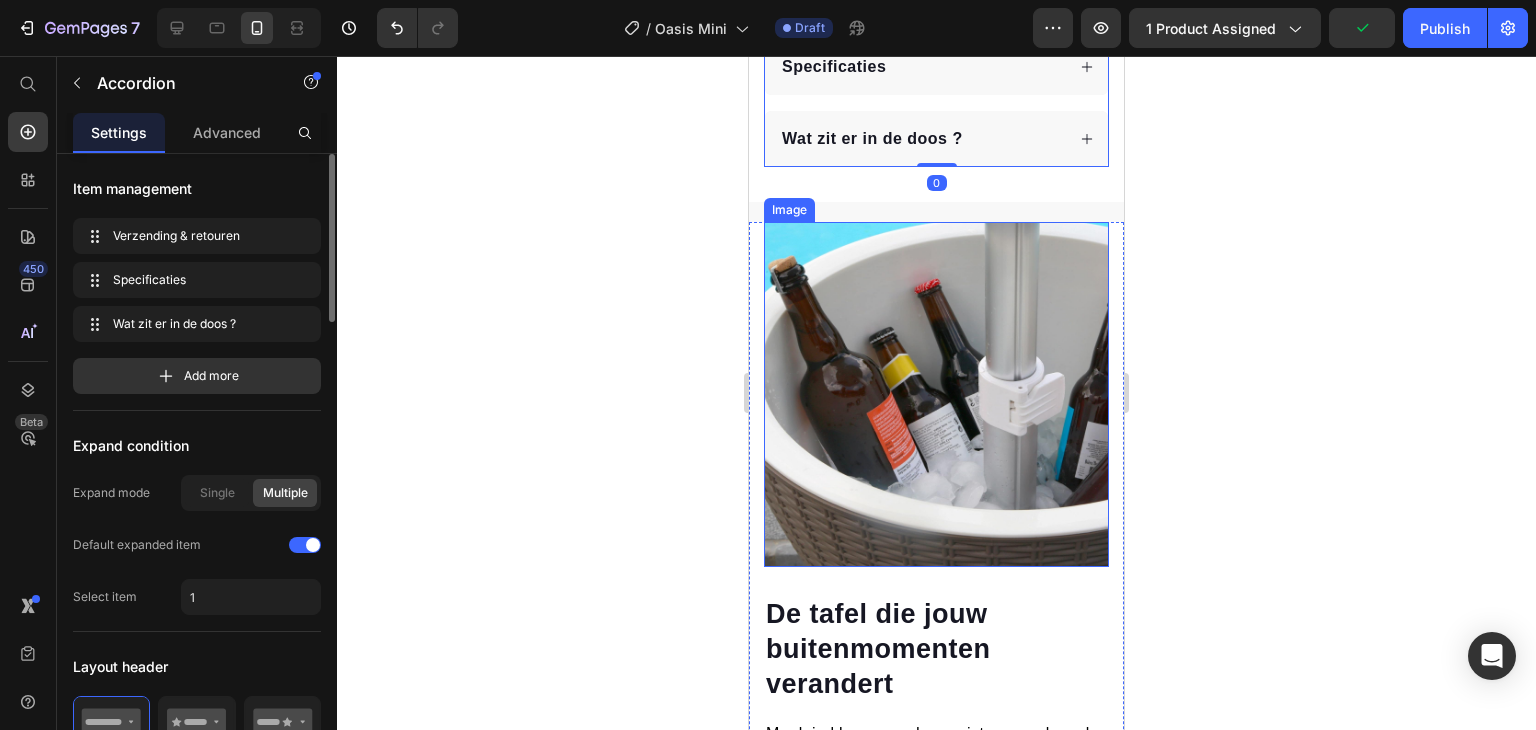 scroll, scrollTop: 1356, scrollLeft: 0, axis: vertical 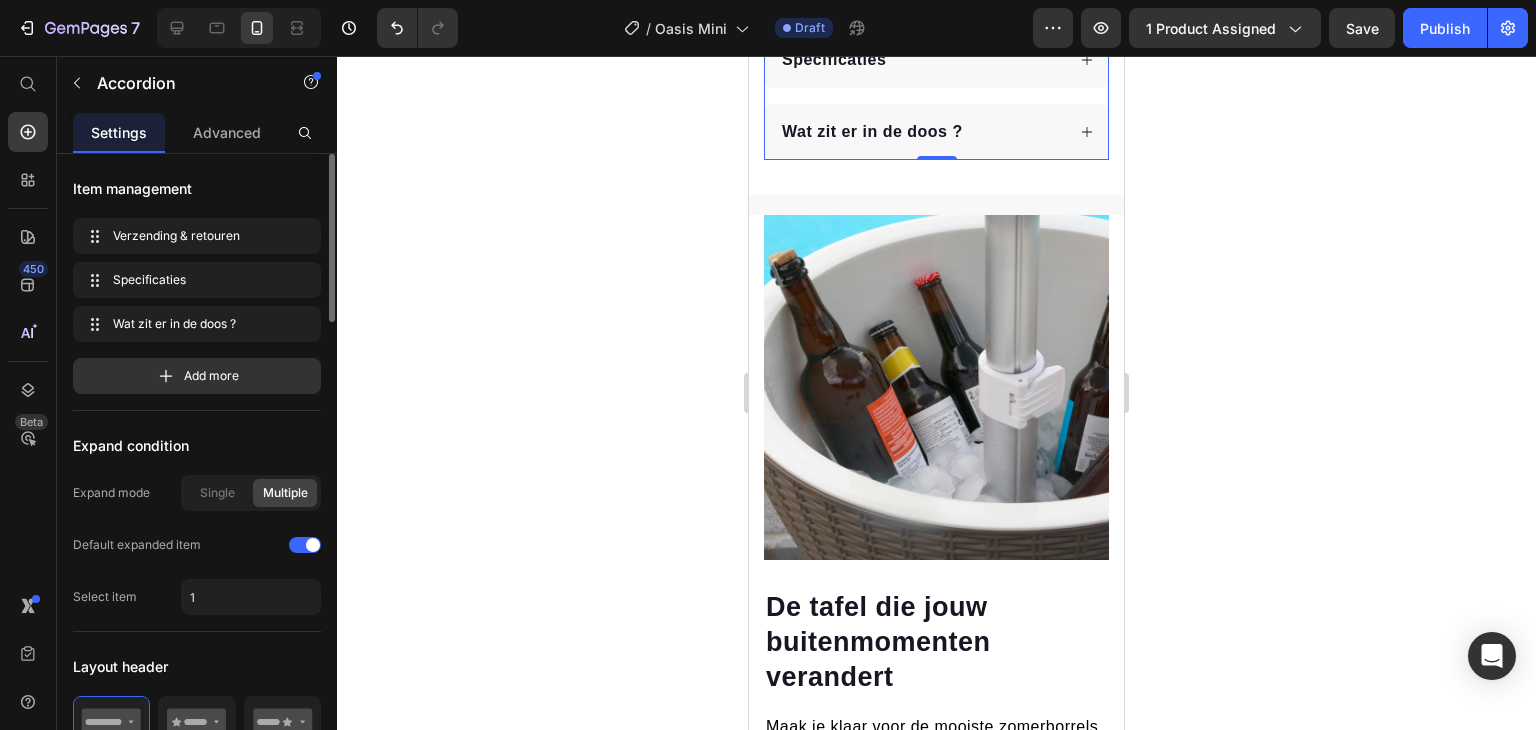 click at bounding box center (936, 387) 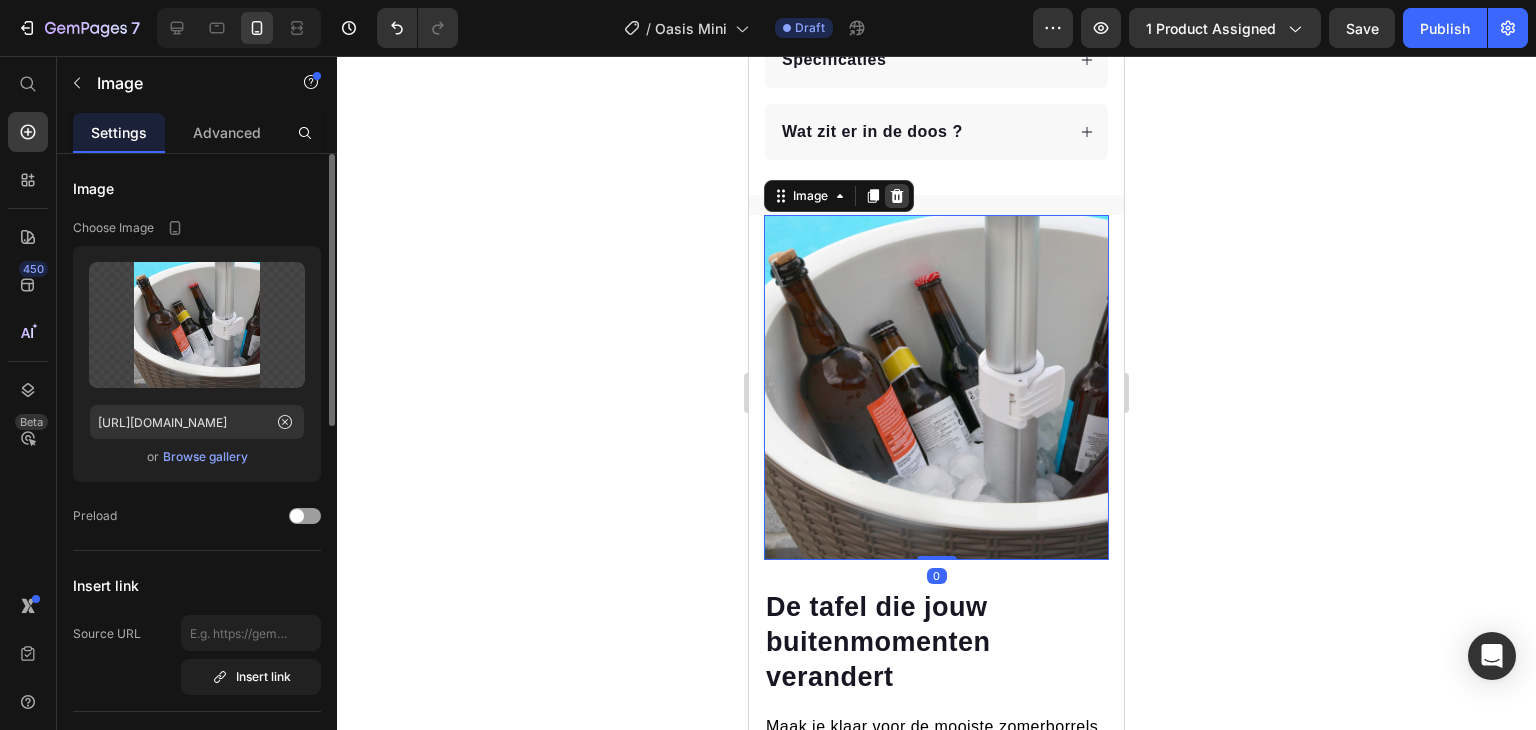 click 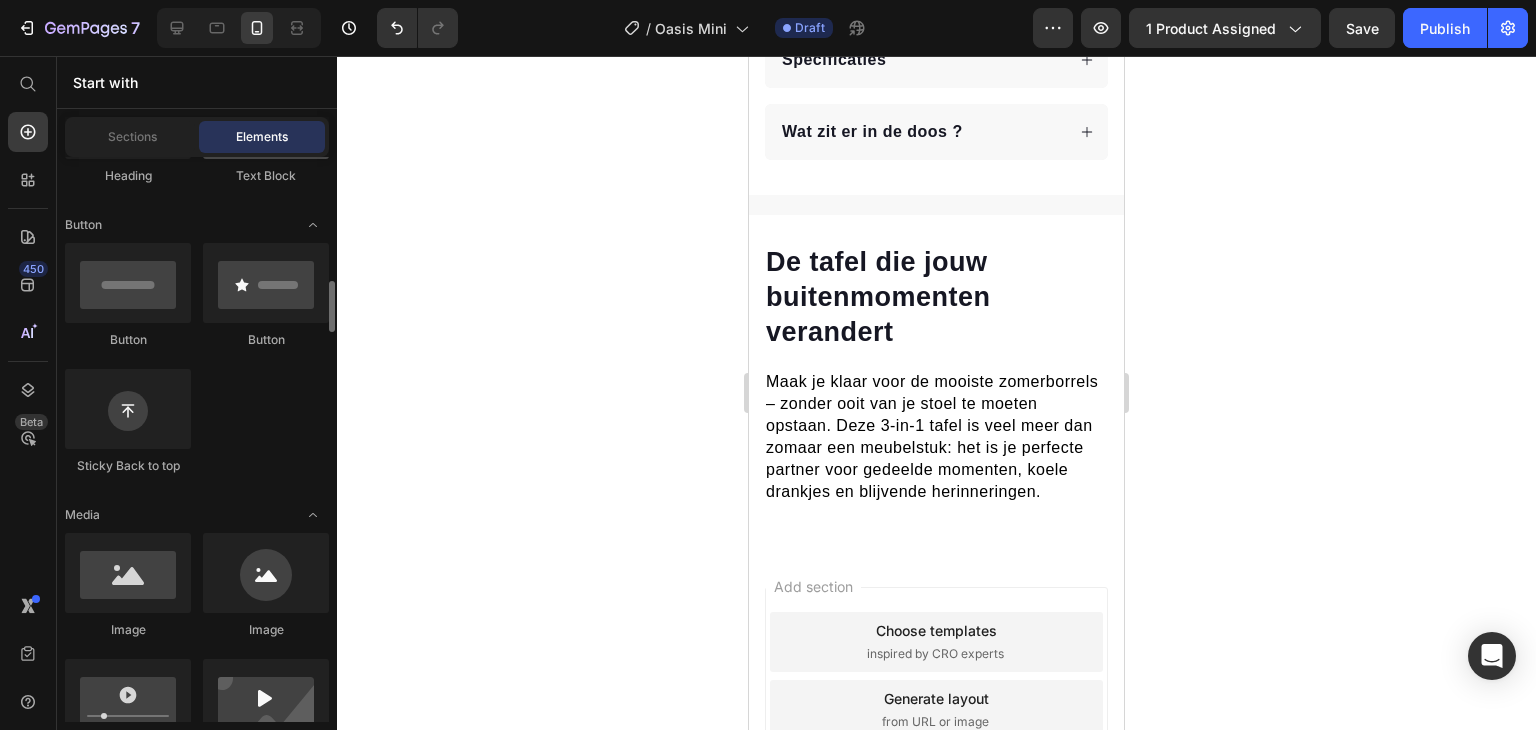 scroll, scrollTop: 533, scrollLeft: 0, axis: vertical 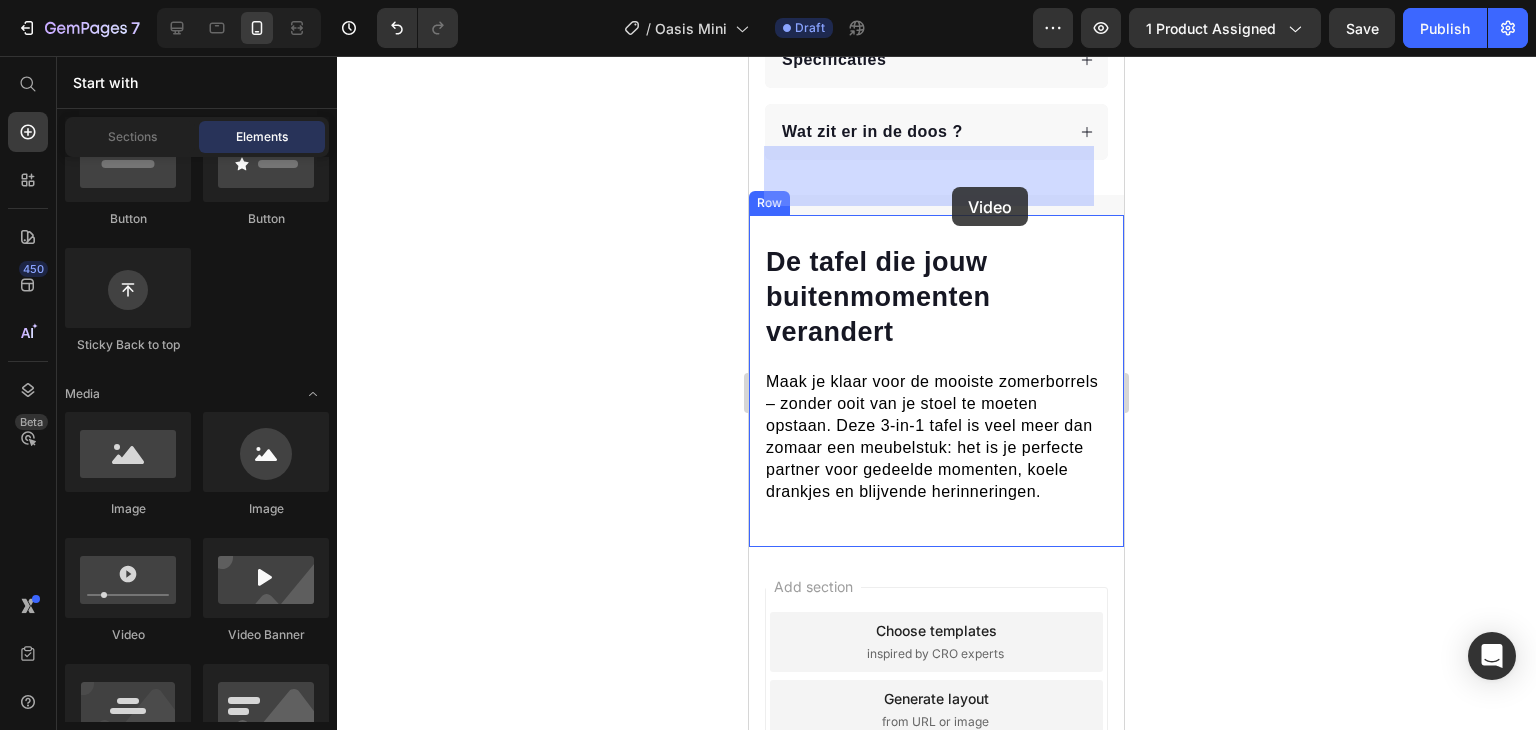 drag, startPoint x: 878, startPoint y: 609, endPoint x: 952, endPoint y: 187, distance: 428.43903 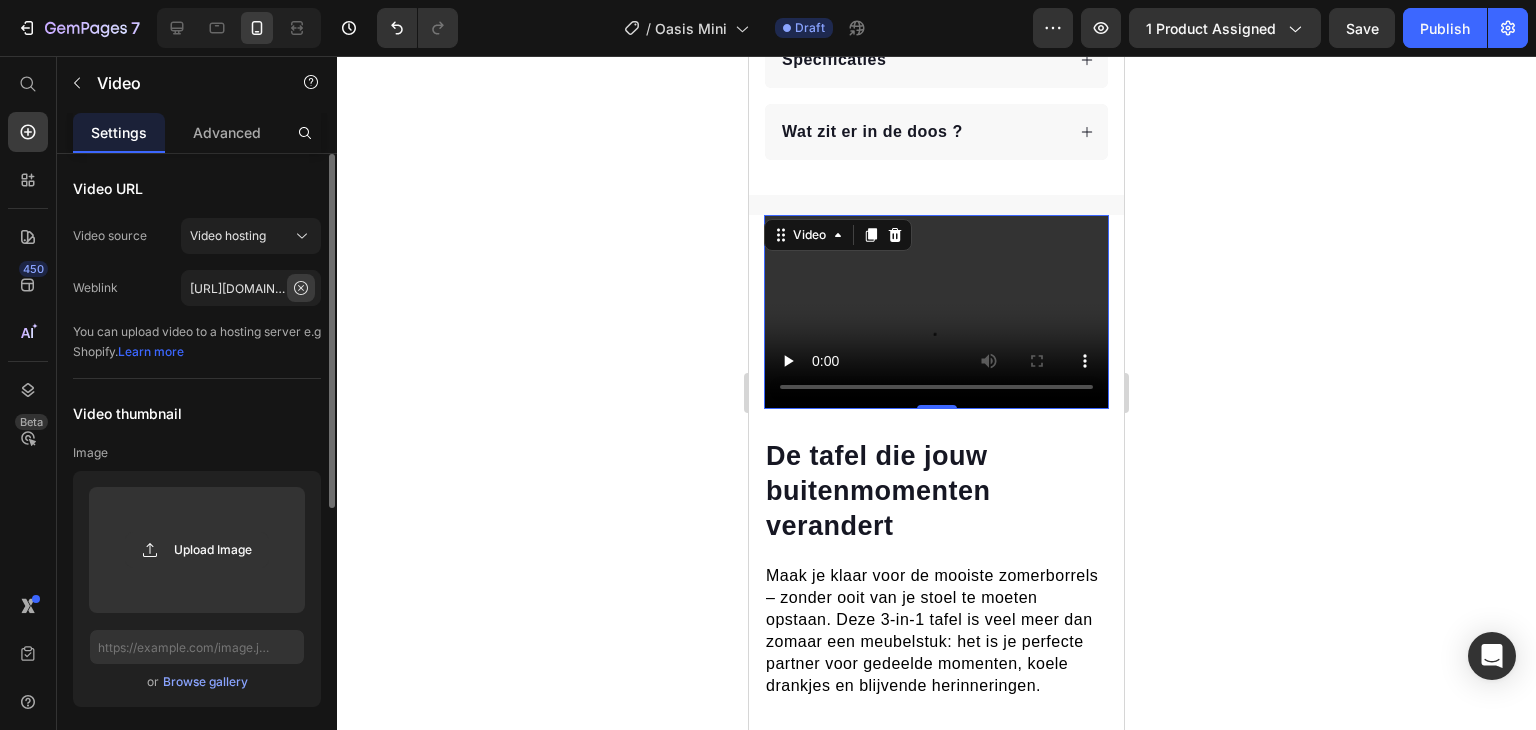 click 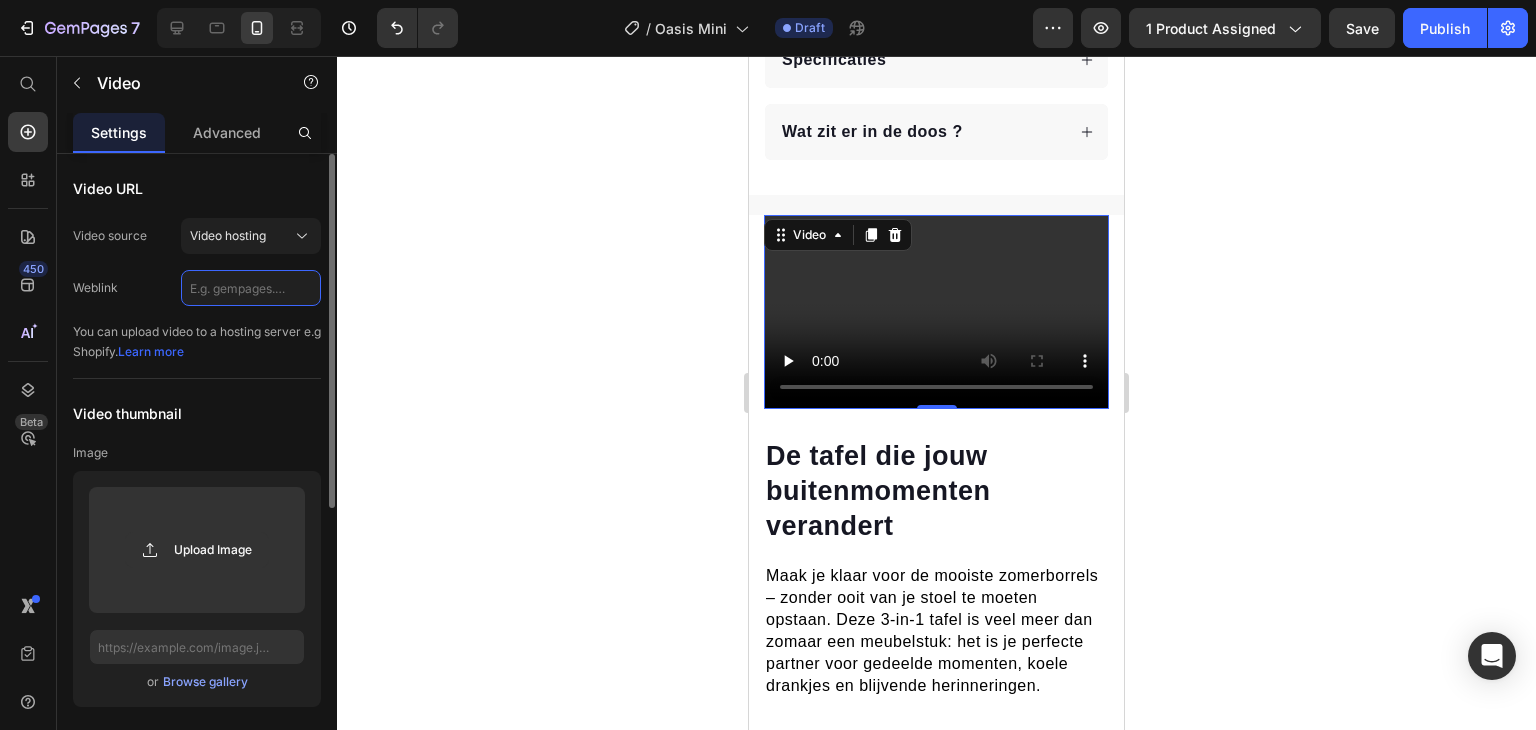 scroll, scrollTop: 0, scrollLeft: 0, axis: both 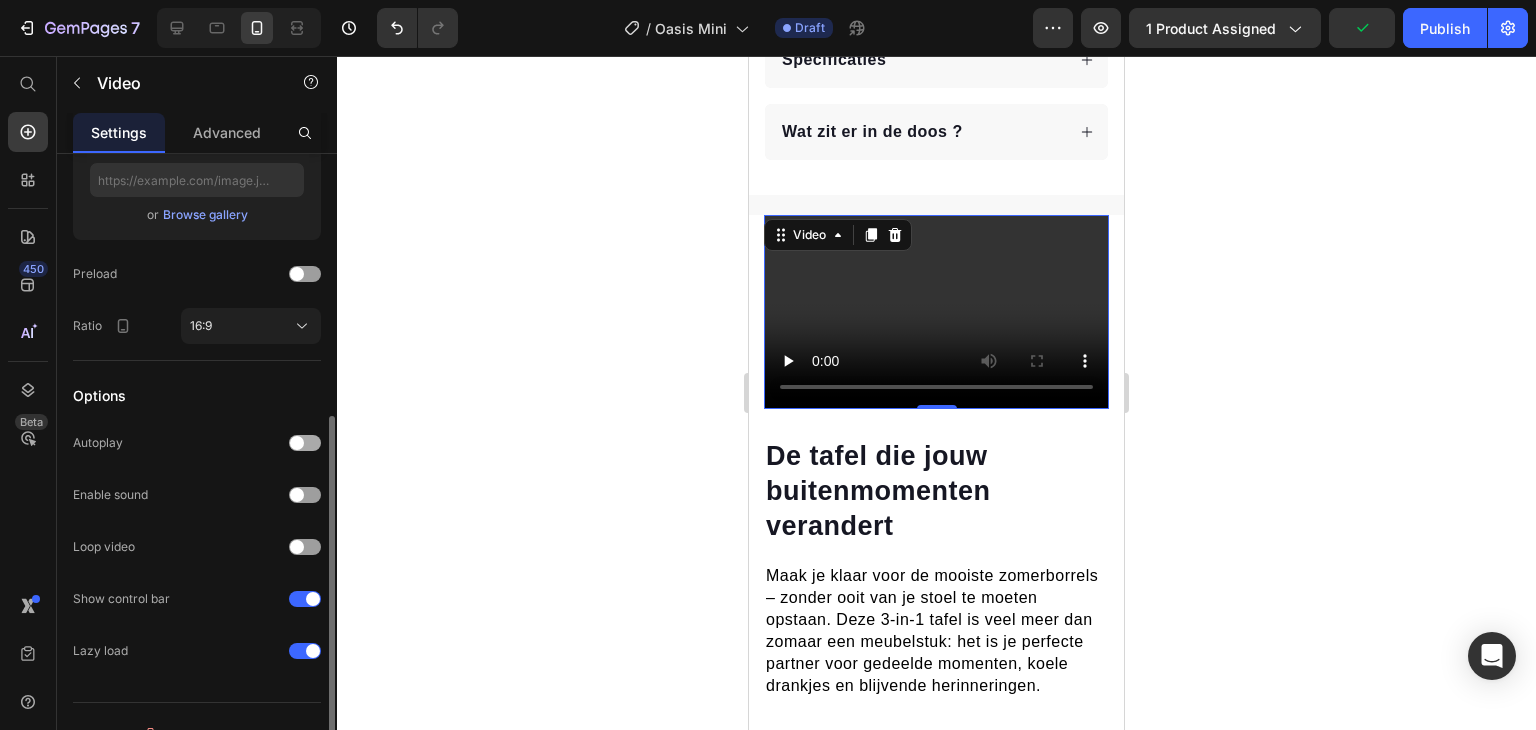 type on "[URL][DOMAIN_NAME]" 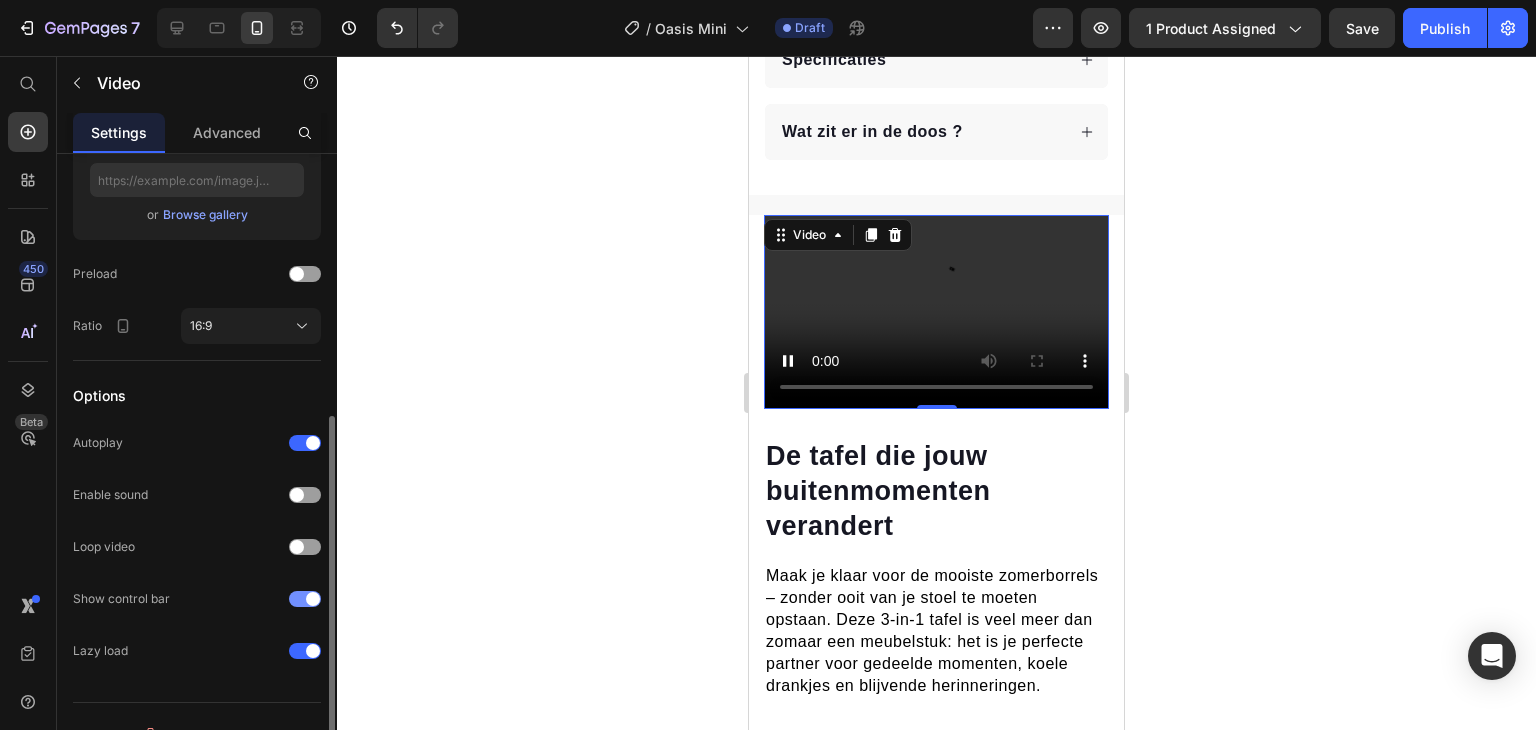 click at bounding box center (313, 599) 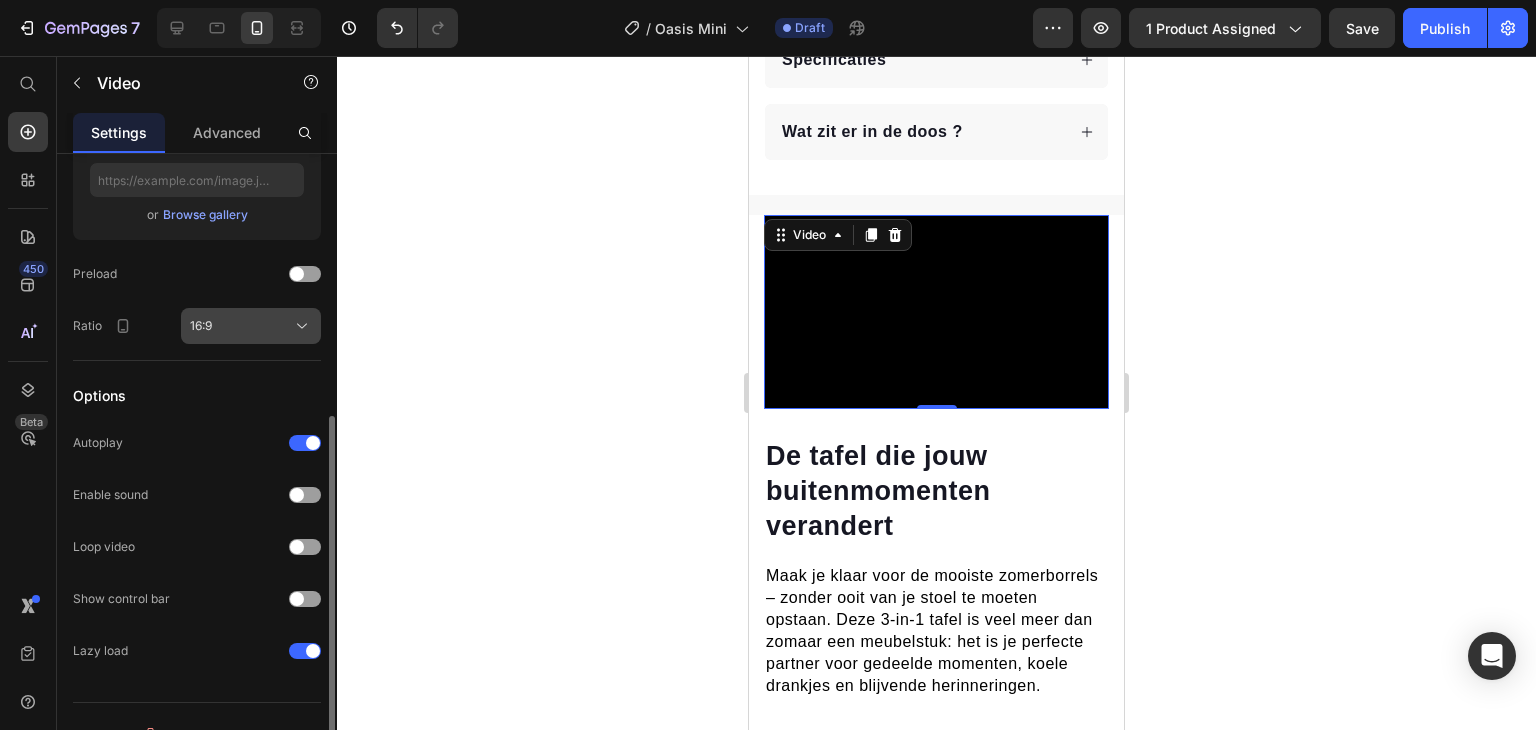 click on "16:9" 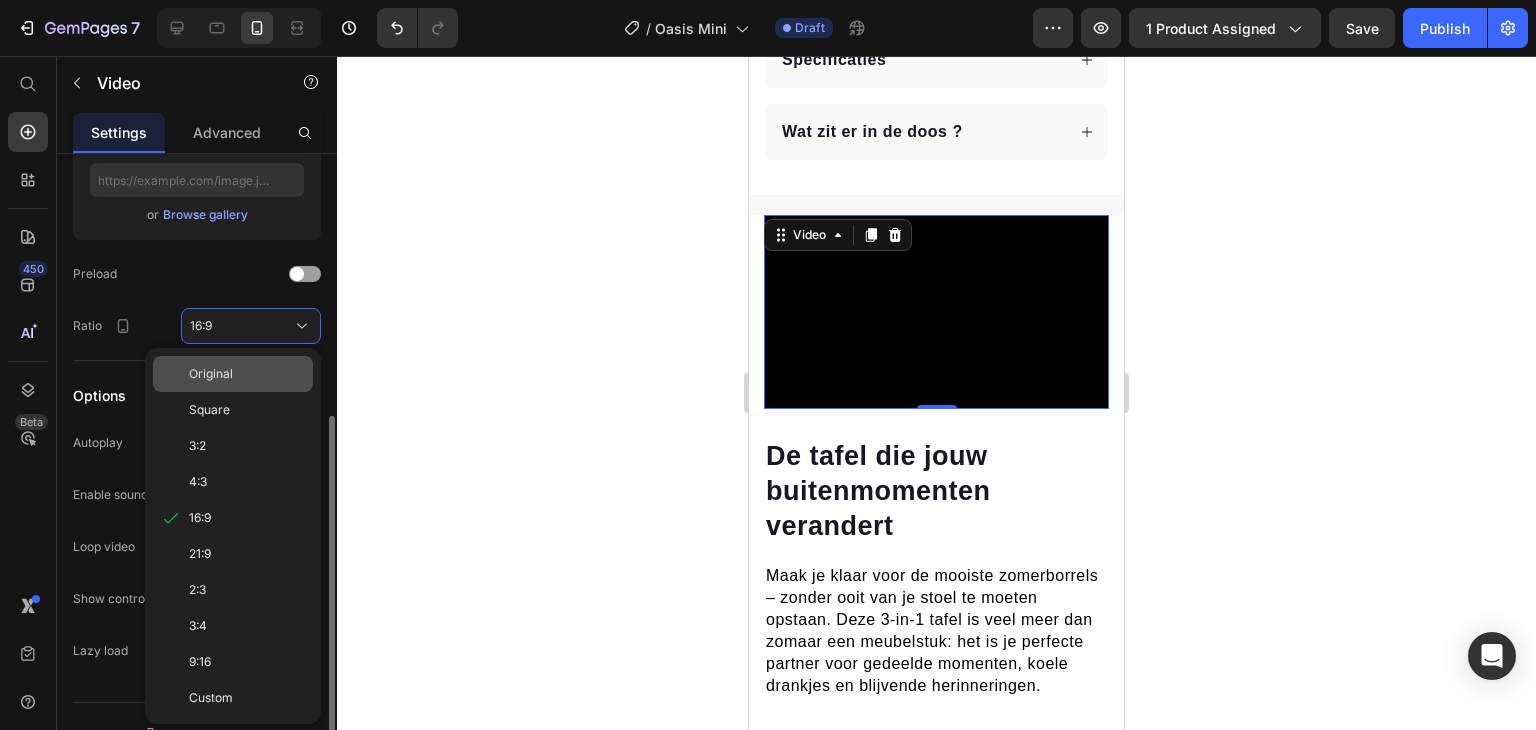click on "Original" at bounding box center [247, 374] 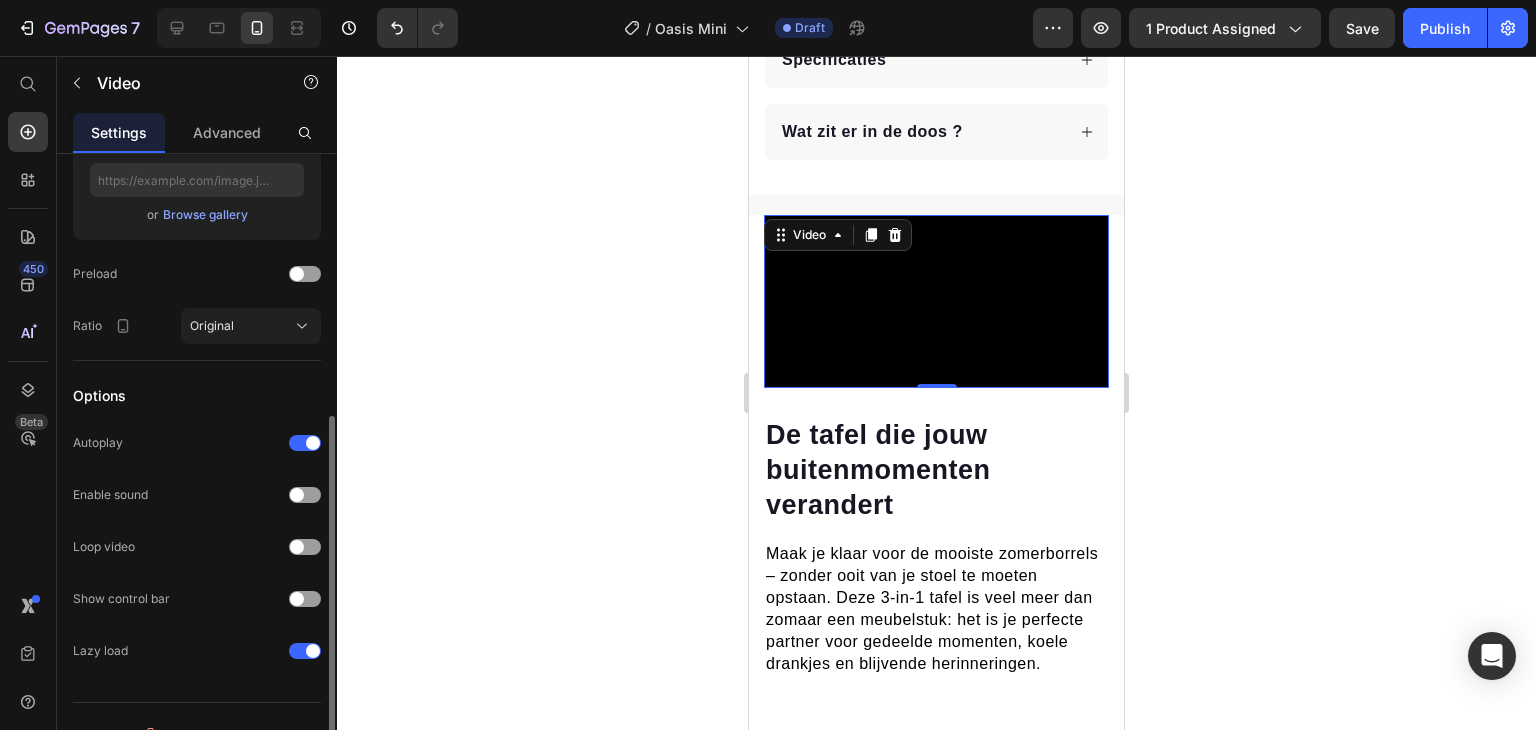click 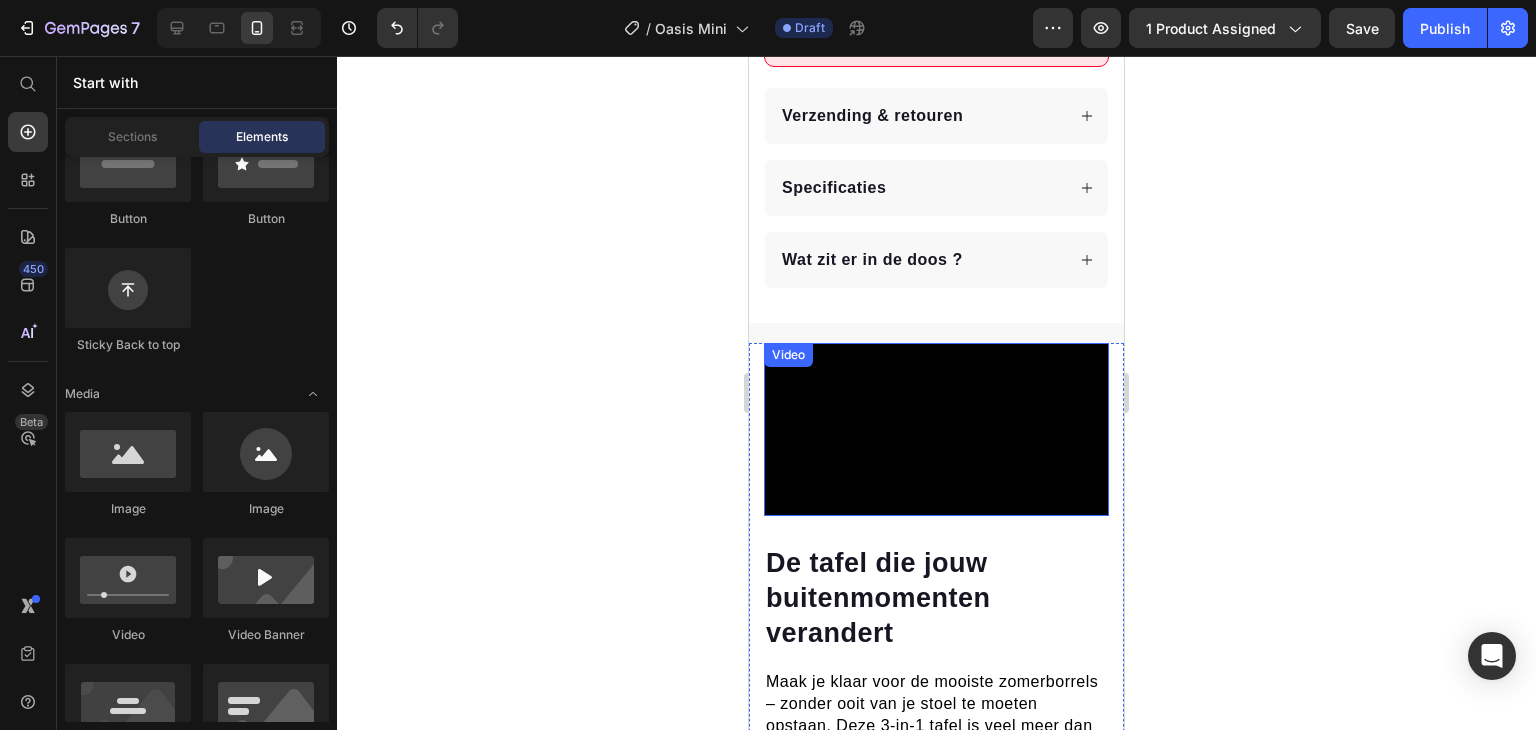 scroll, scrollTop: 1255, scrollLeft: 0, axis: vertical 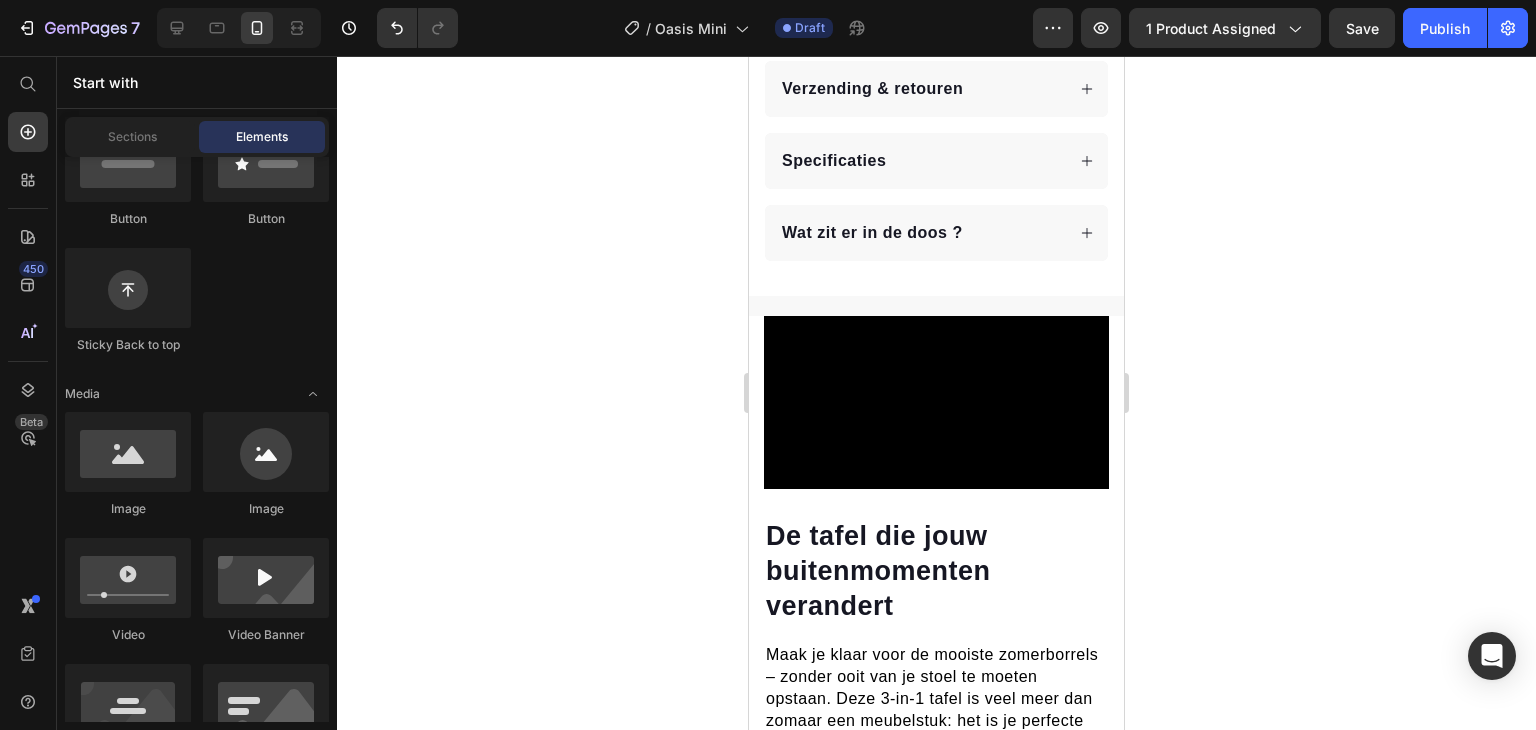 click 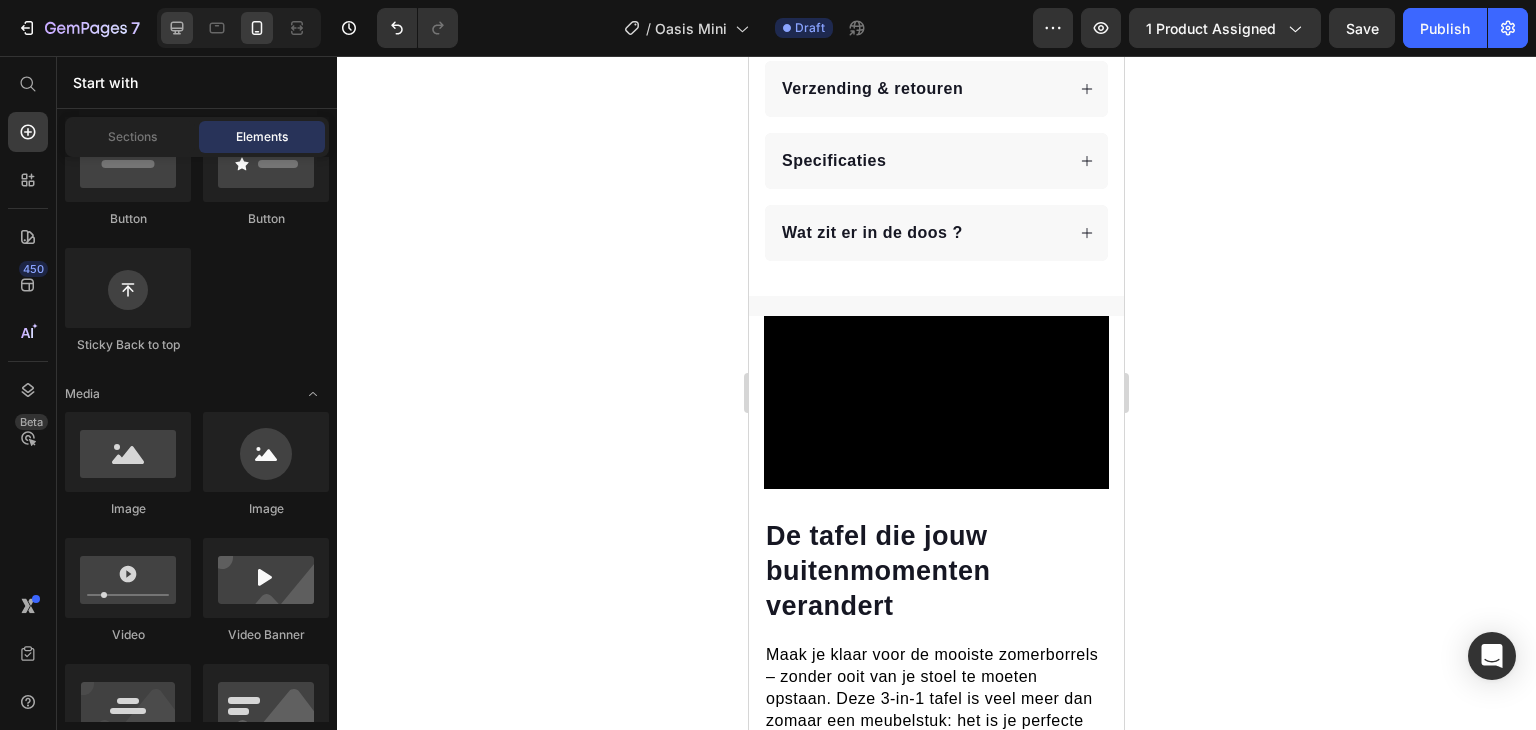 click 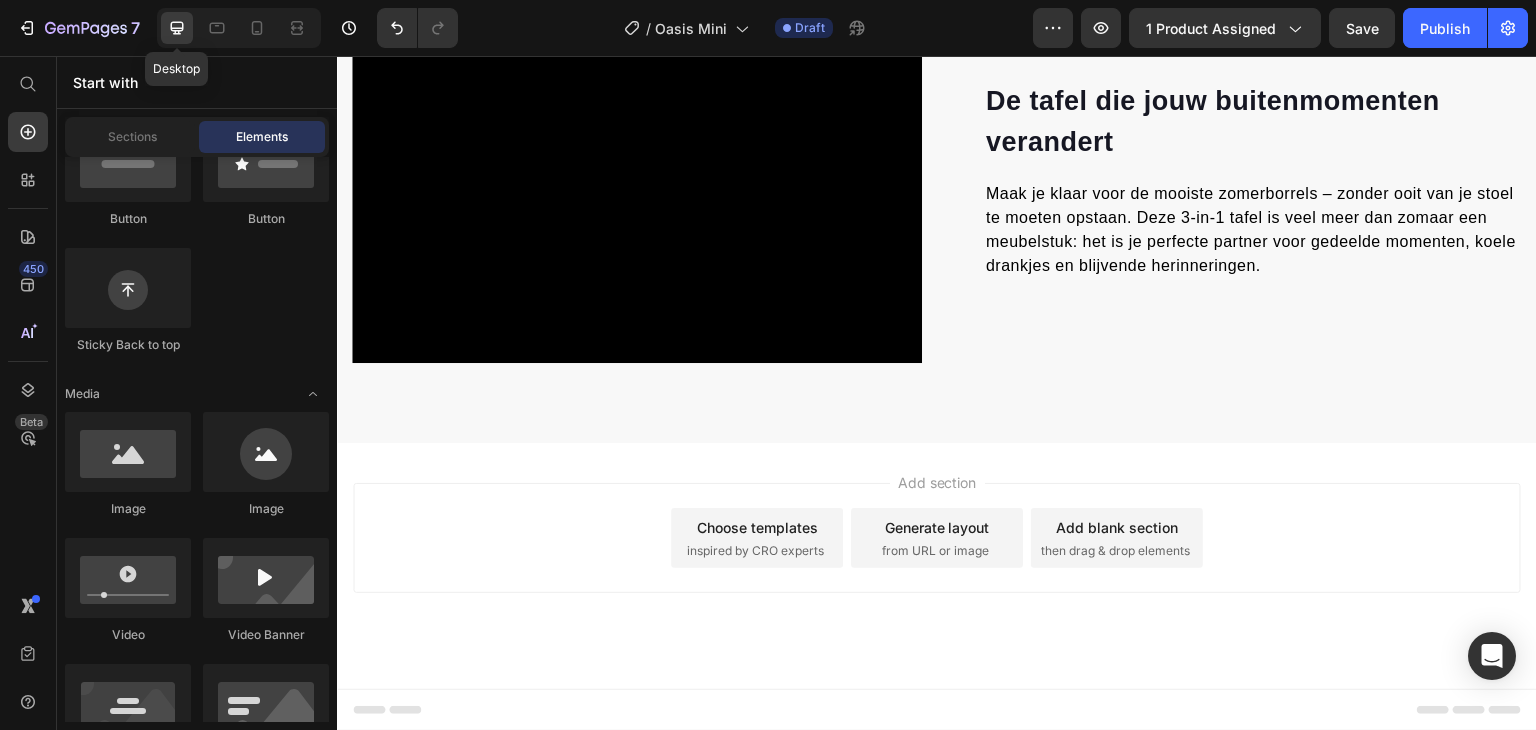 scroll, scrollTop: 986, scrollLeft: 0, axis: vertical 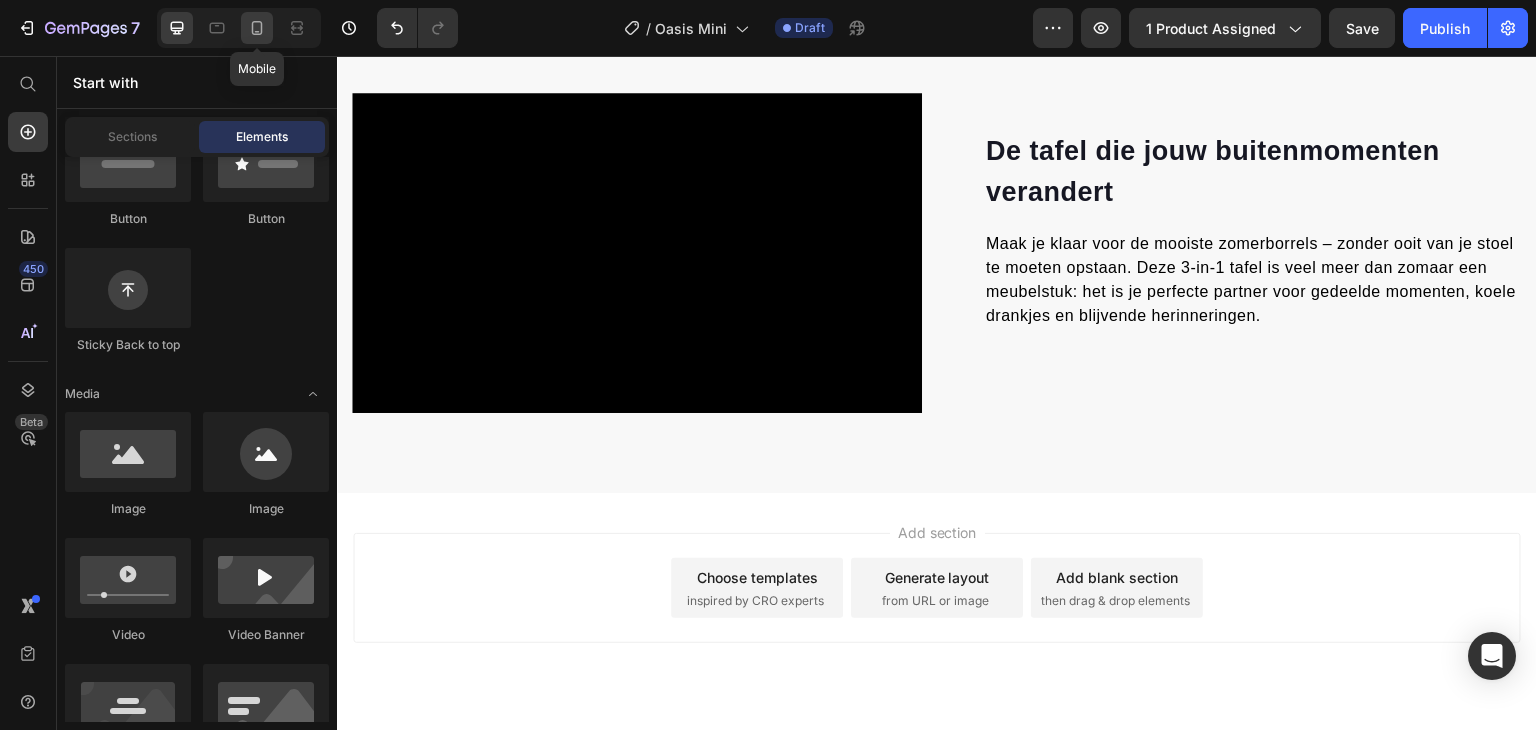 click 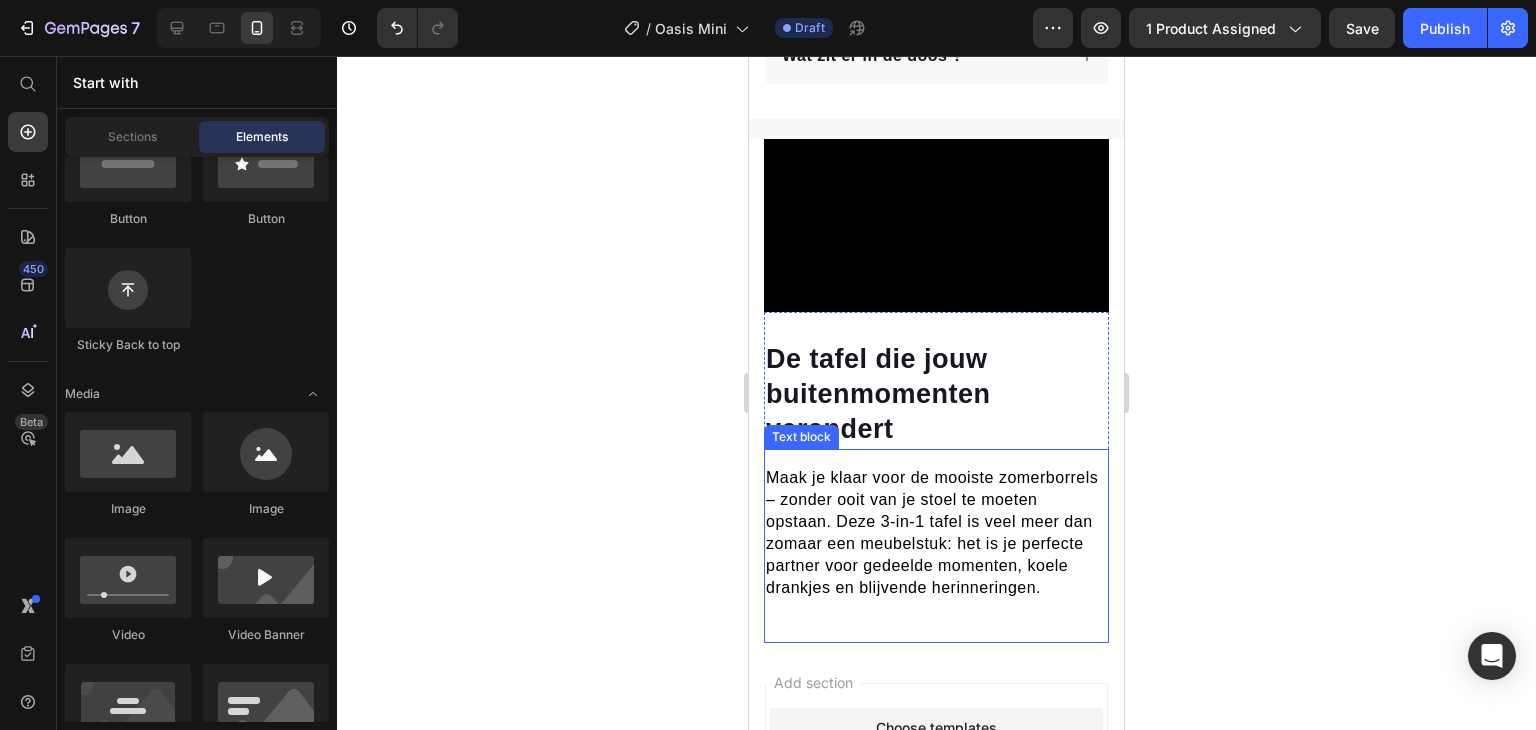 scroll, scrollTop: 1432, scrollLeft: 0, axis: vertical 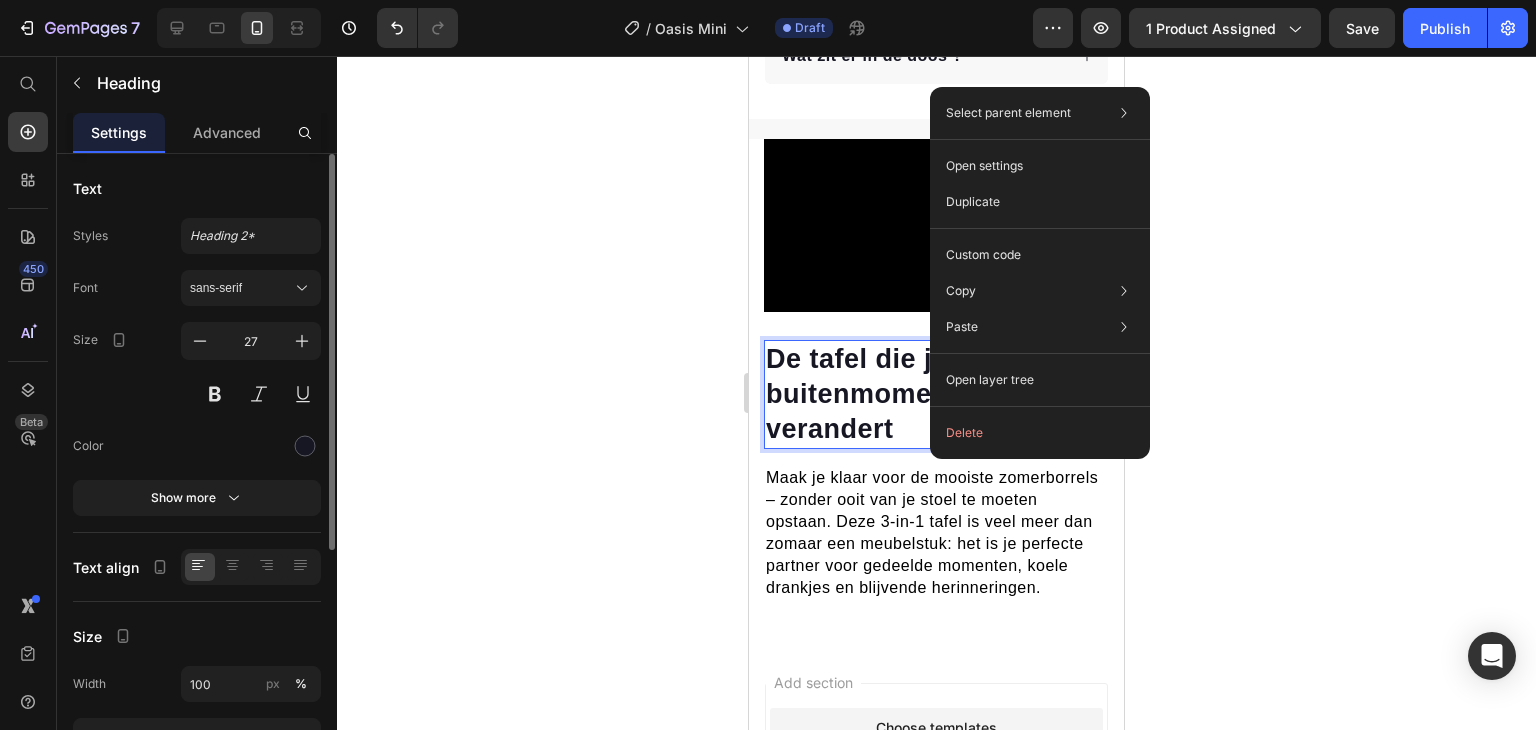 click on "De tafel die jouw buitenmomenten verandert" at bounding box center [936, 394] 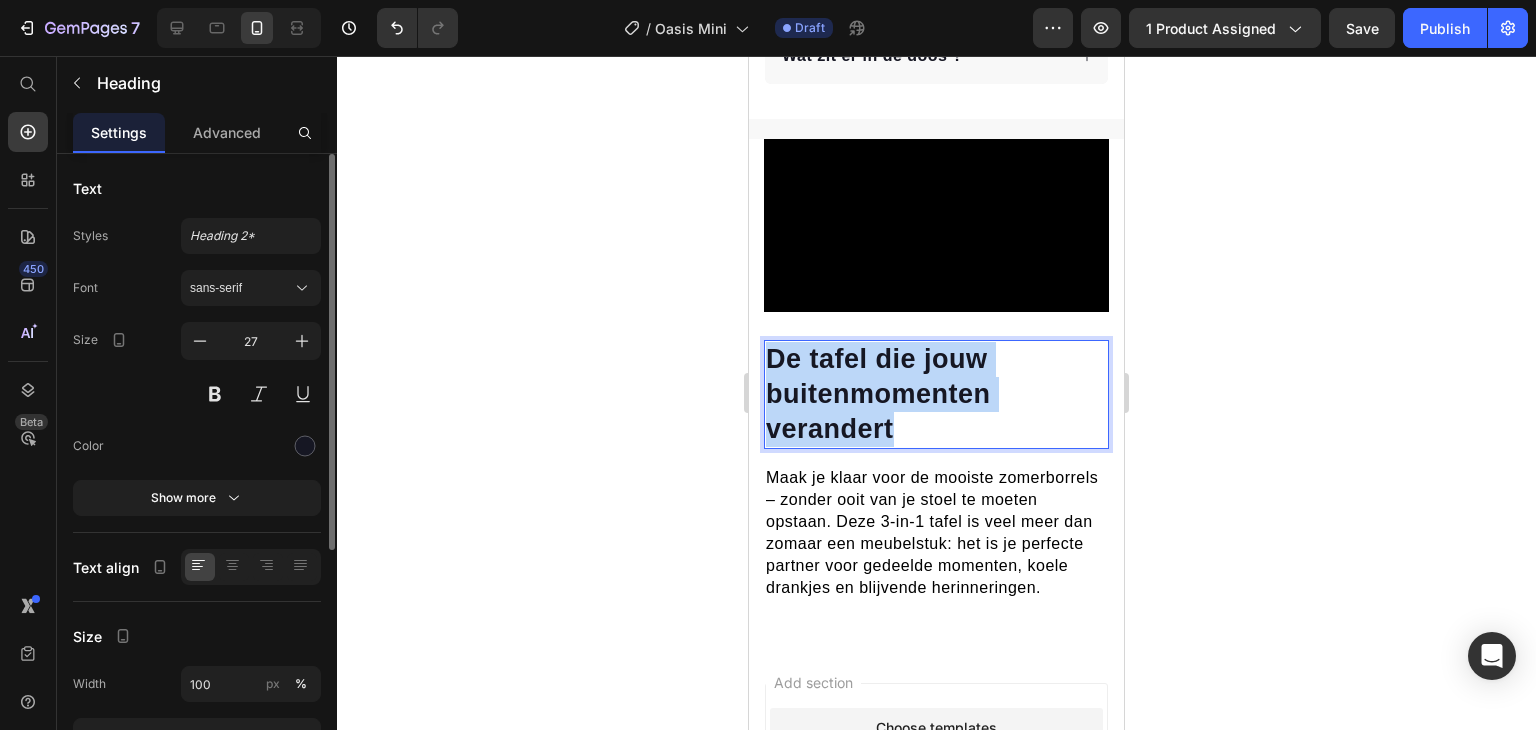 click on "De tafel die jouw buitenmomenten verandert" at bounding box center (936, 394) 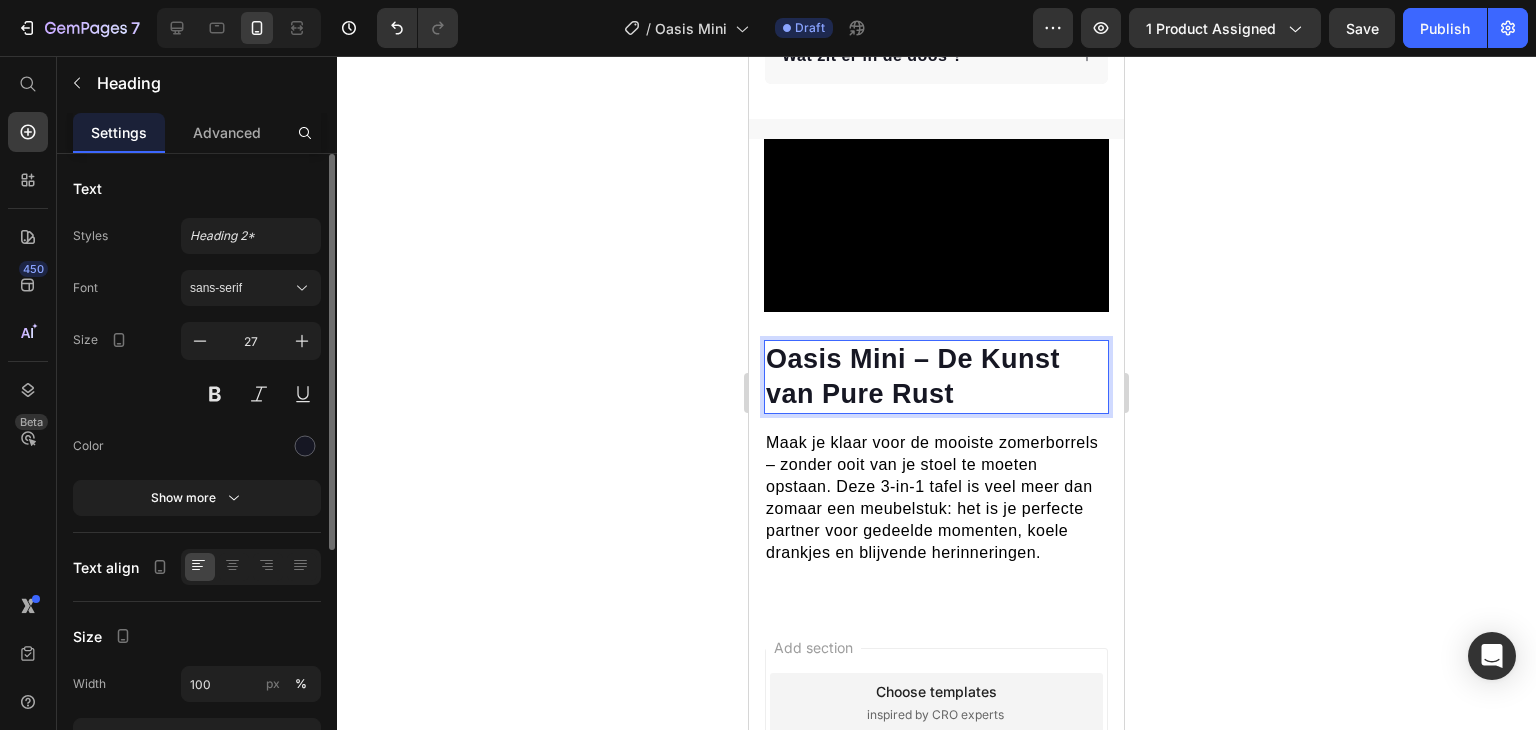 drag, startPoint x: 520, startPoint y: 507, endPoint x: 11, endPoint y: 429, distance: 514.9418 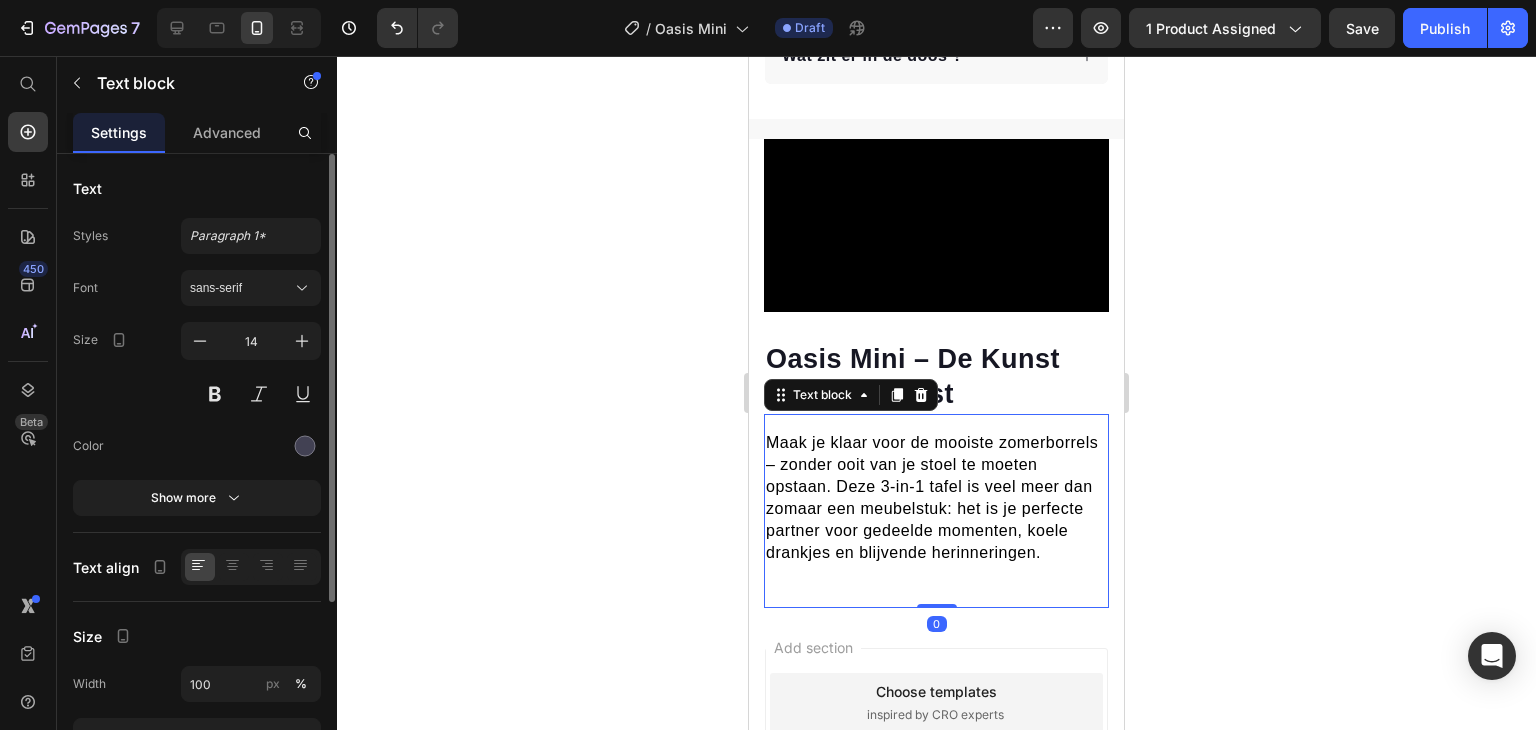 click on "Maak je klaar voor de mooiste zomerborrels – zonder ooit van je stoel te moeten opstaan. Deze 3-in-1 tafel is veel meer dan zomaar een meubelstuk: het is je perfecte partner voor gedeelde momenten, koele drankjes en blijvende herinneringen." at bounding box center (932, 497) 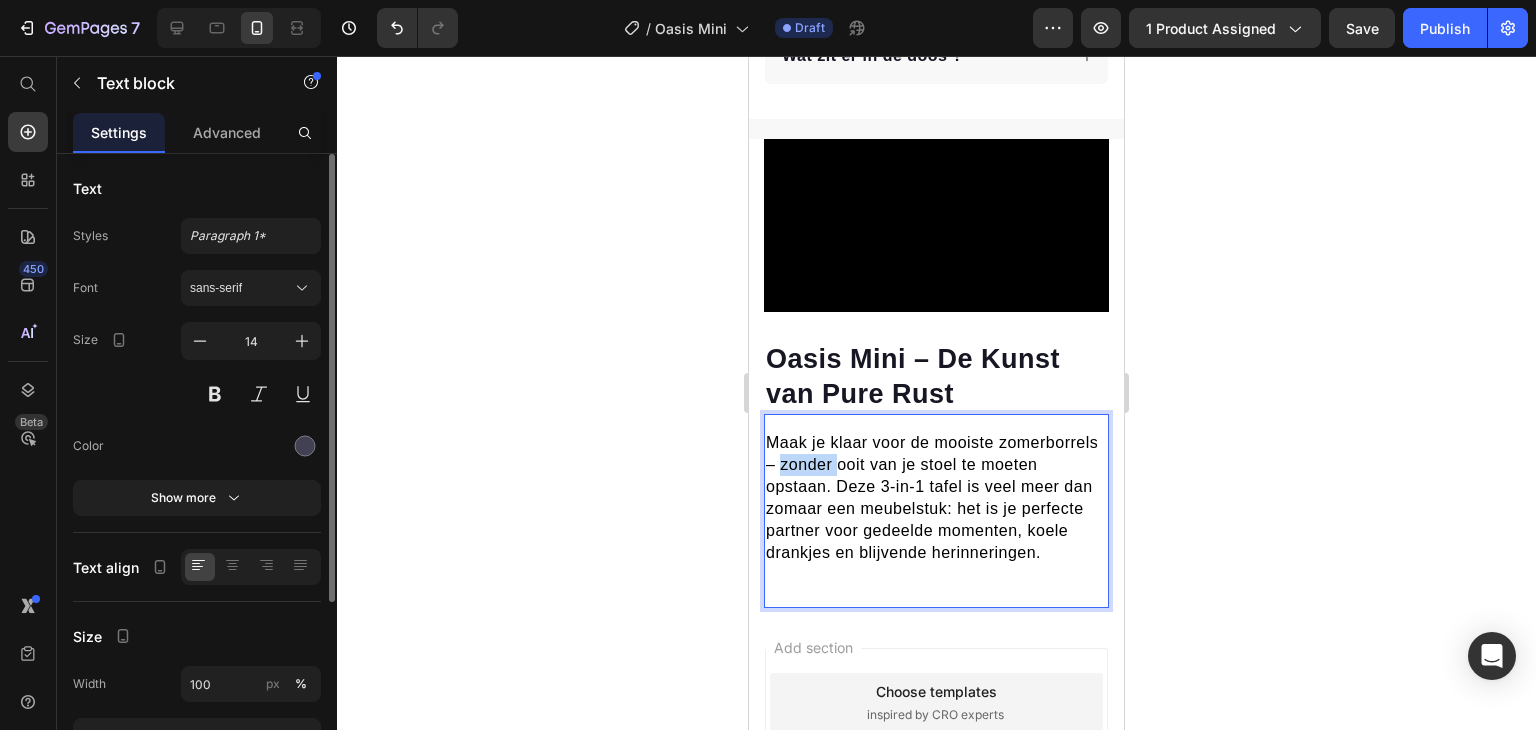 click on "Maak je klaar voor de mooiste zomerborrels – zonder ooit van je stoel te moeten opstaan. Deze 3-in-1 tafel is veel meer dan zomaar een meubelstuk: het is je perfecte partner voor gedeelde momenten, koele drankjes en blijvende herinneringen." at bounding box center (932, 497) 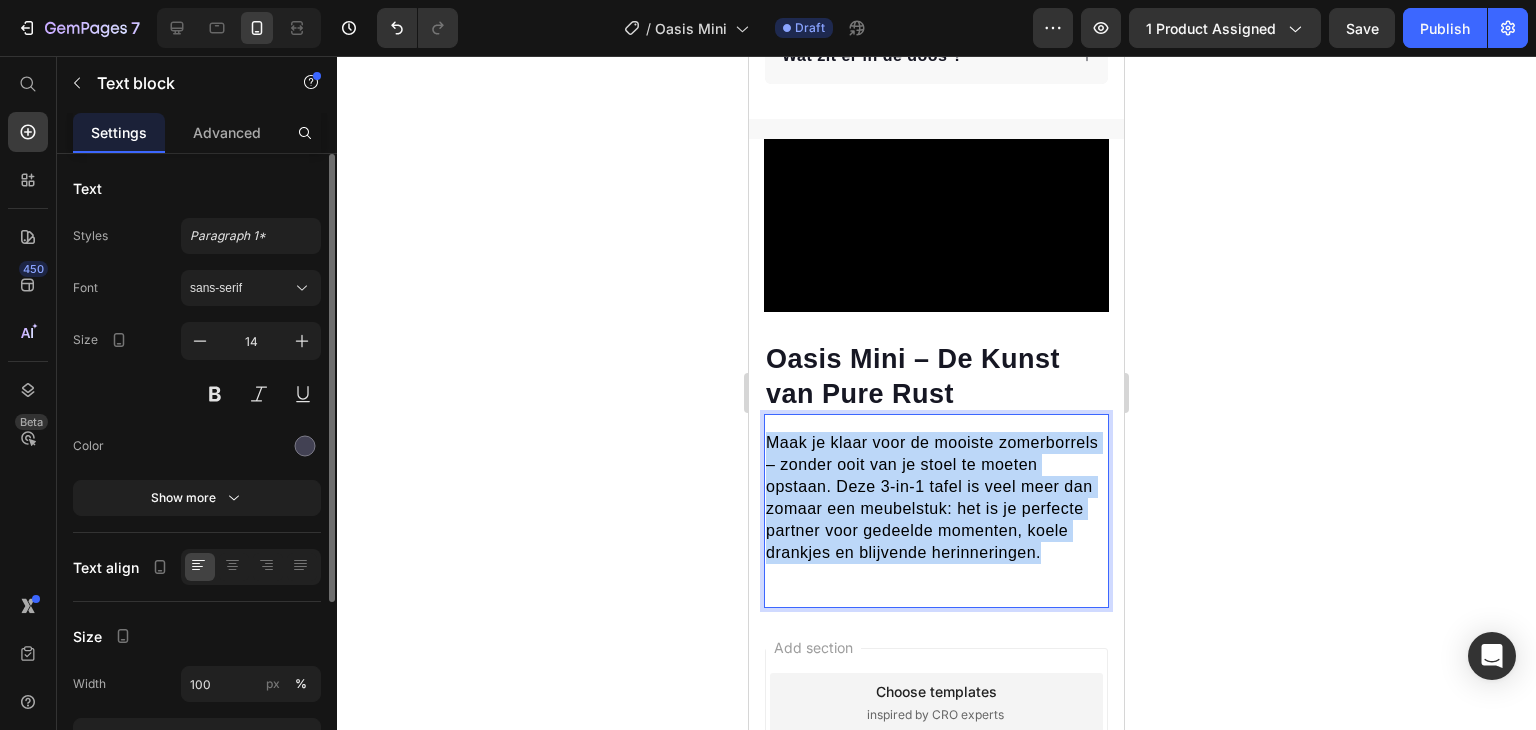 click on "Maak je klaar voor de mooiste zomerborrels – zonder ooit van je stoel te moeten opstaan. Deze 3-in-1 tafel is veel meer dan zomaar een meubelstuk: het is je perfecte partner voor gedeelde momenten, koele drankjes en blijvende herinneringen." at bounding box center (932, 497) 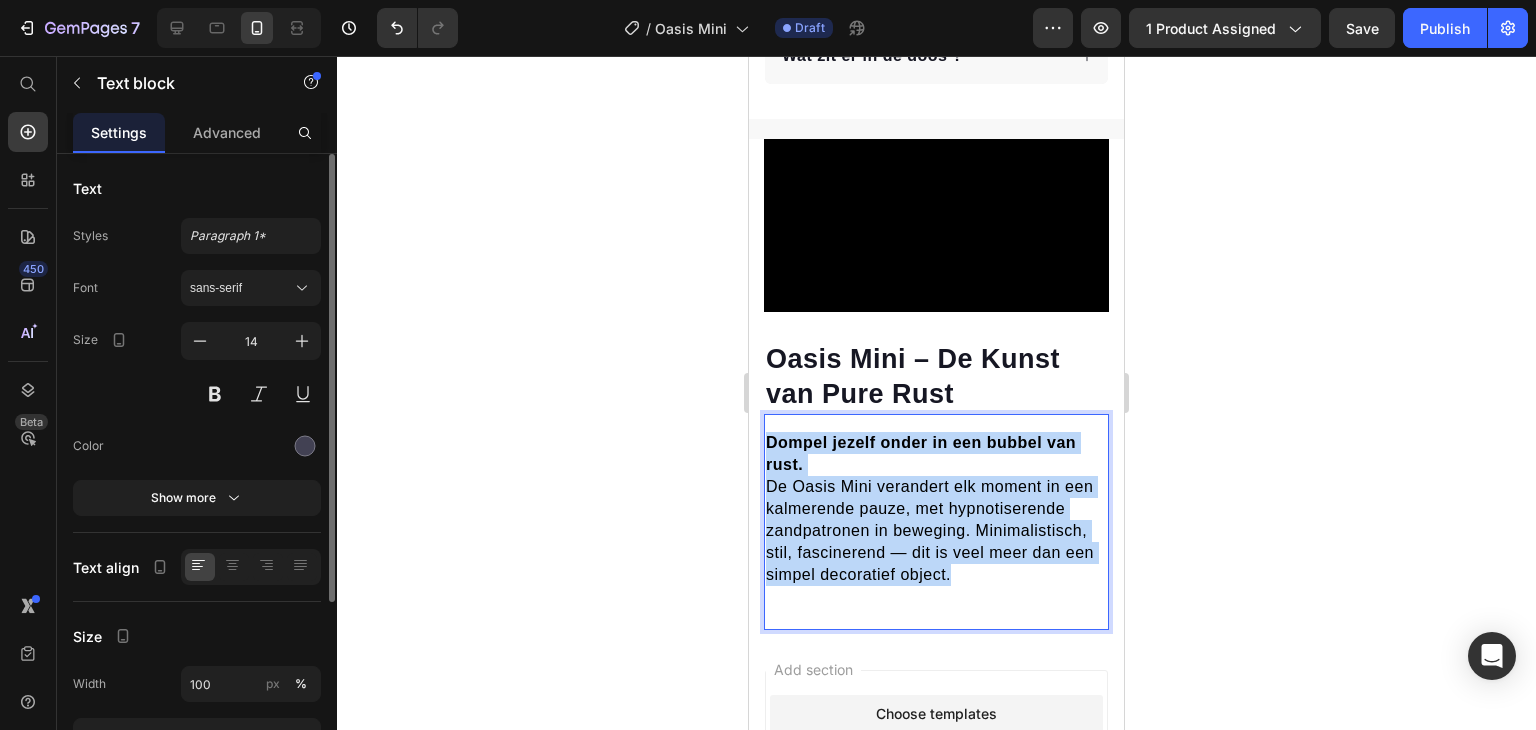 drag, startPoint x: 831, startPoint y: 637, endPoint x: 760, endPoint y: 463, distance: 187.92818 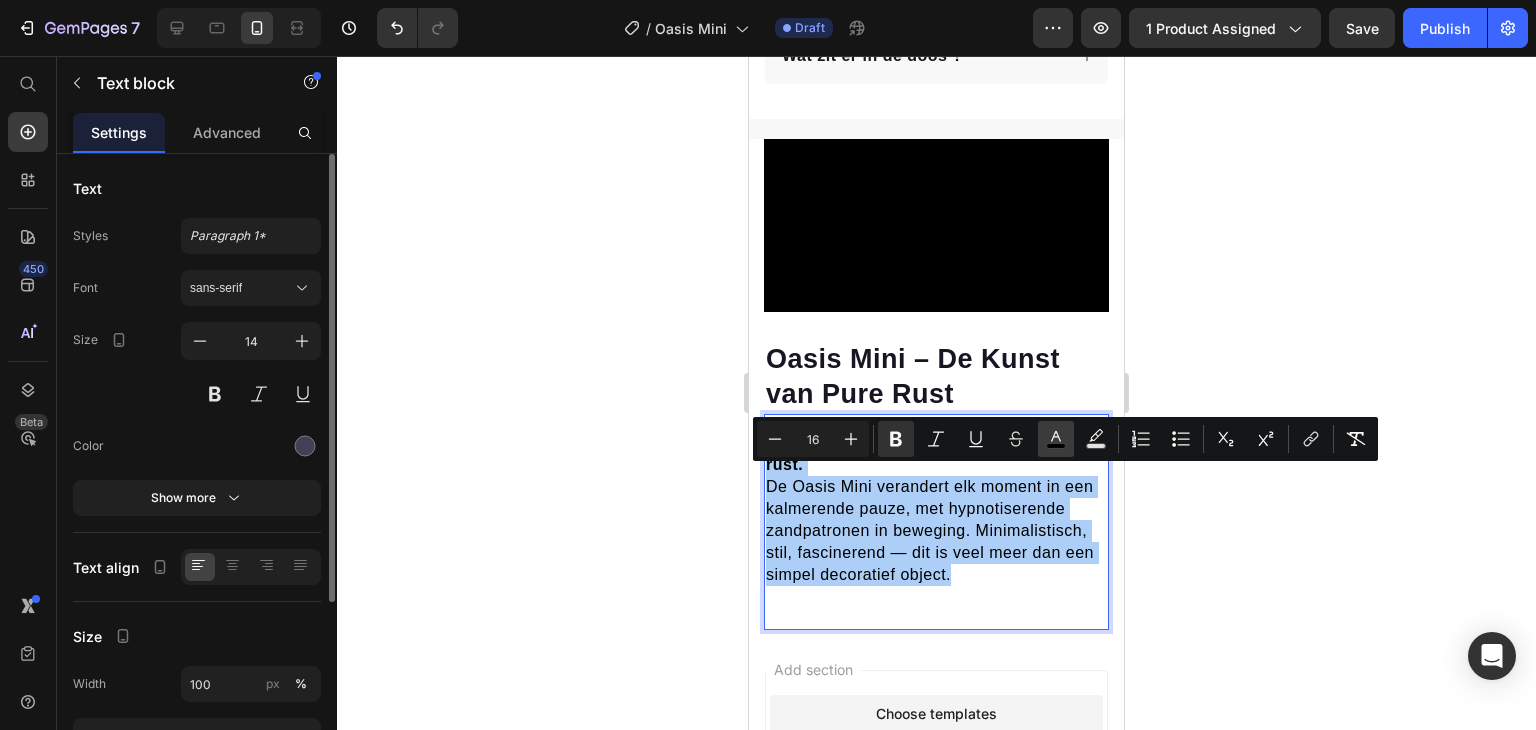 click on "color" at bounding box center [1056, 439] 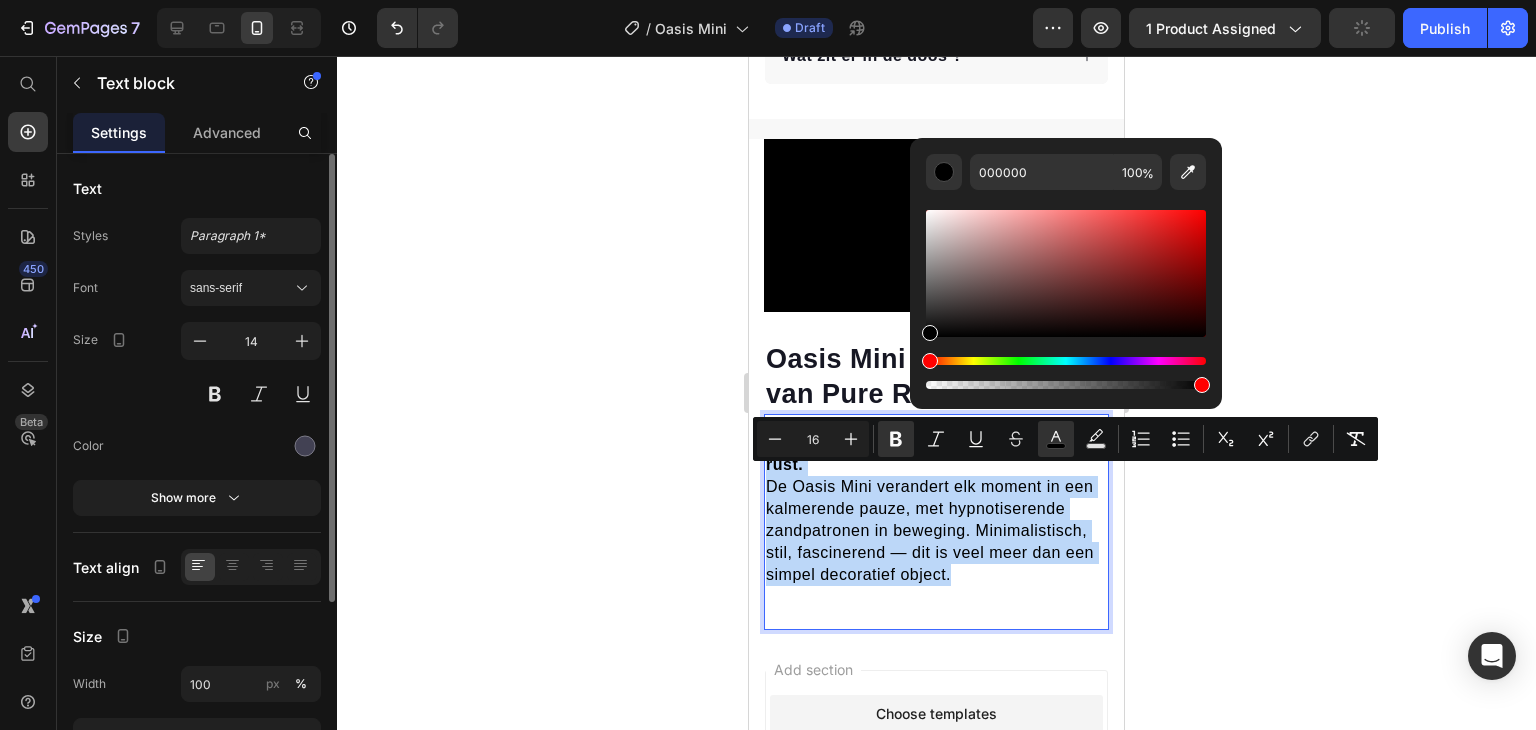 click on "Dompel jezelf onder in een bubbel van rust. De Oasis Mini verandert elk moment in een kalmerende pauze, met hypnotiserende zandpatronen in beweging. Minimalistisch, stil, fascinerend — dit is veel meer dan een simpel decoratief object." at bounding box center (936, 509) 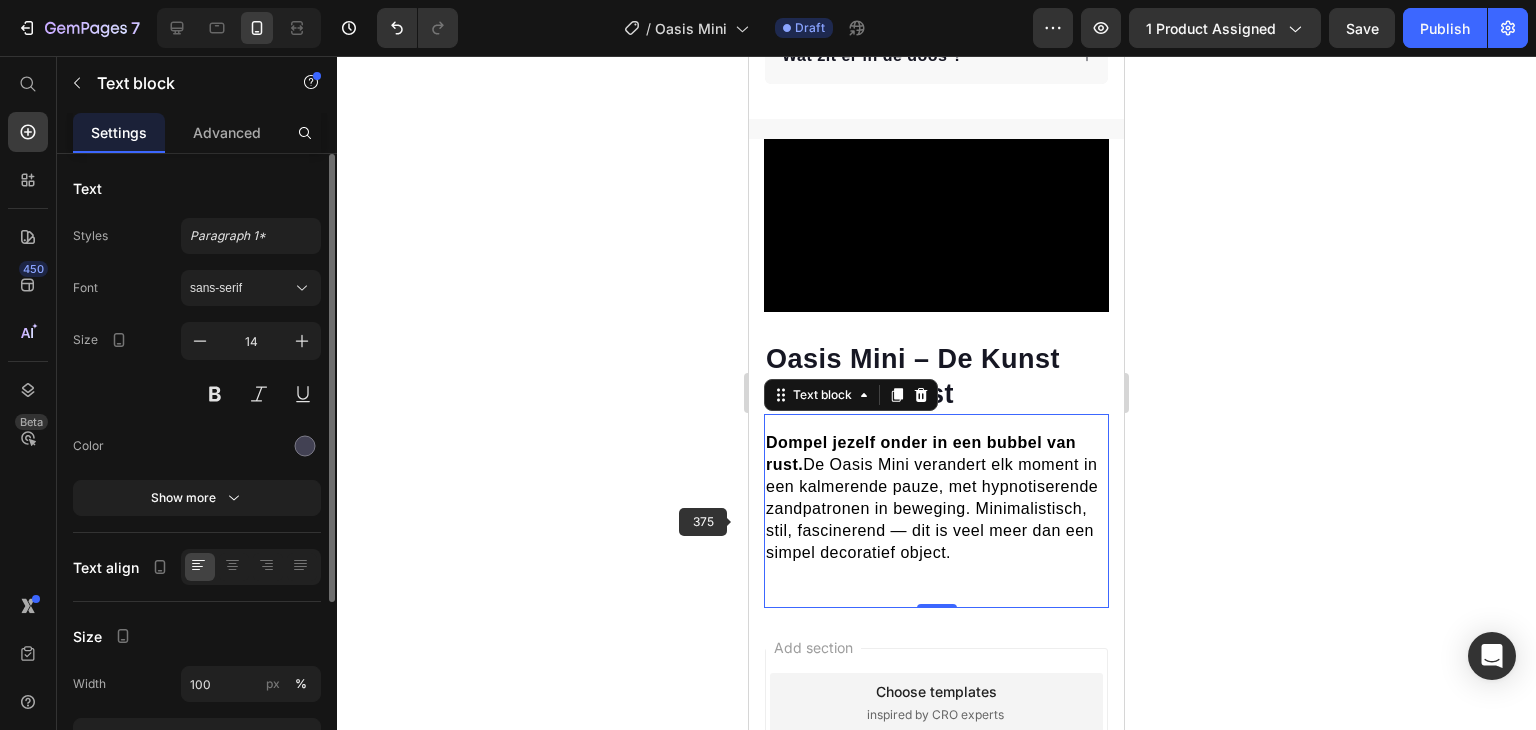click 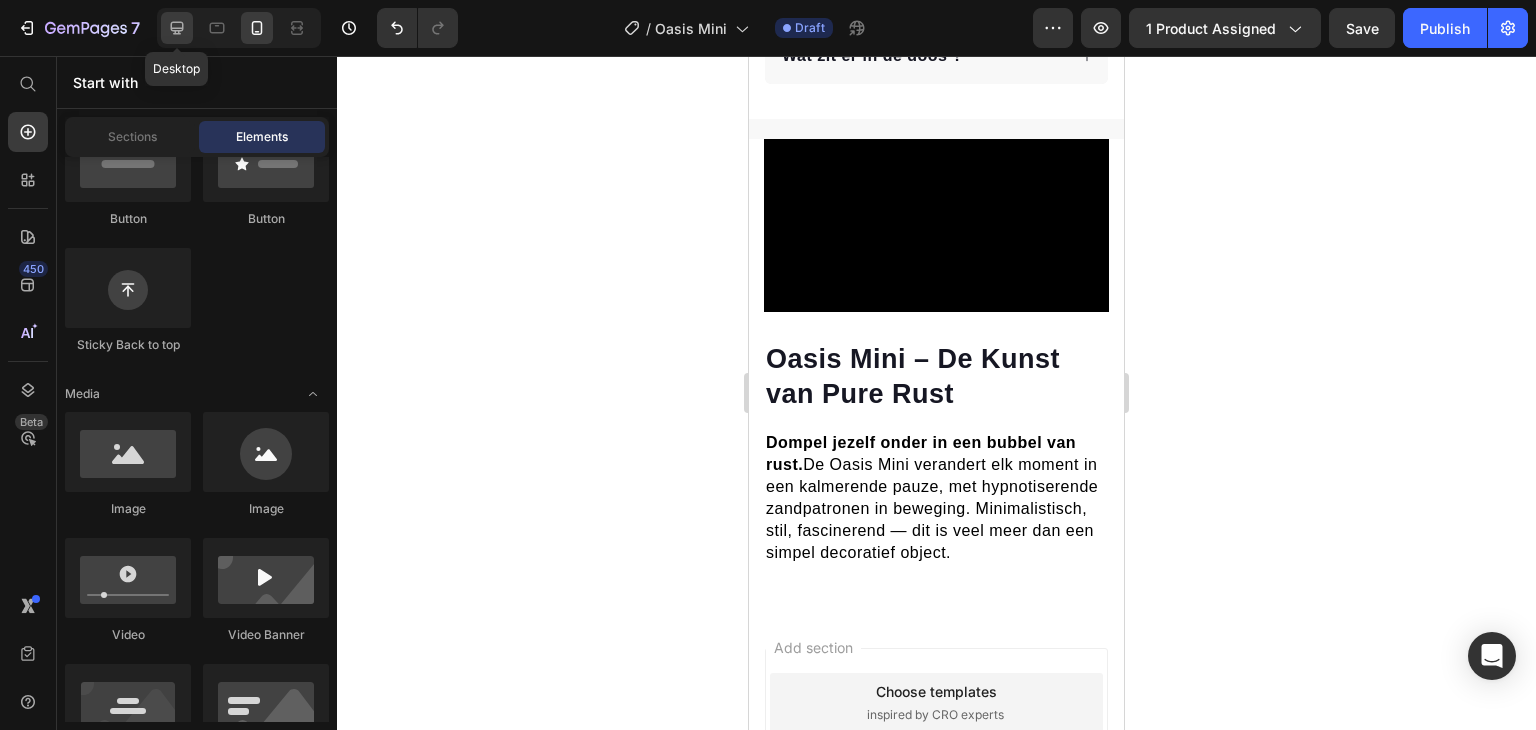 click 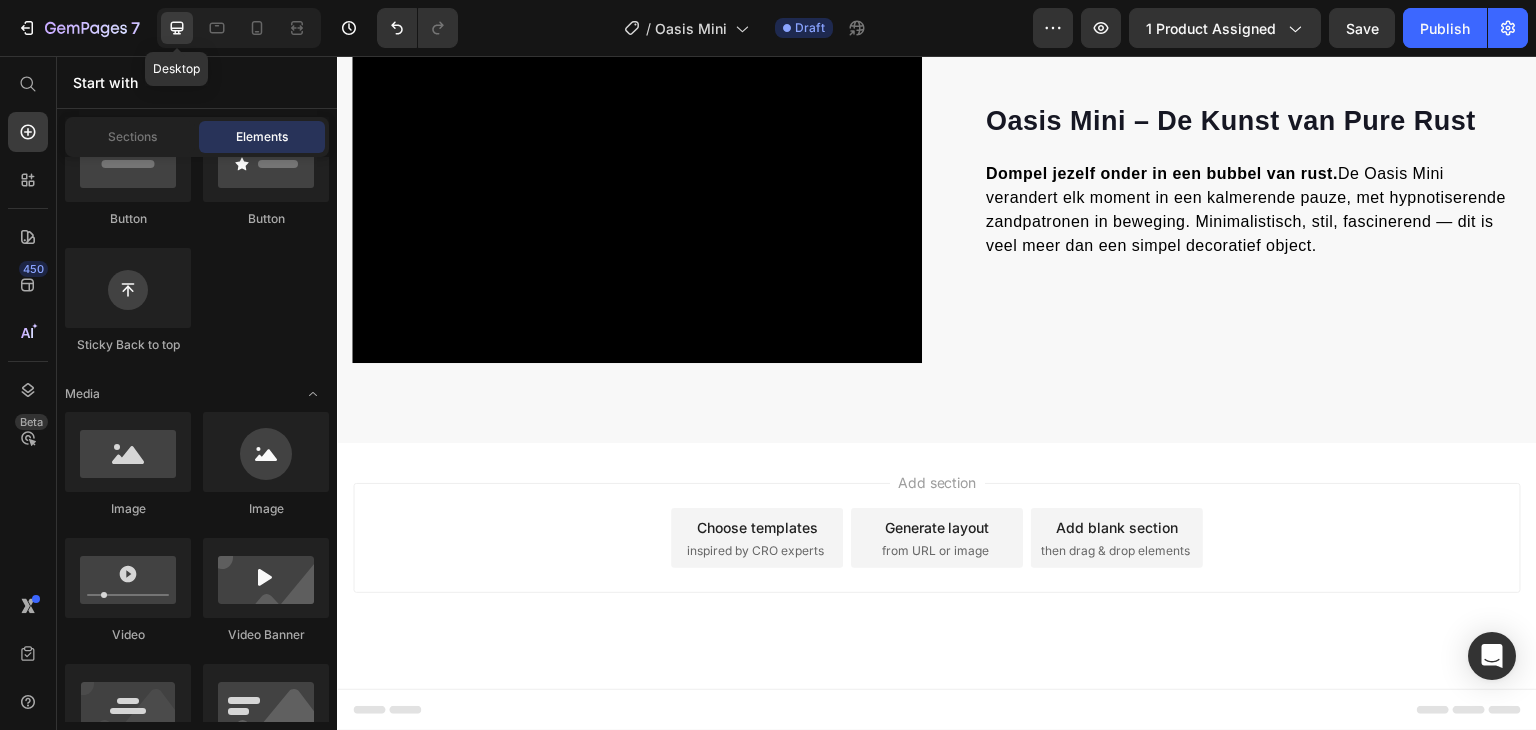 scroll, scrollTop: 986, scrollLeft: 0, axis: vertical 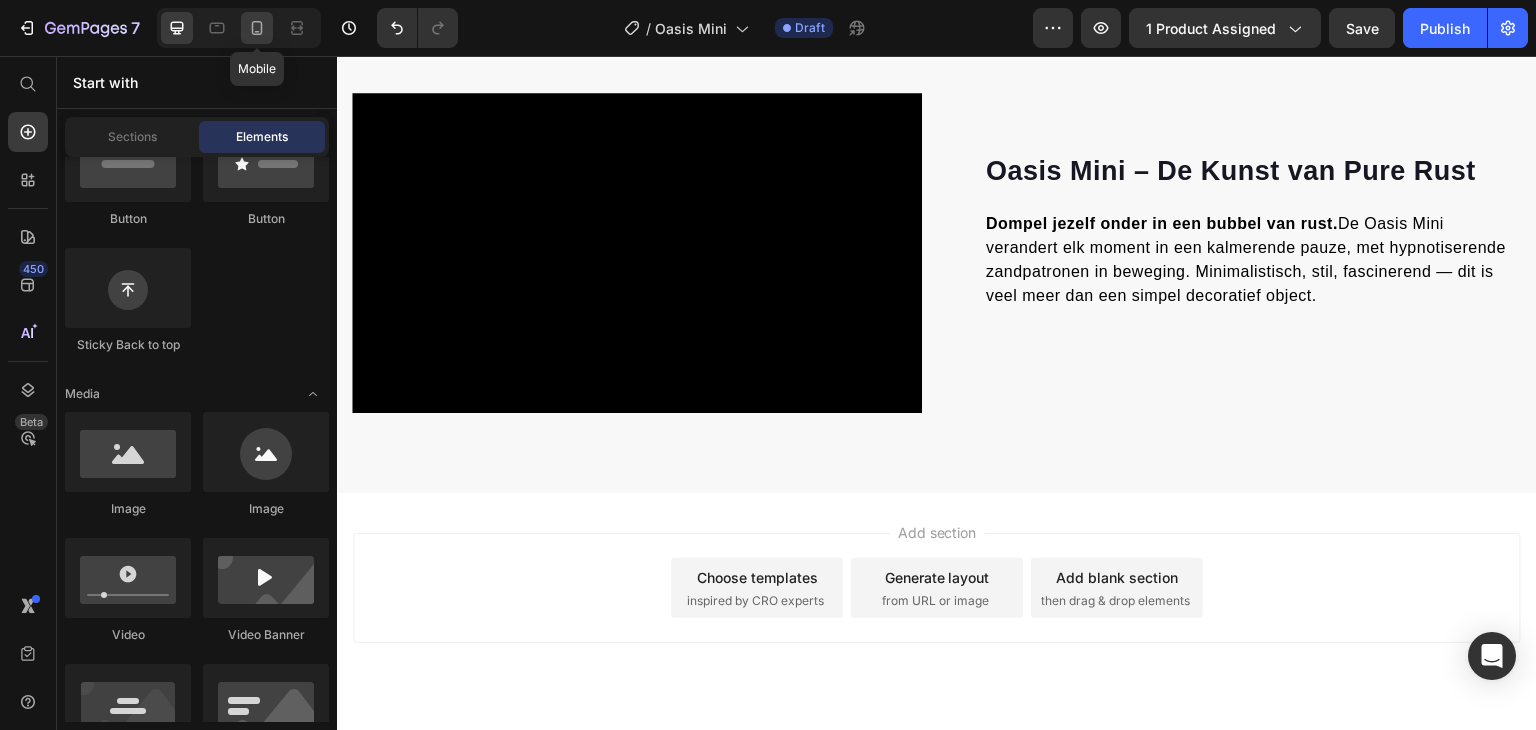 click 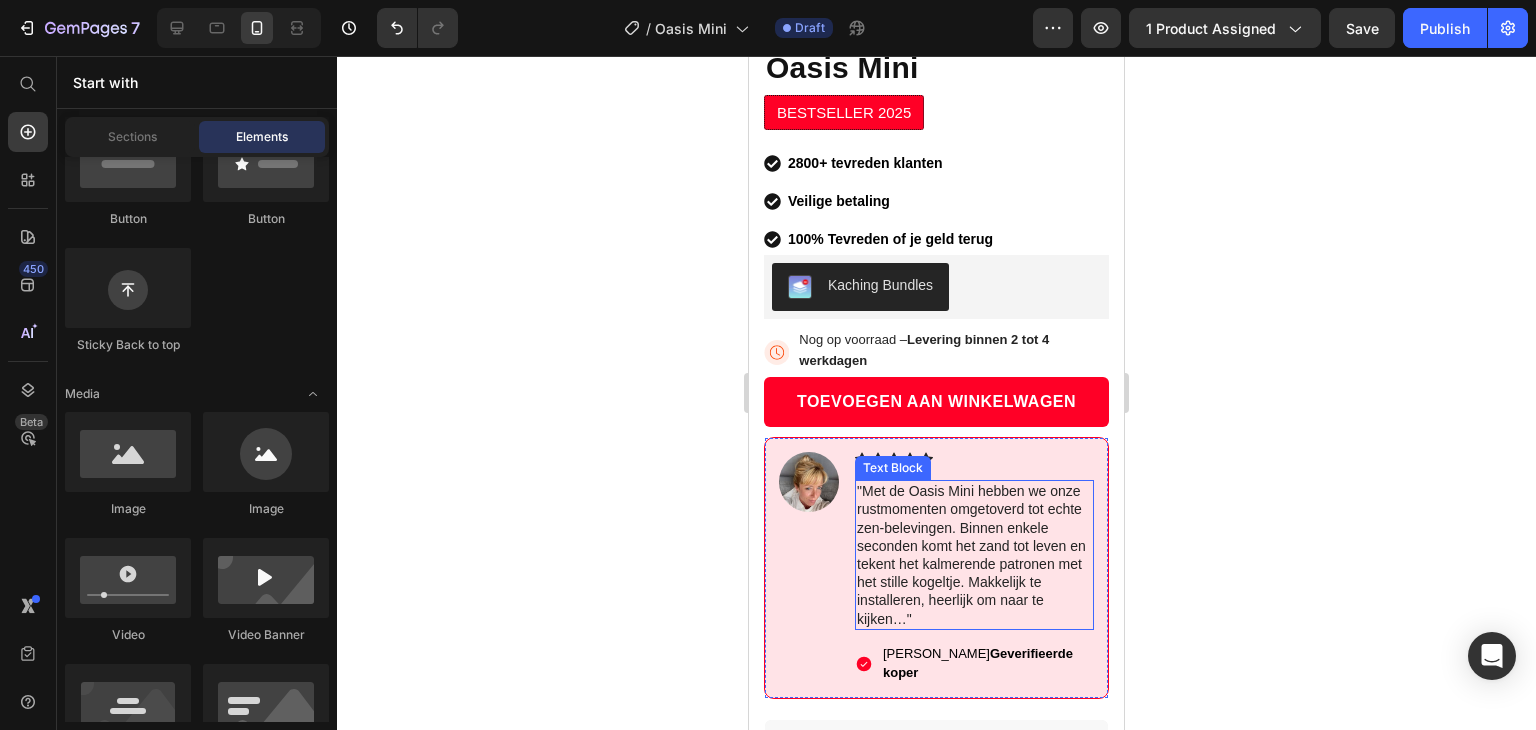 scroll, scrollTop: 640, scrollLeft: 0, axis: vertical 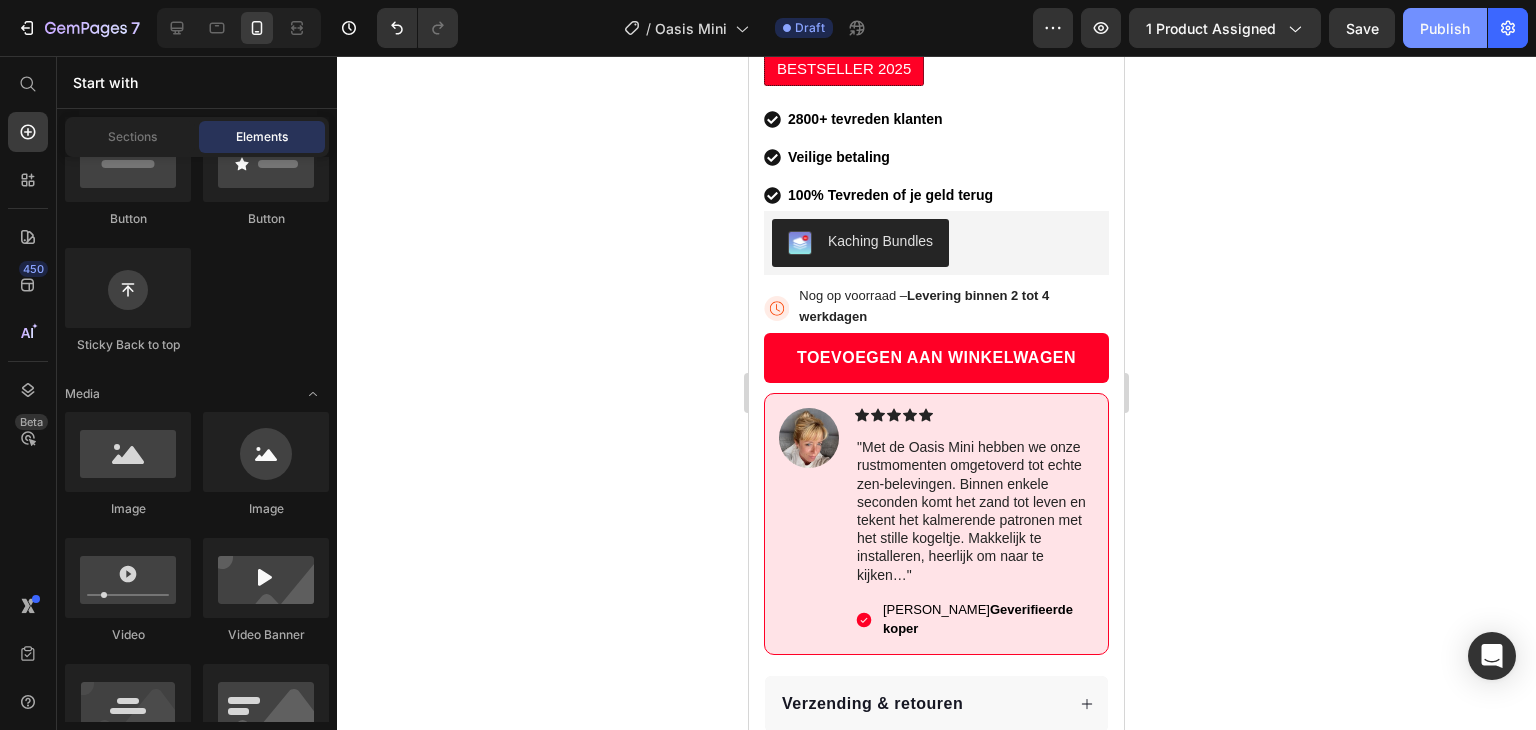 click on "Publish" at bounding box center [1445, 28] 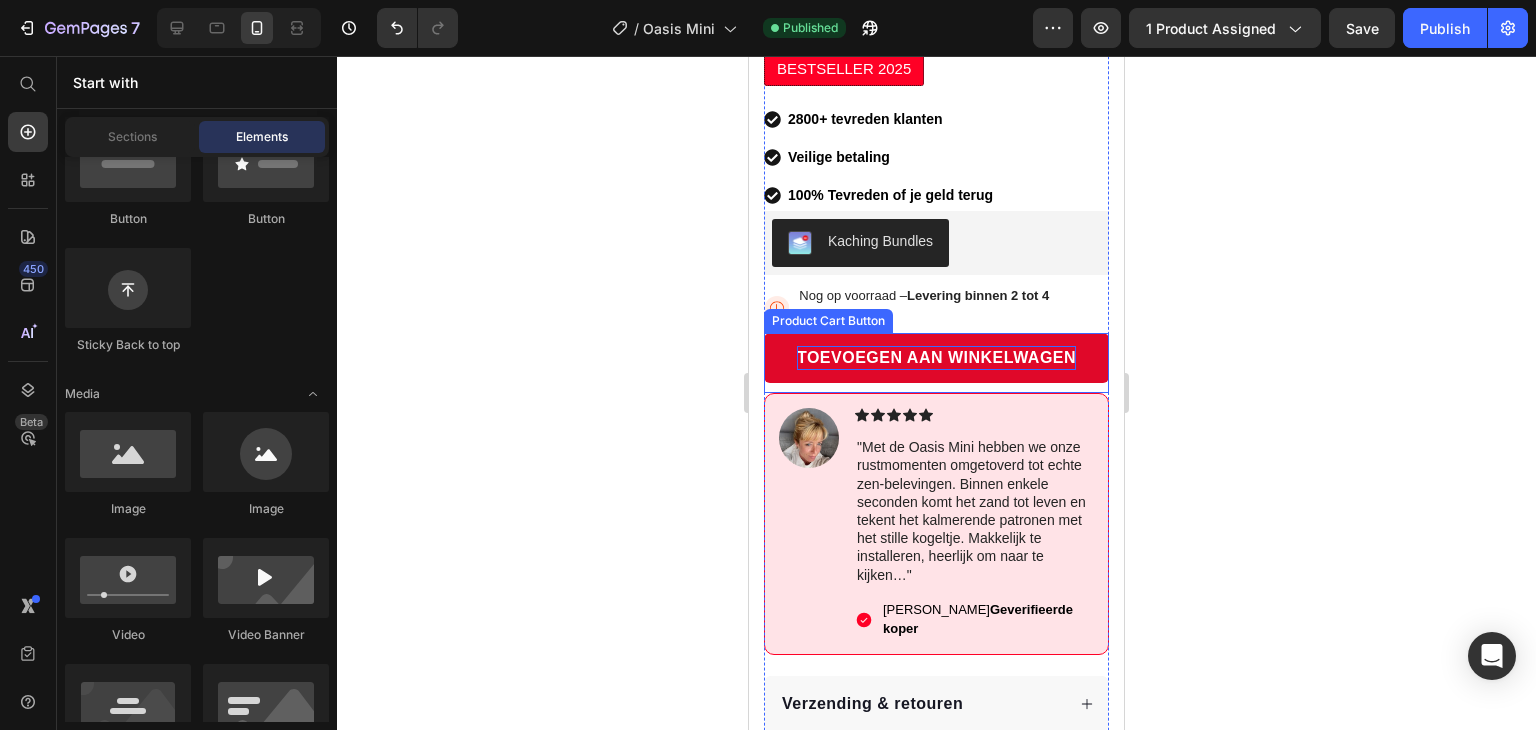 click on "Toevoegen aan winkelwagen" at bounding box center (936, 358) 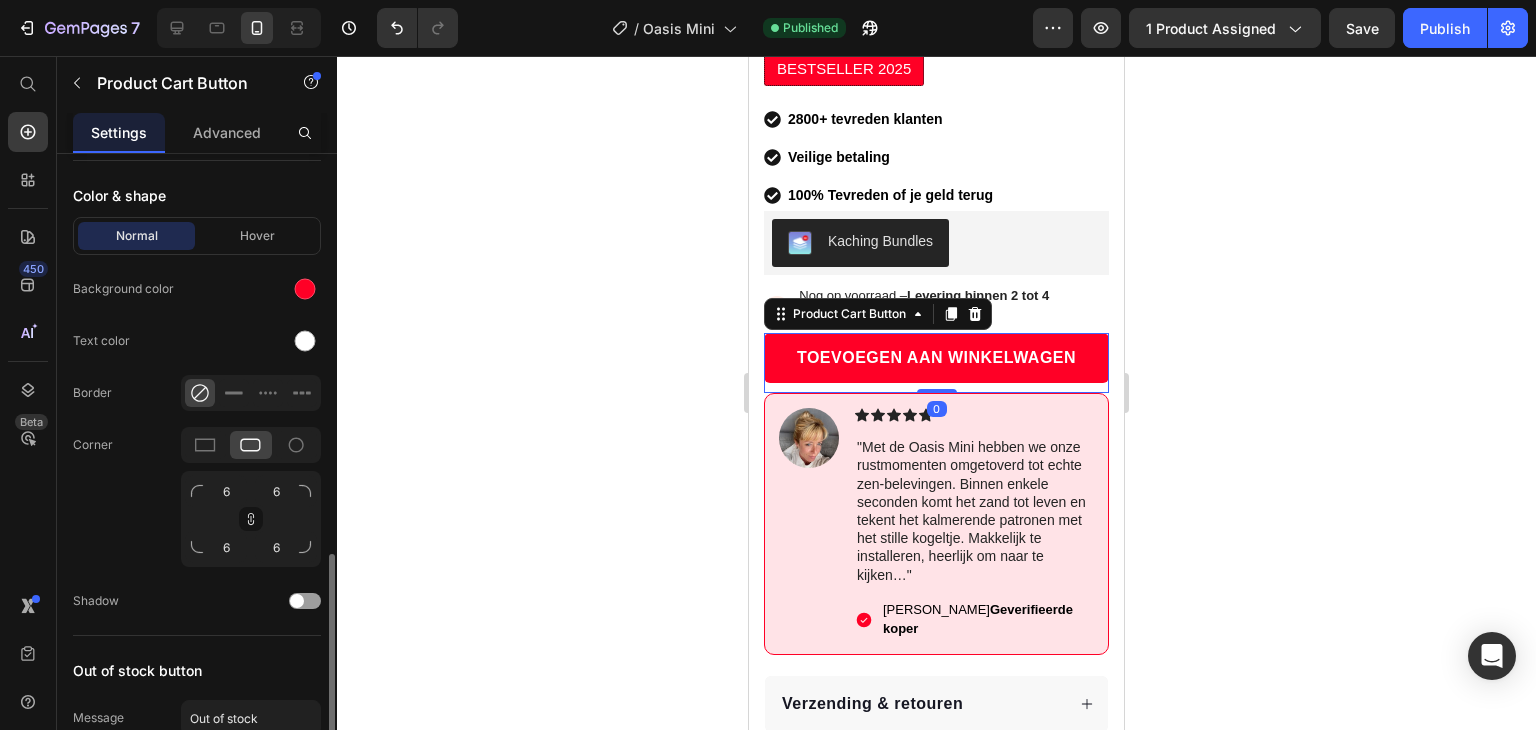 scroll, scrollTop: 1040, scrollLeft: 0, axis: vertical 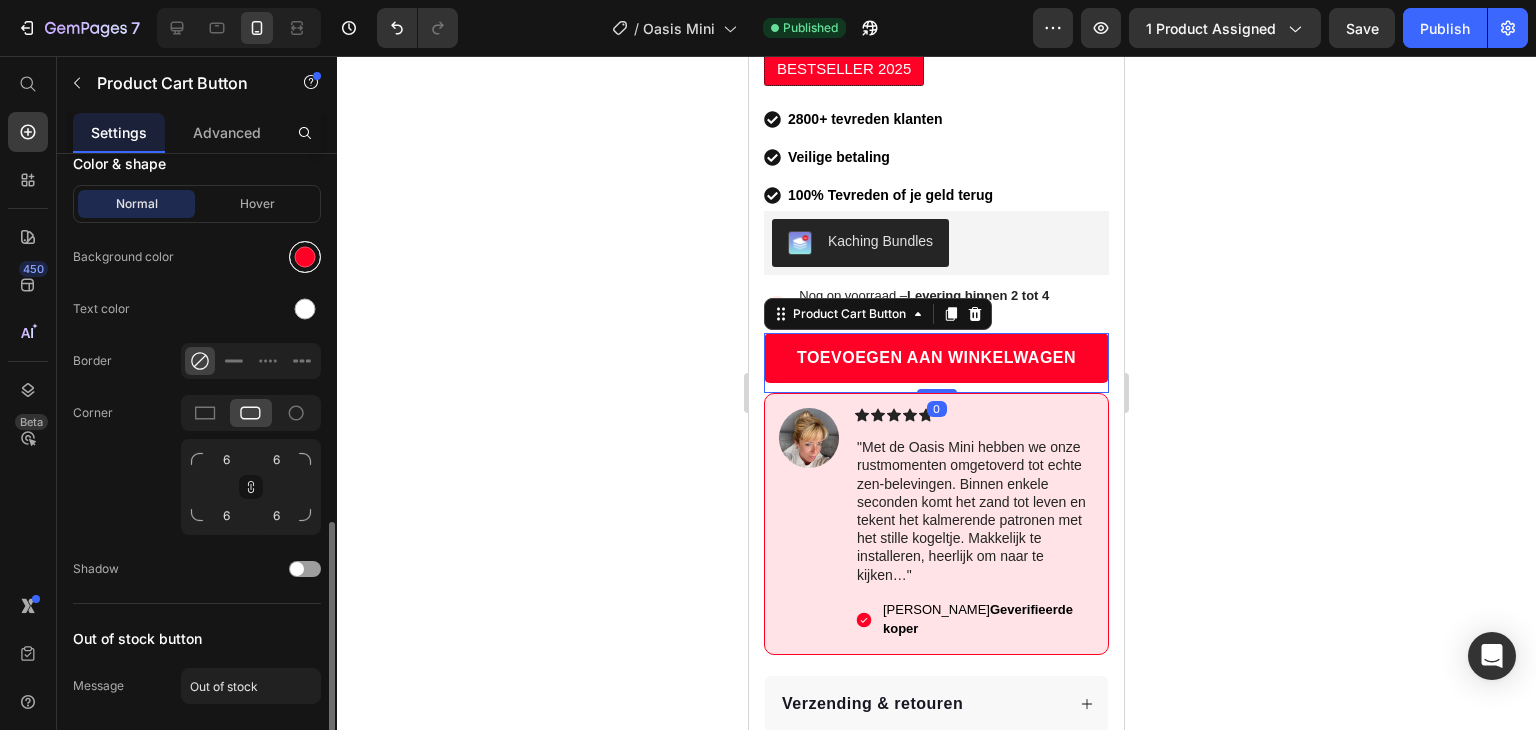 click at bounding box center (305, 257) 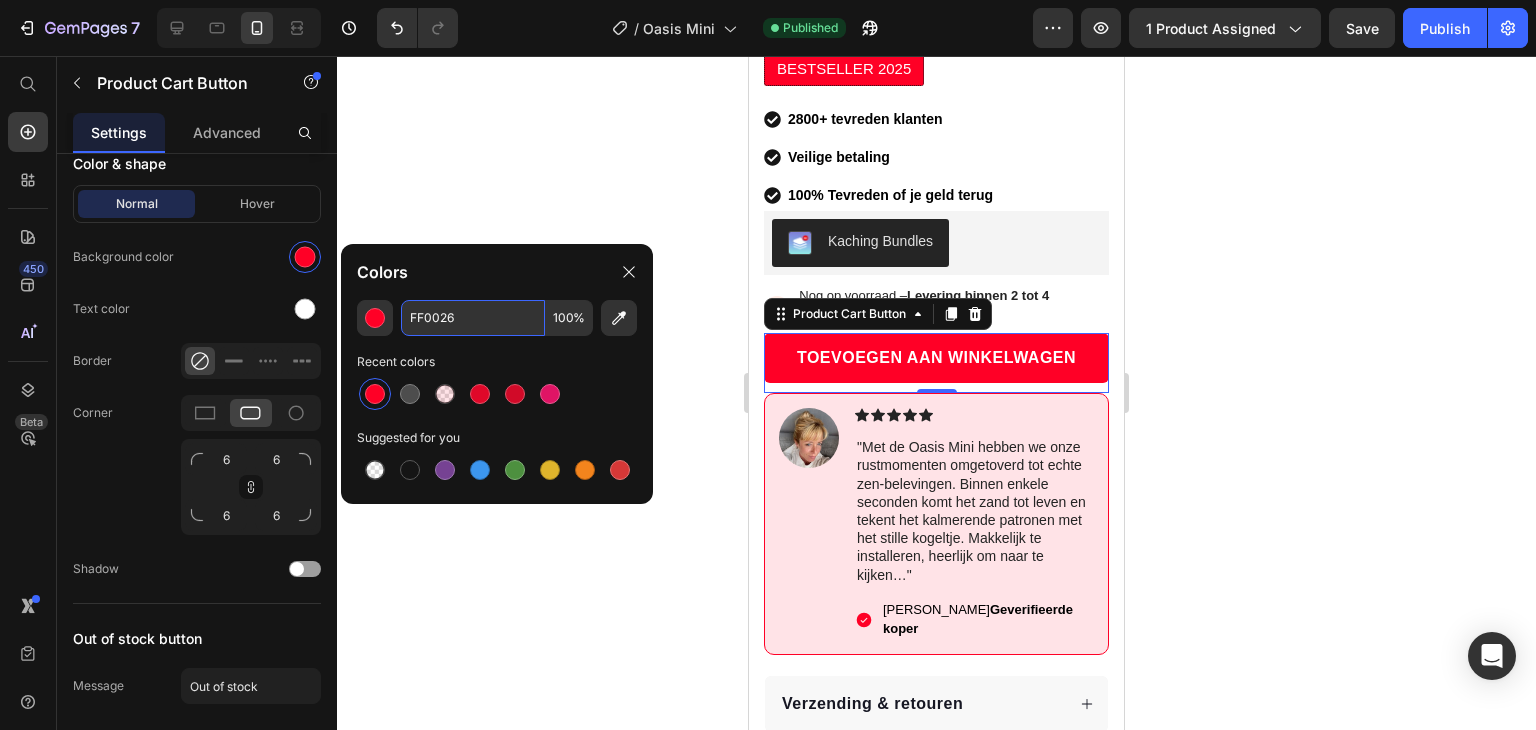 click on "FF0026" at bounding box center (473, 318) 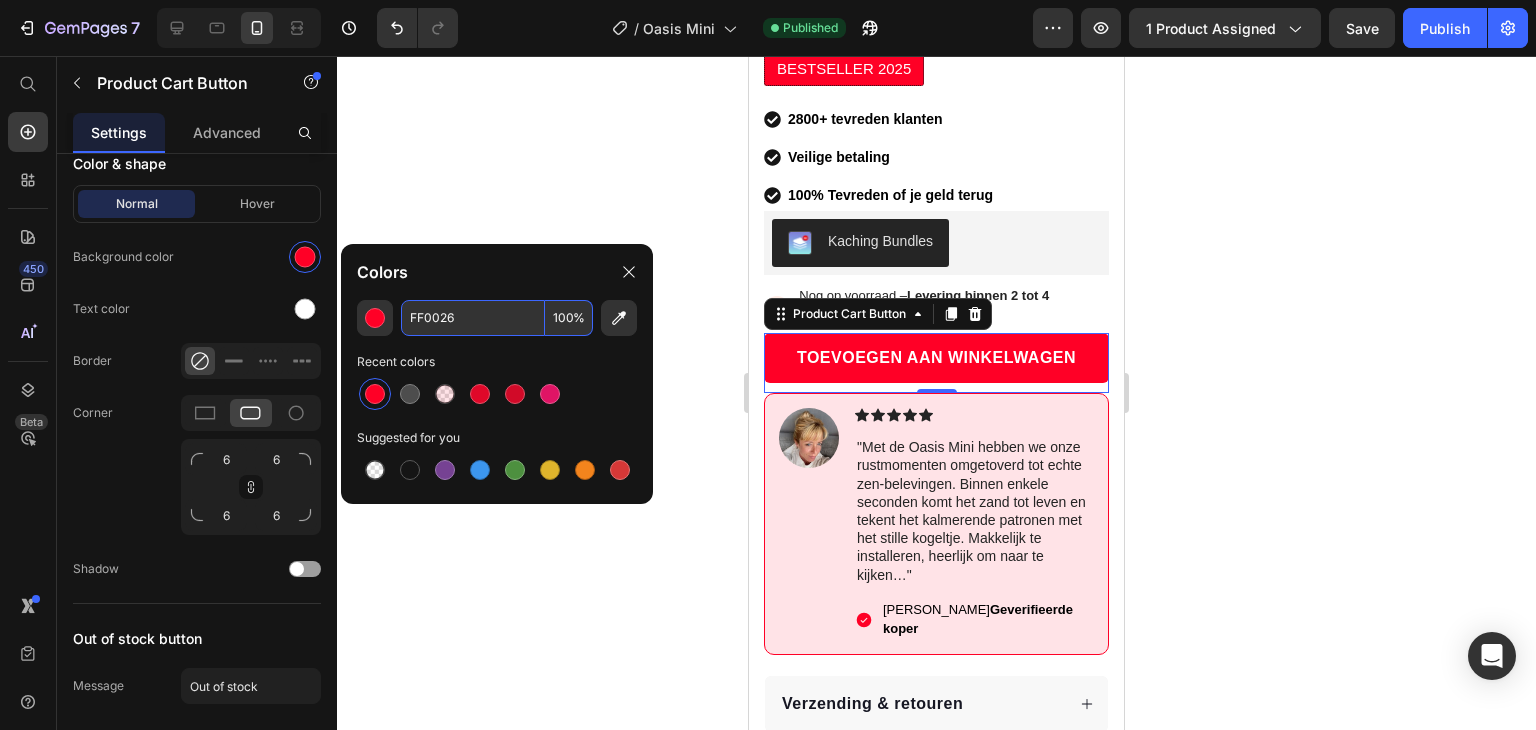 click on "FF0026" at bounding box center (473, 318) 